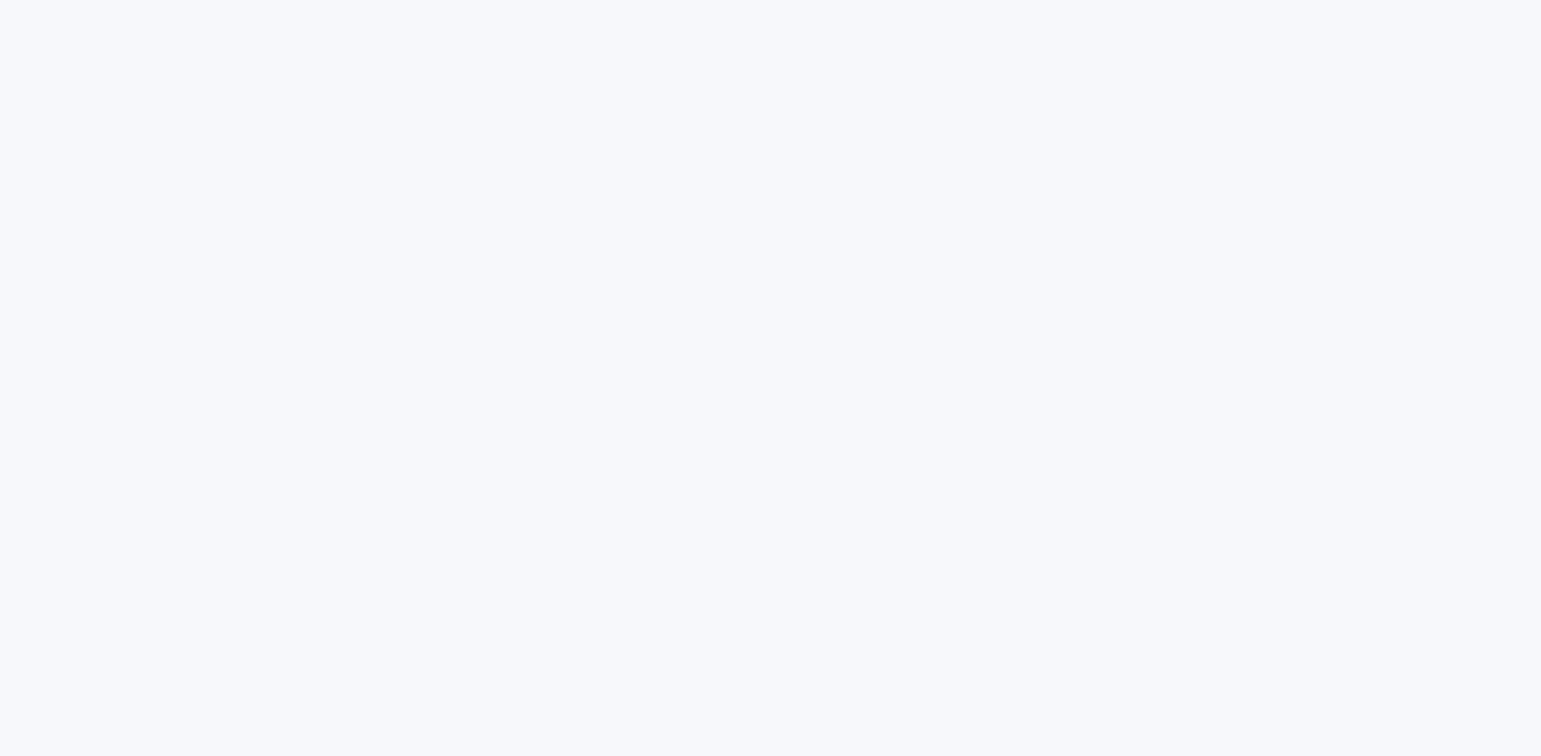 scroll, scrollTop: 0, scrollLeft: 0, axis: both 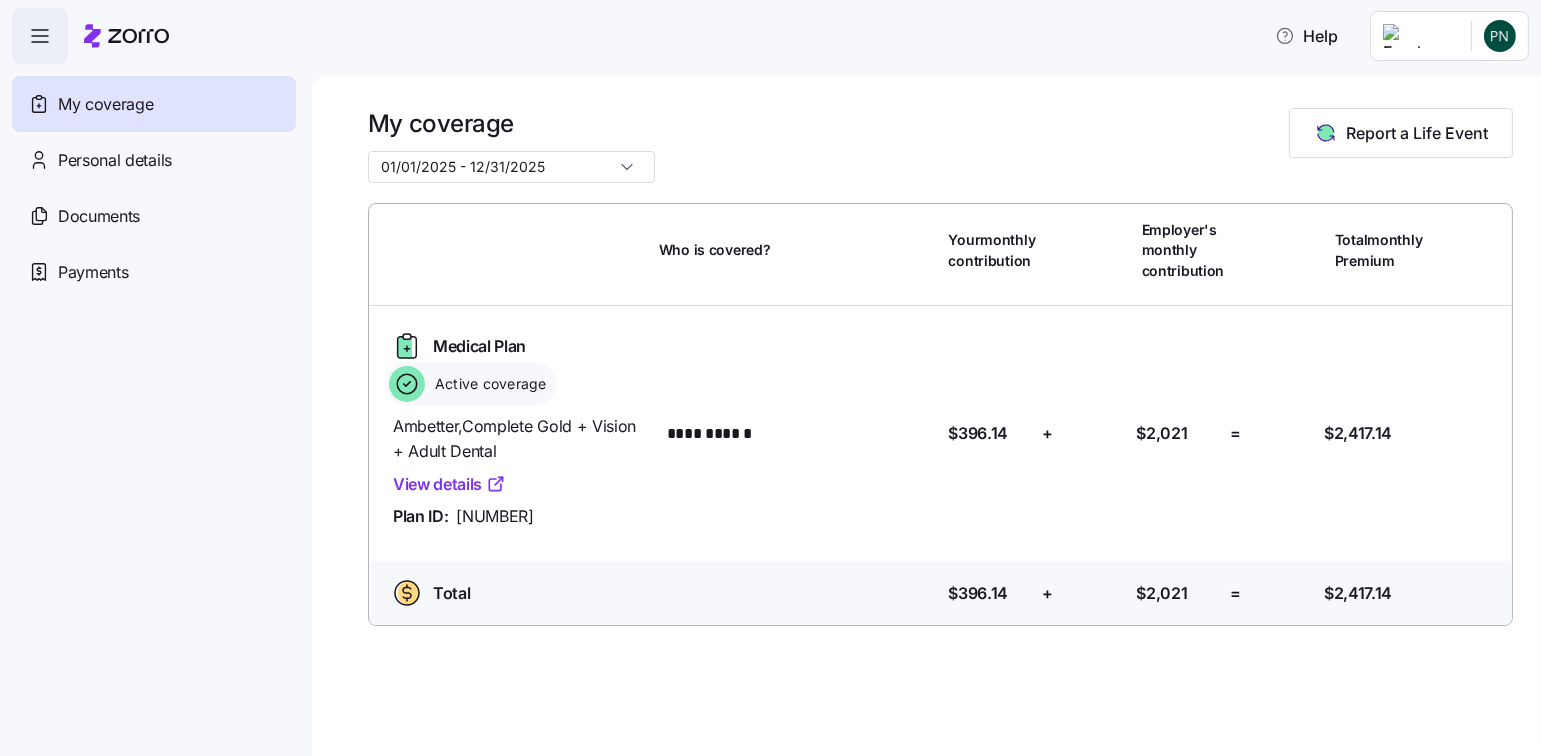 click on "Report a Life Event" at bounding box center [1417, 133] 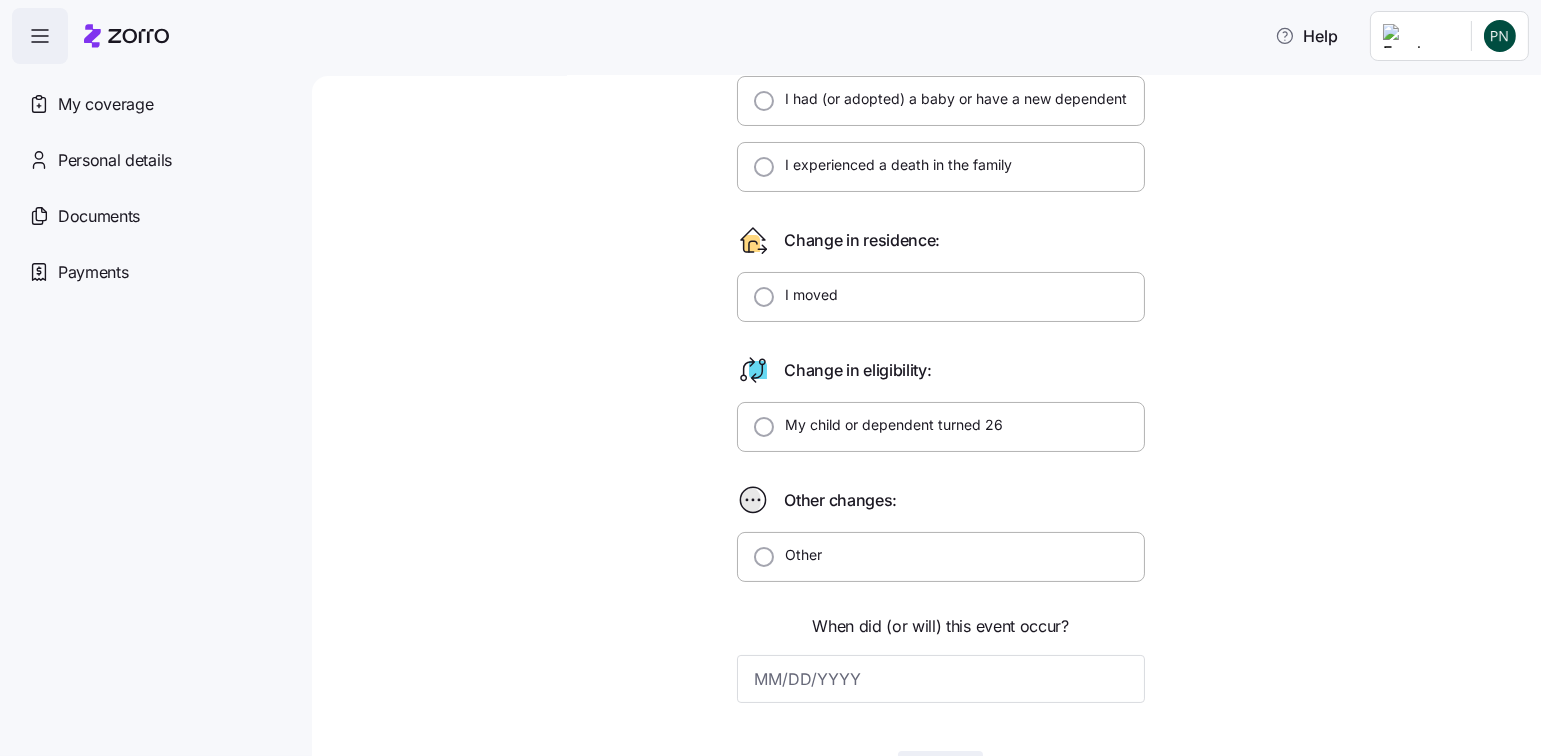 scroll, scrollTop: 404, scrollLeft: 0, axis: vertical 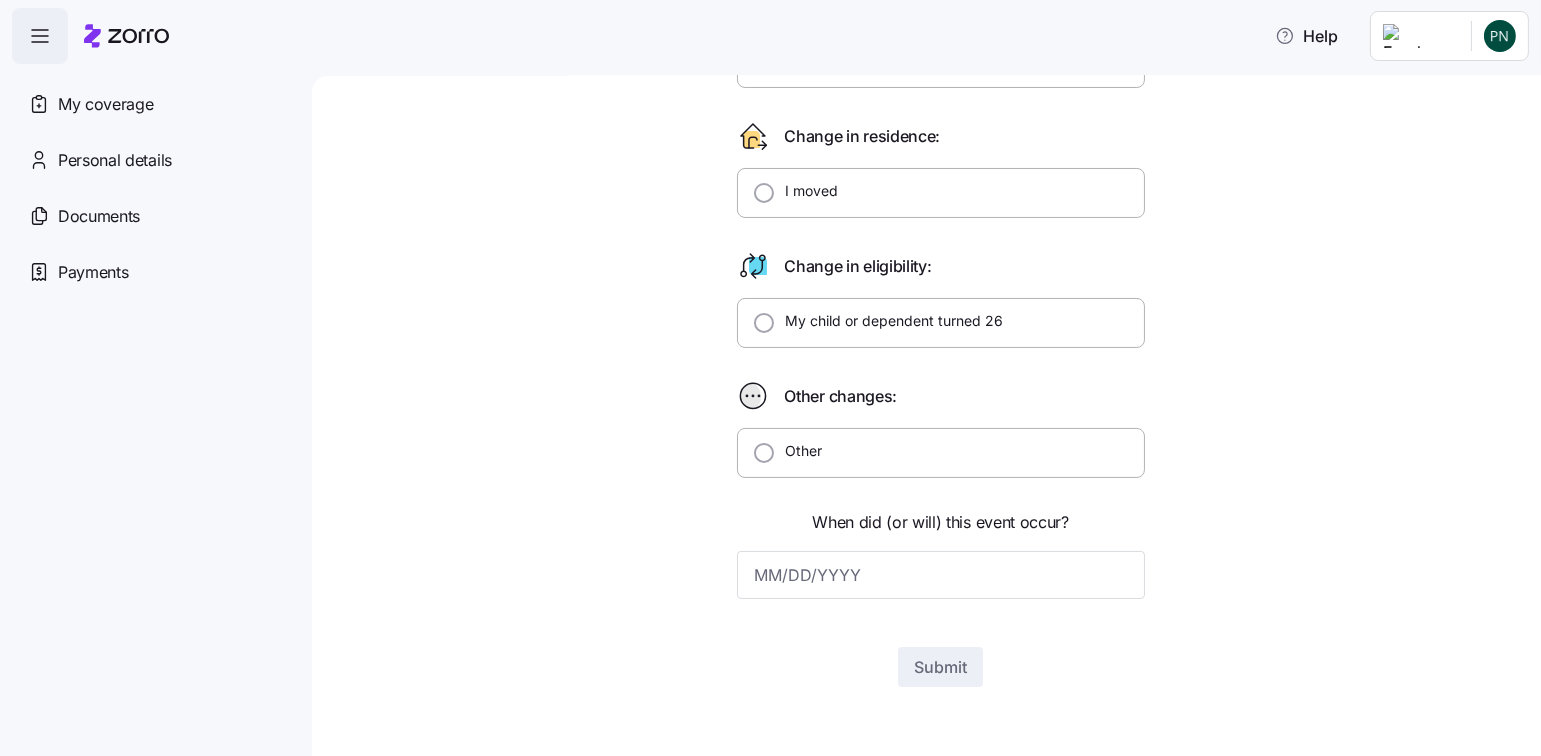 click on "Other" at bounding box center [764, 453] 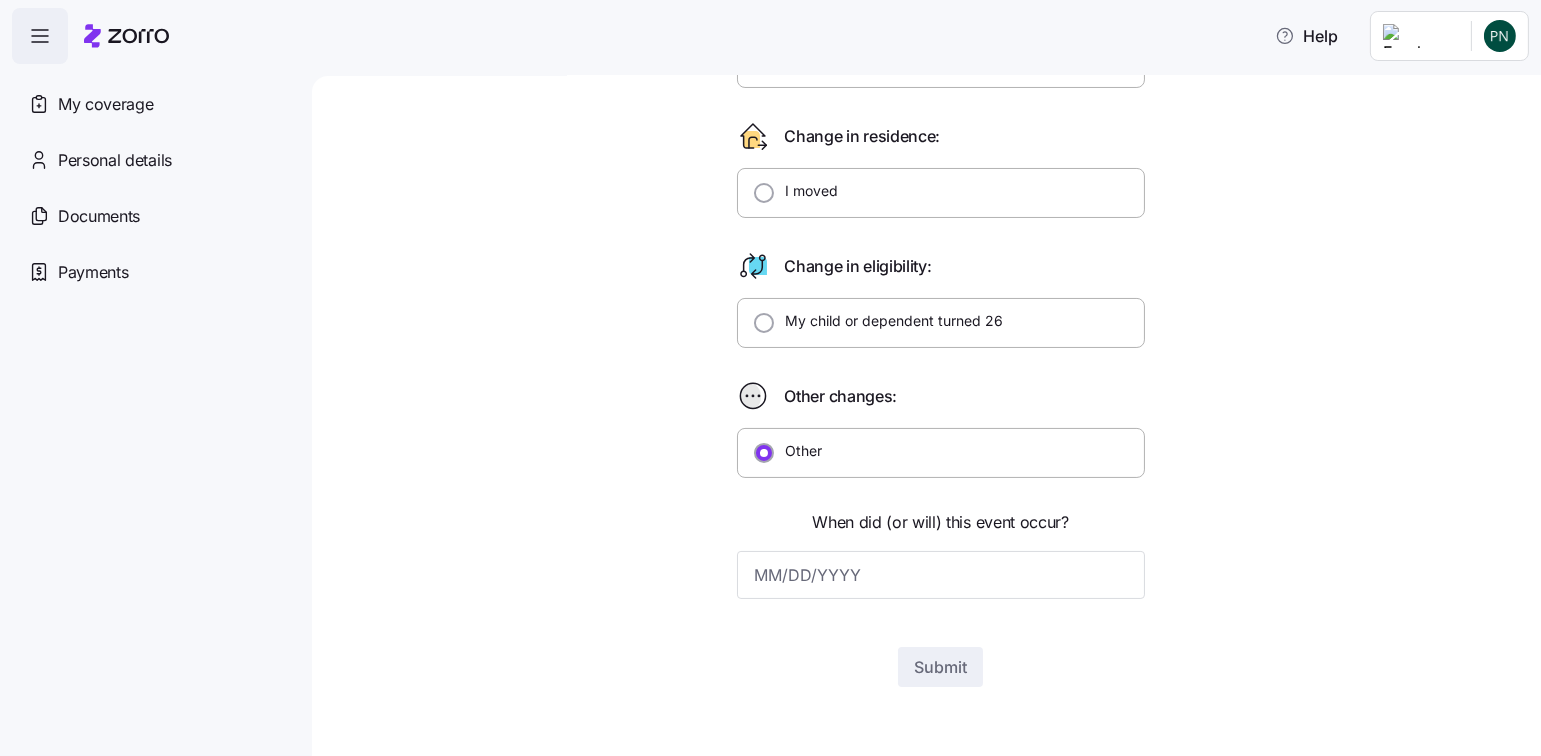 radio on "true" 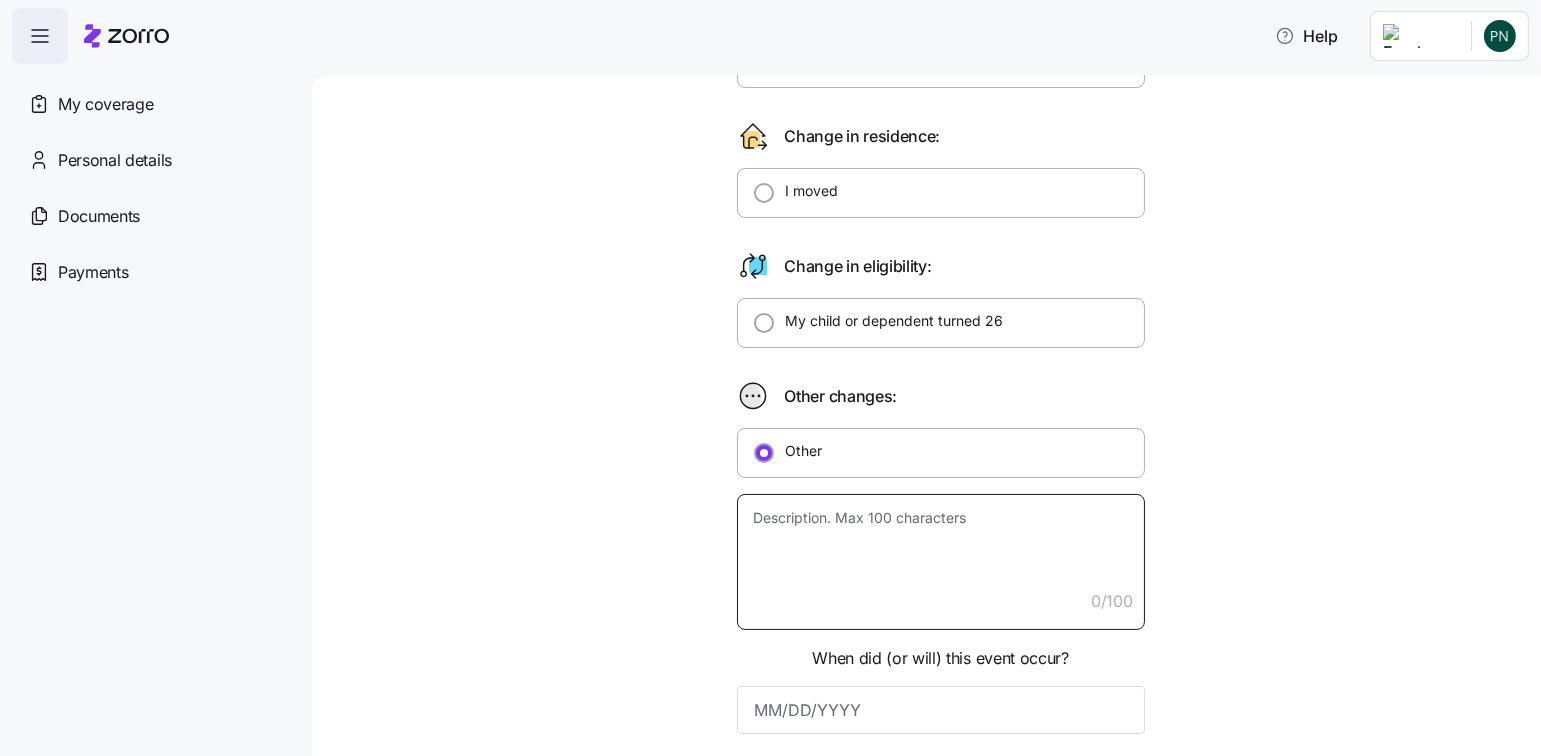 click at bounding box center (941, 562) 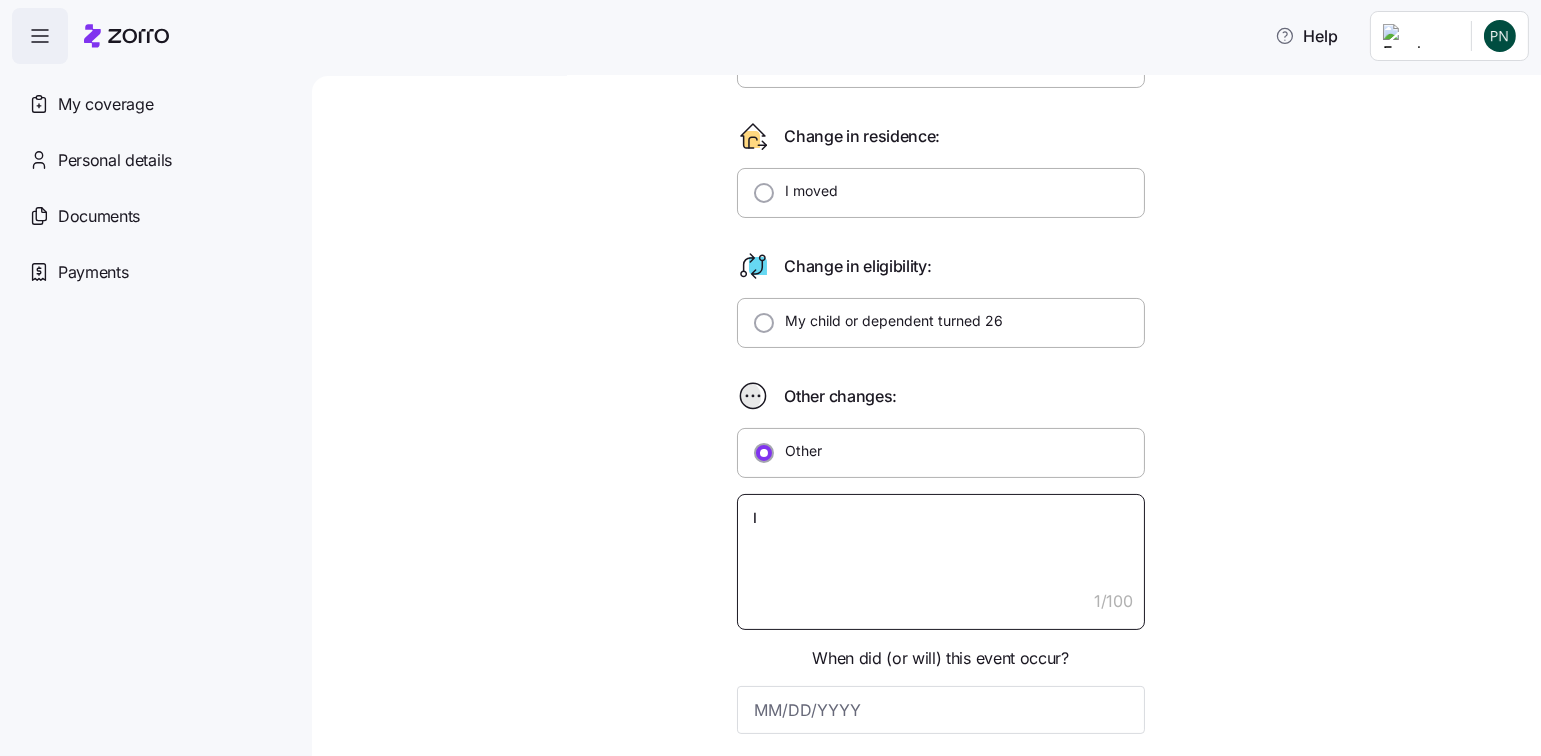type on "x" 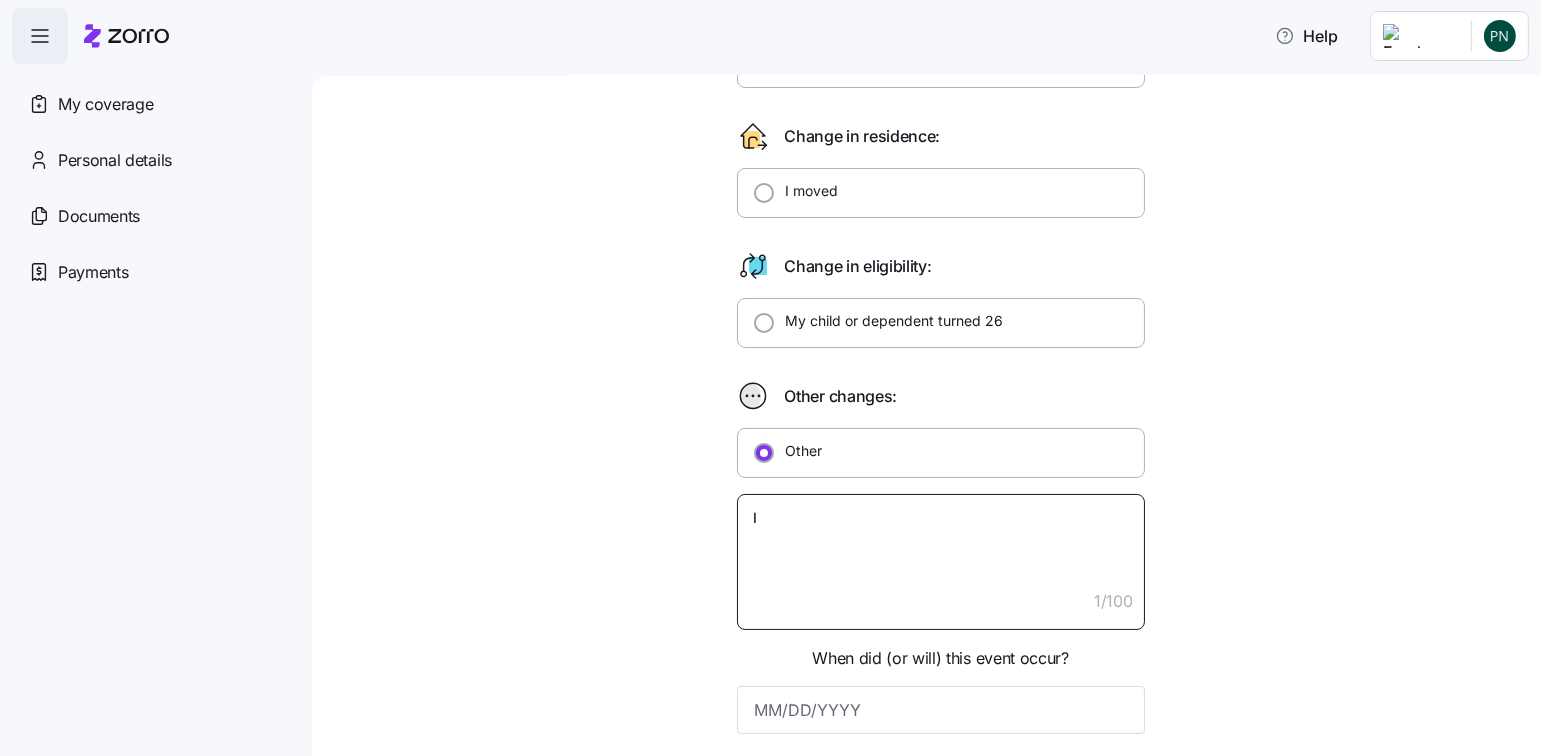 type on "I" 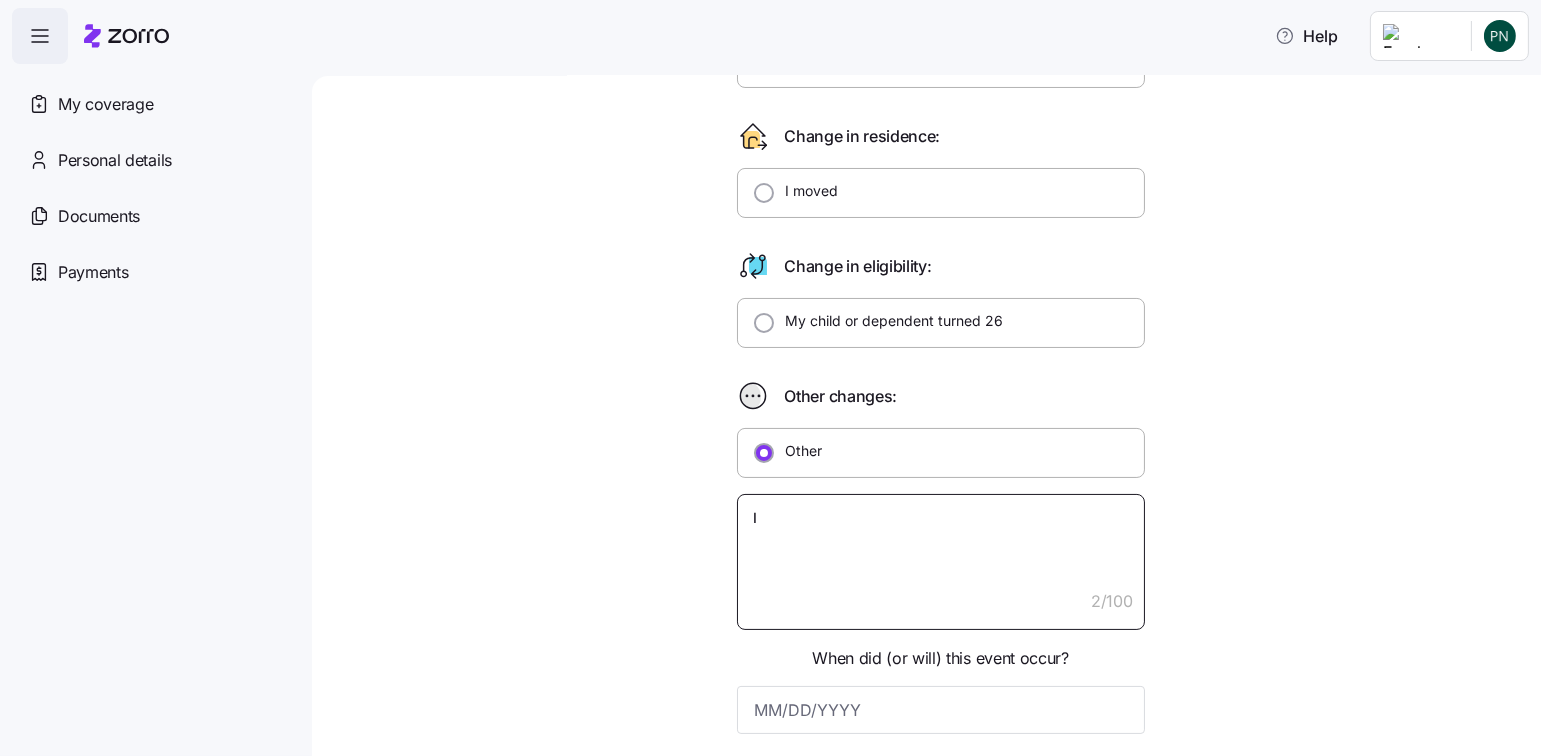 type on "x" 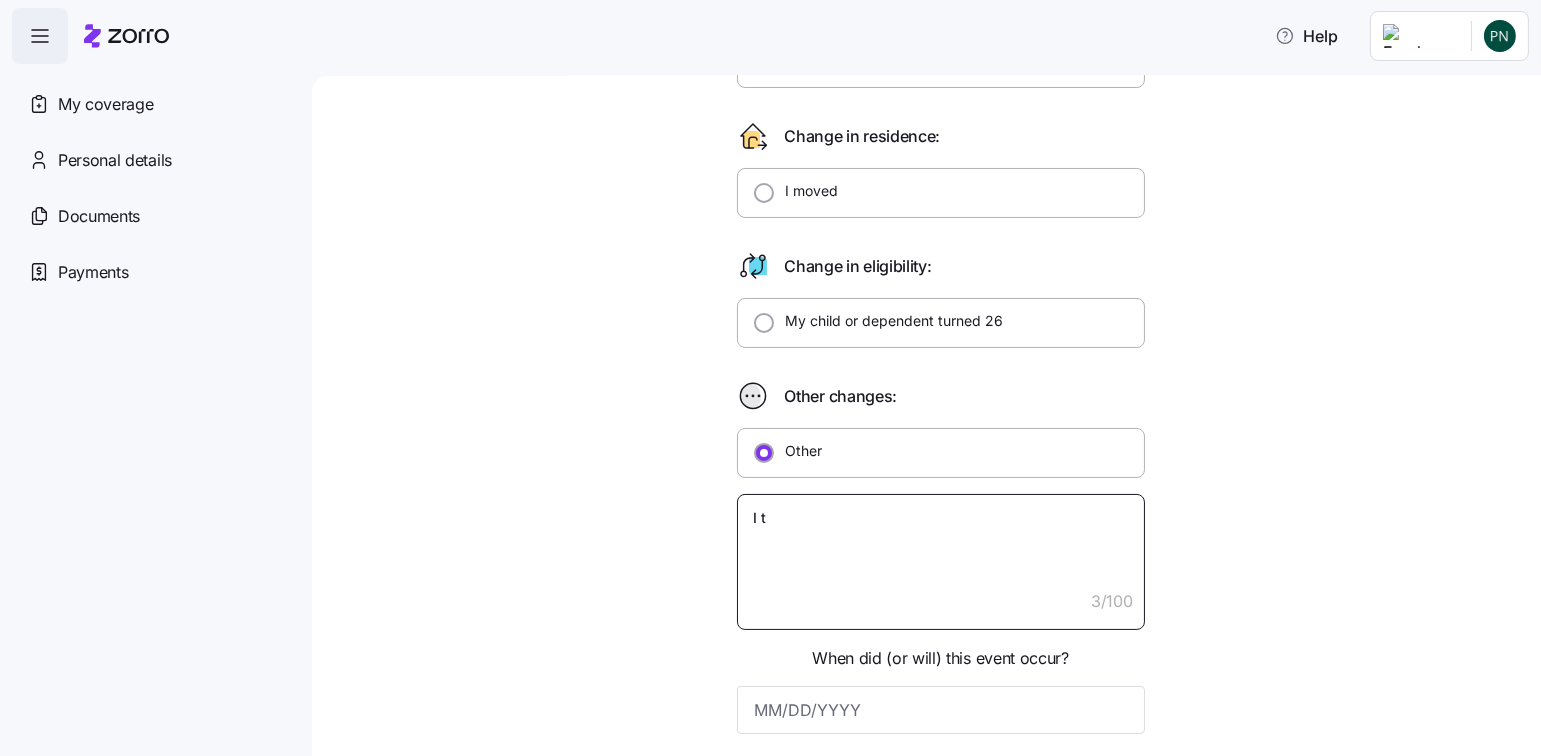 type on "x" 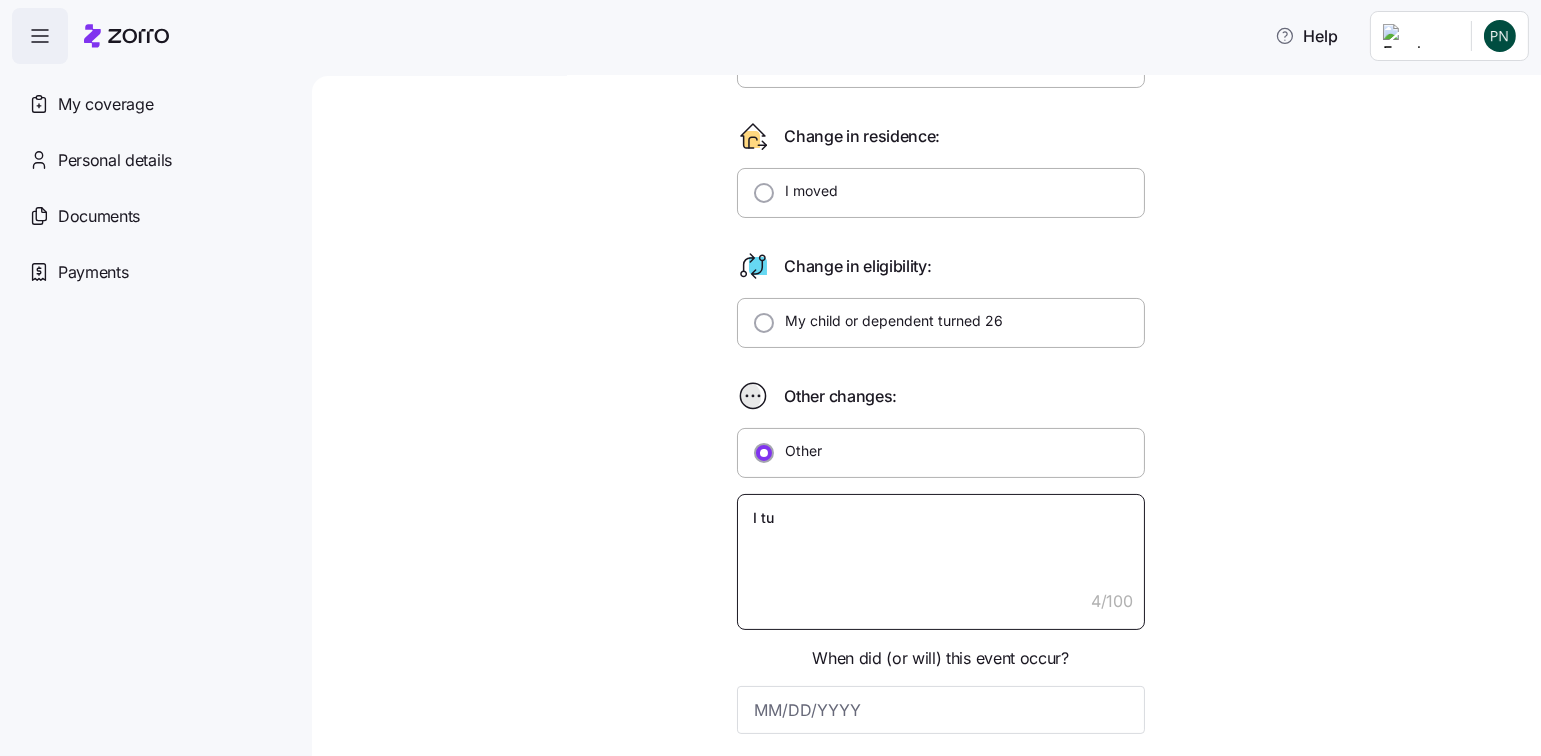type on "x" 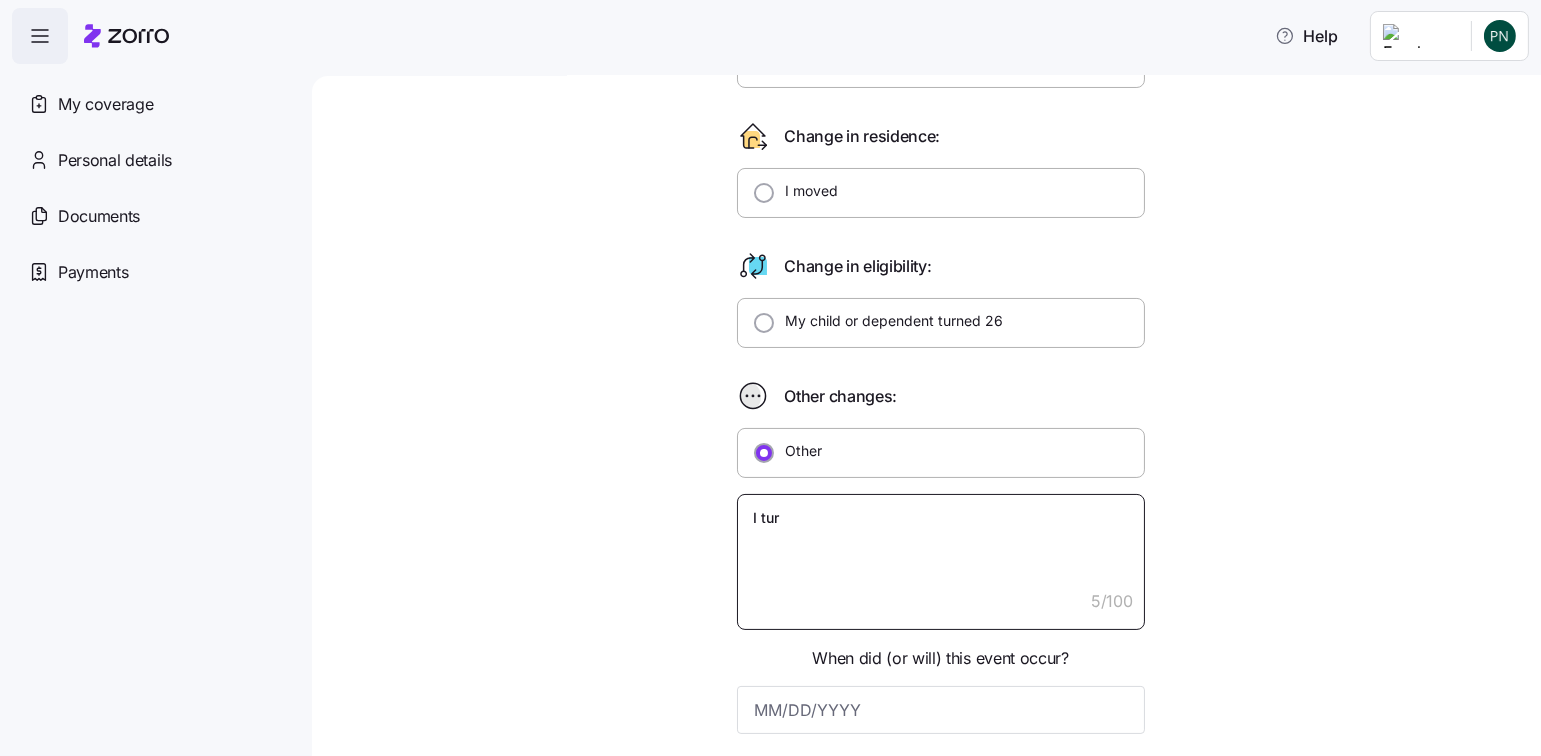 type on "x" 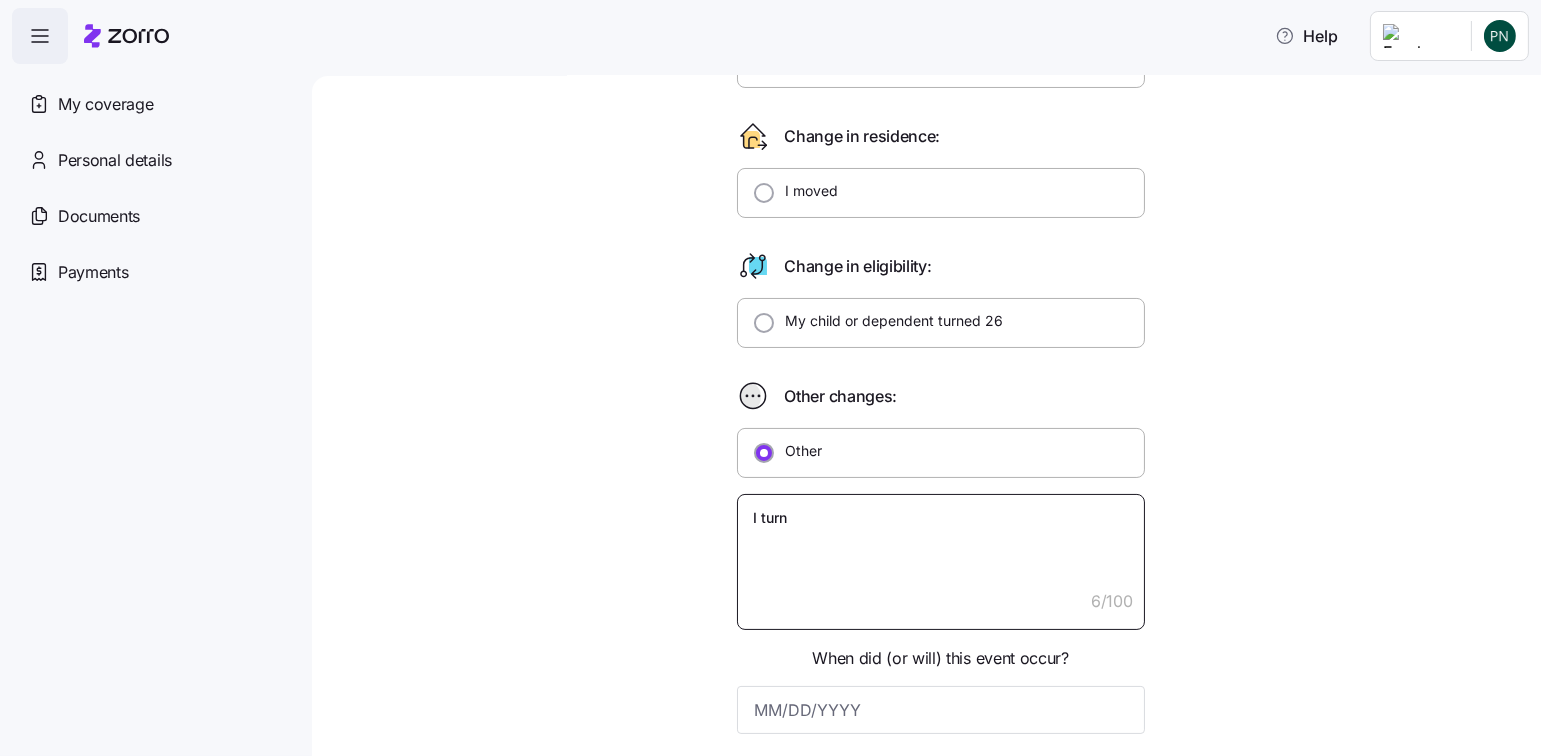 type on "x" 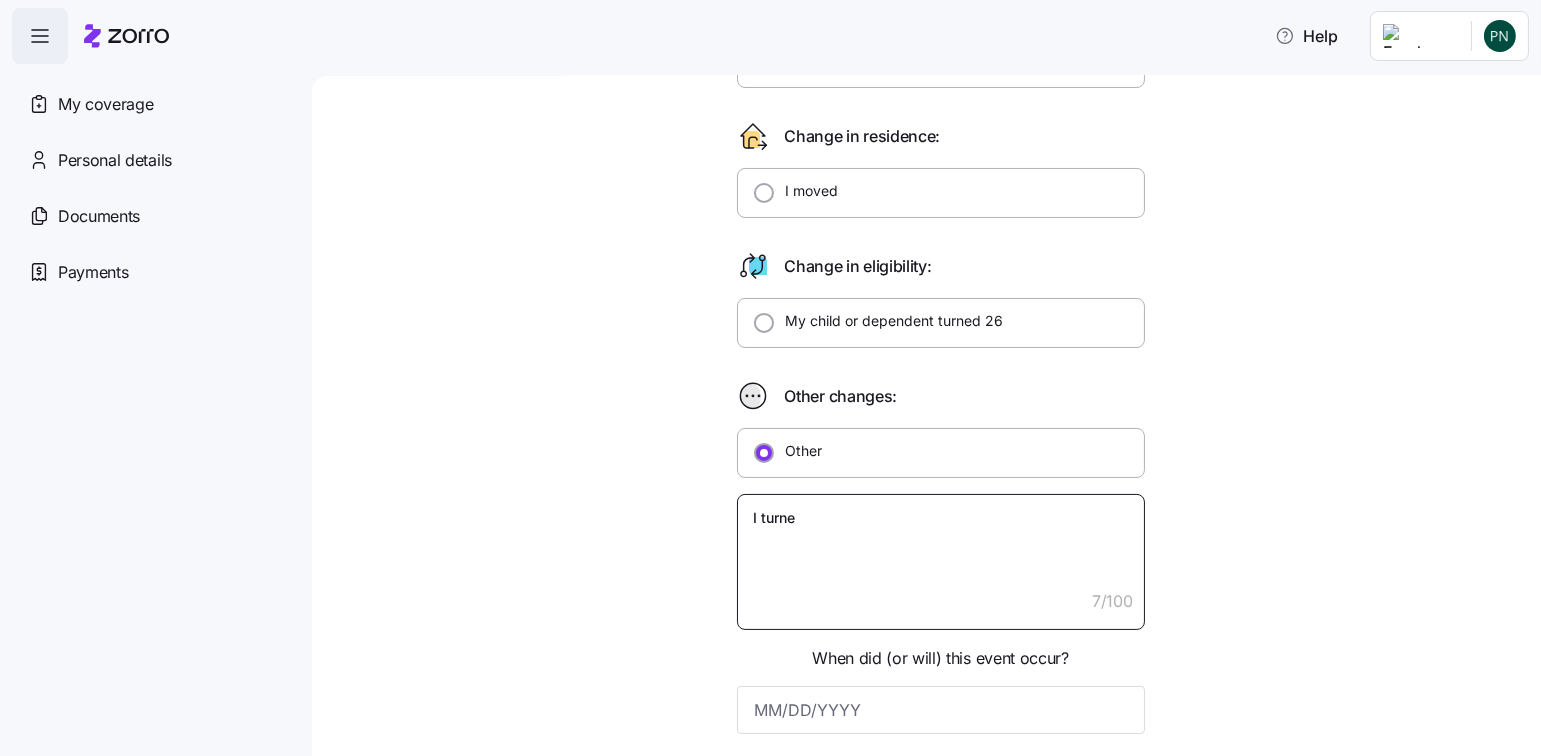 type on "x" 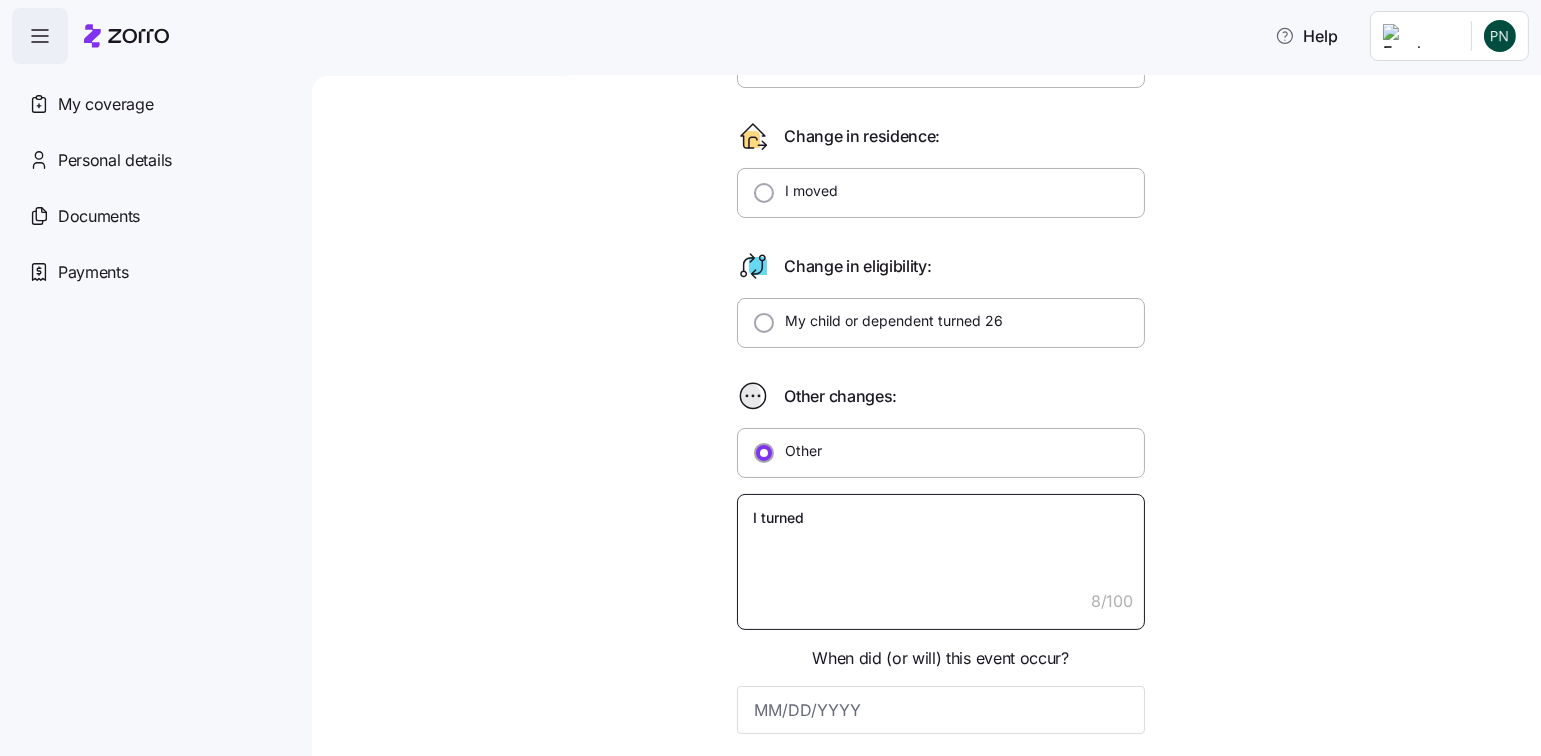 type on "x" 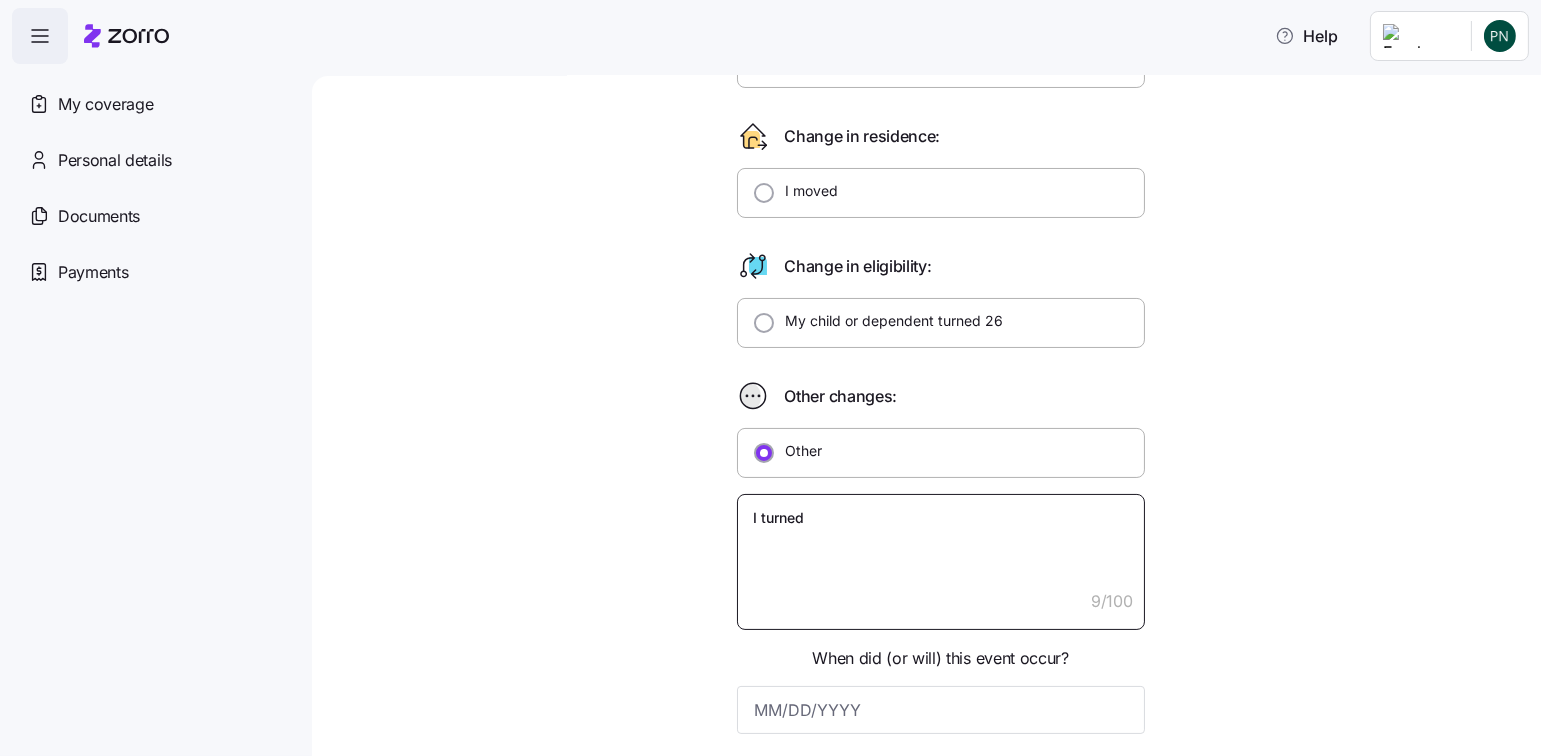 type on "x" 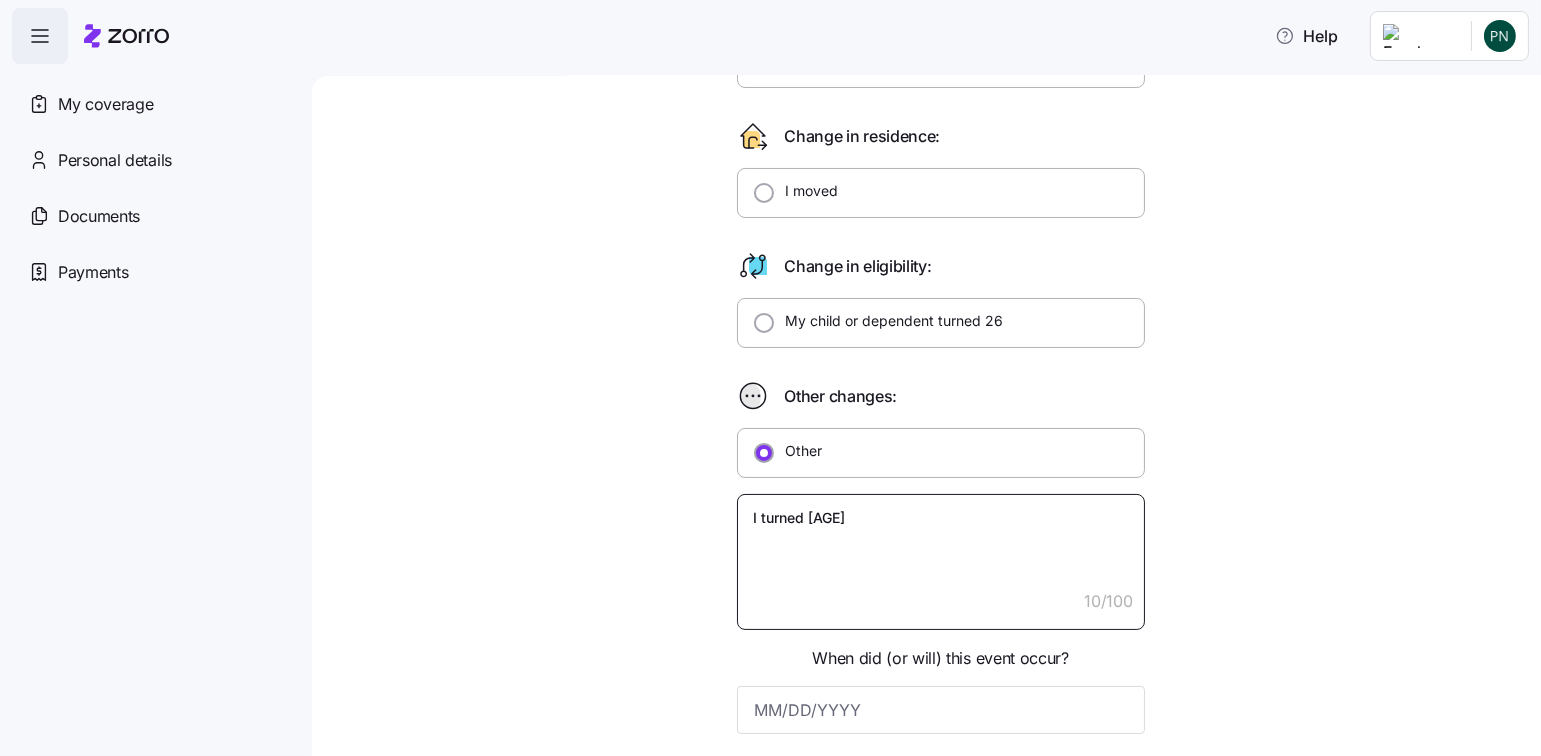 type on "x" 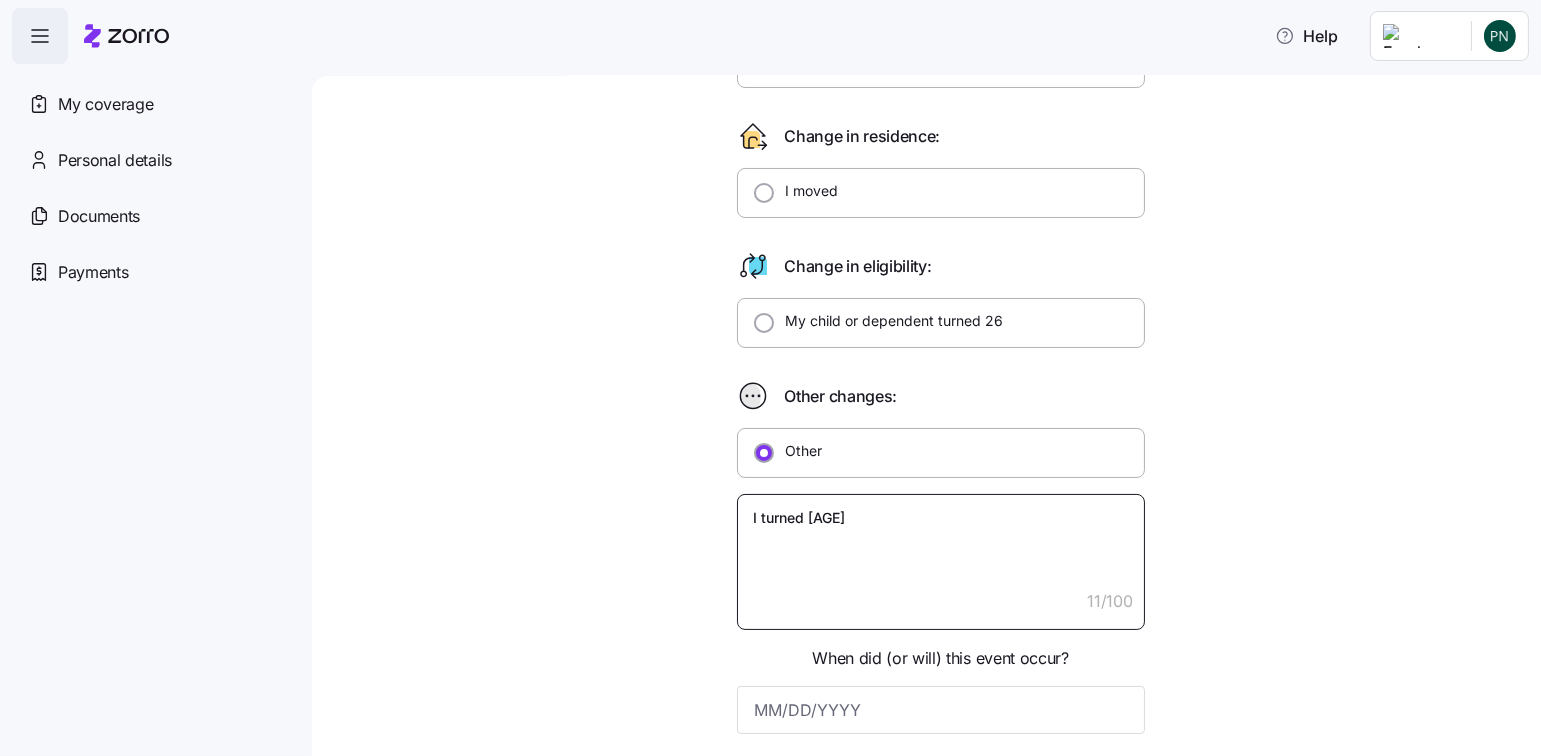 type on "x" 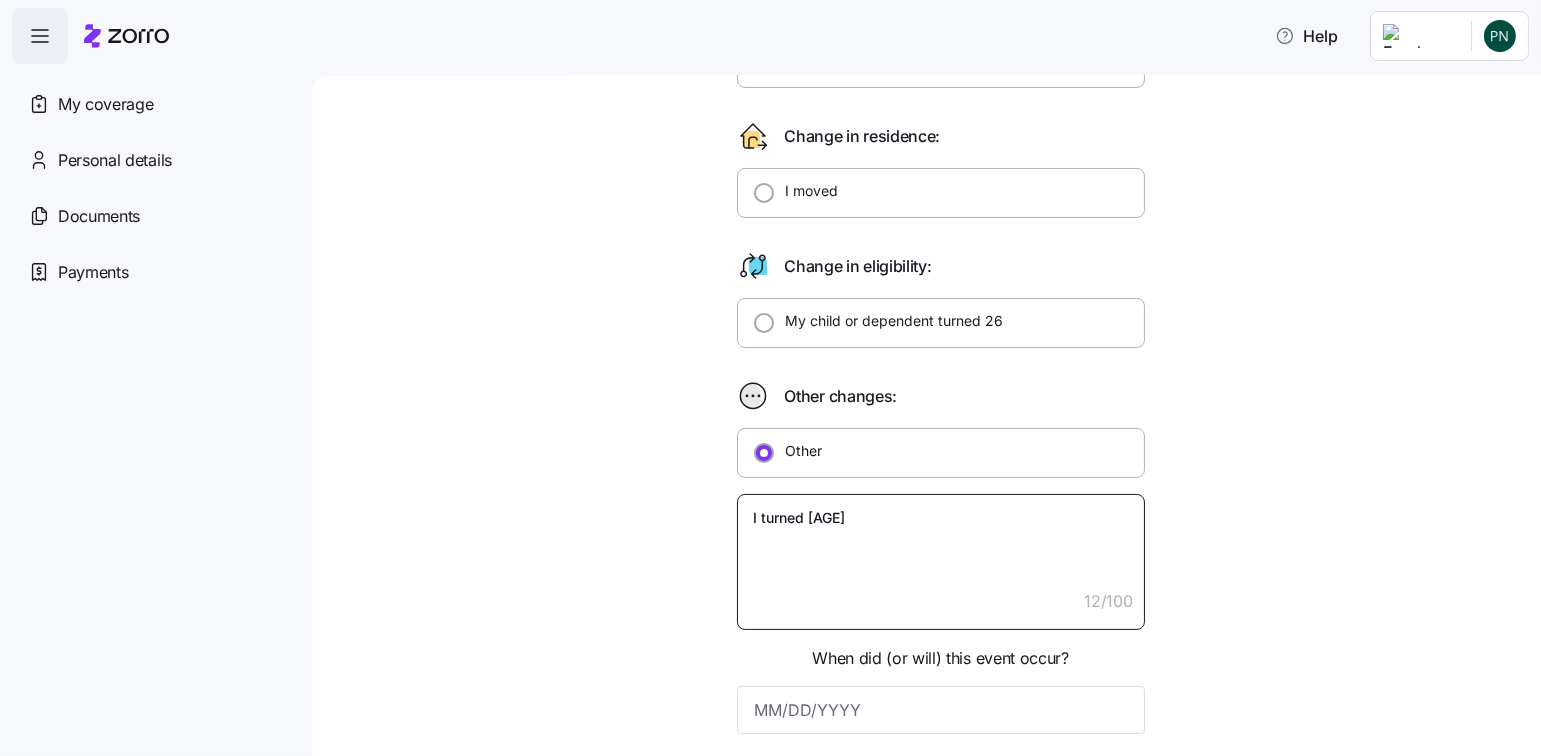 type on "x" 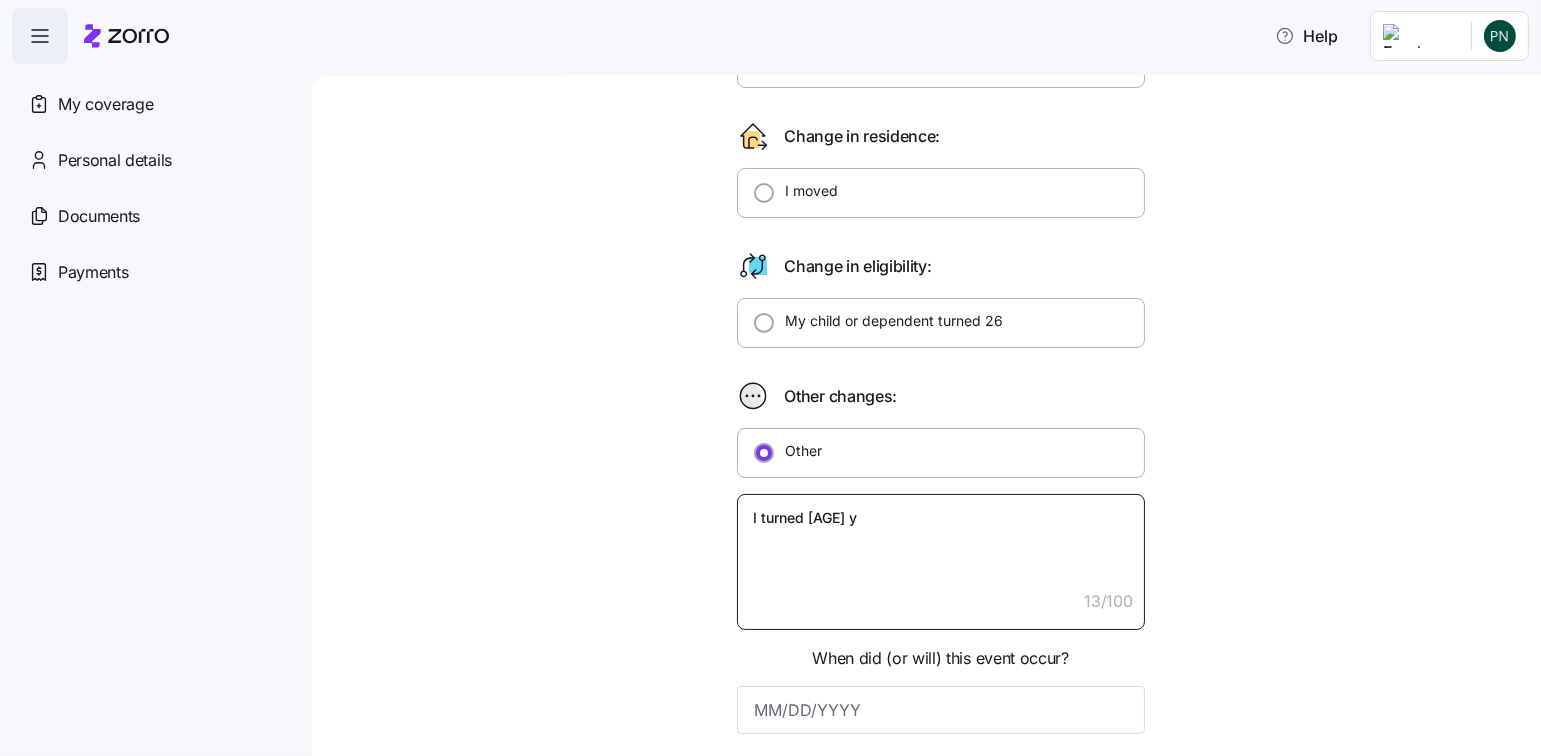 type on "x" 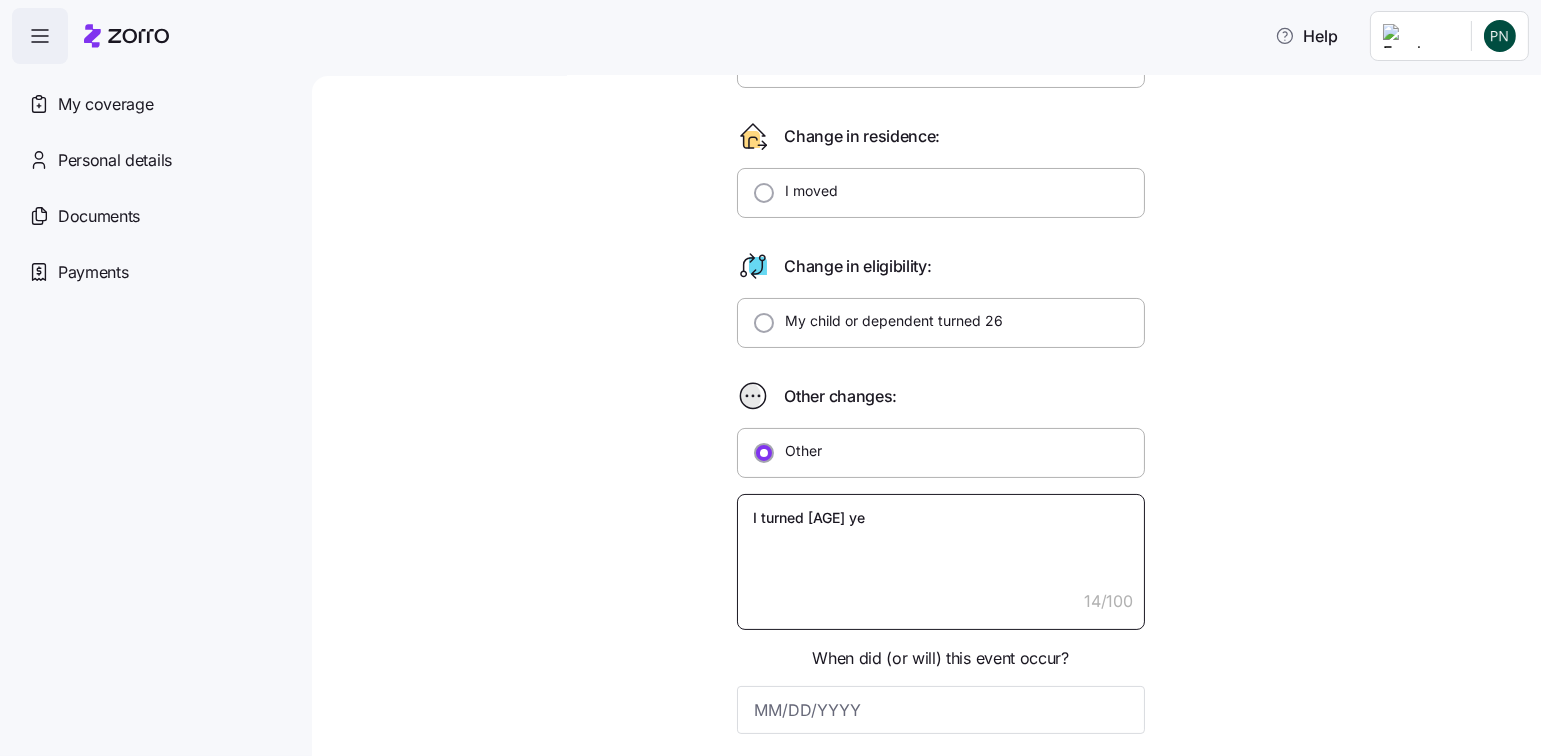 type on "x" 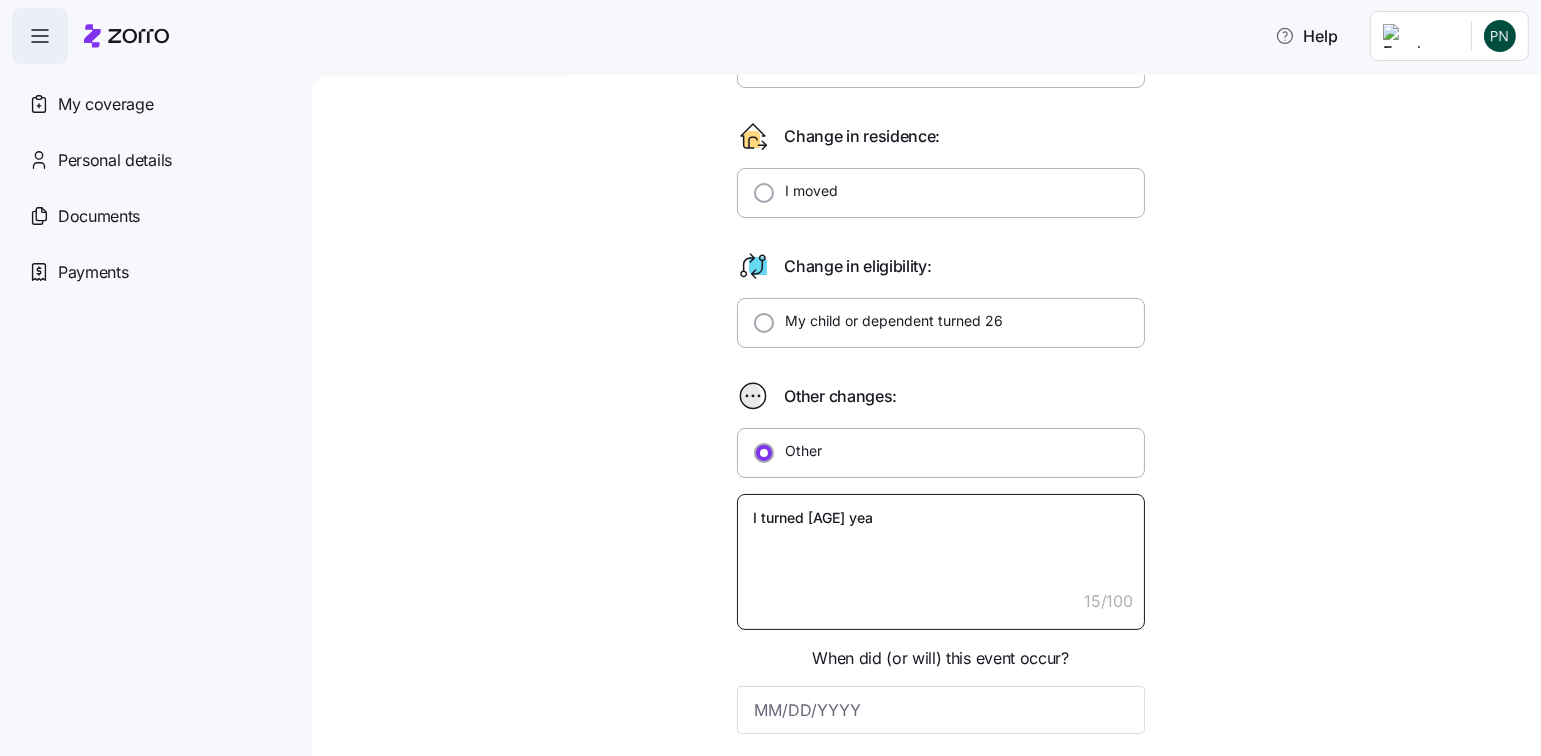 type on "x" 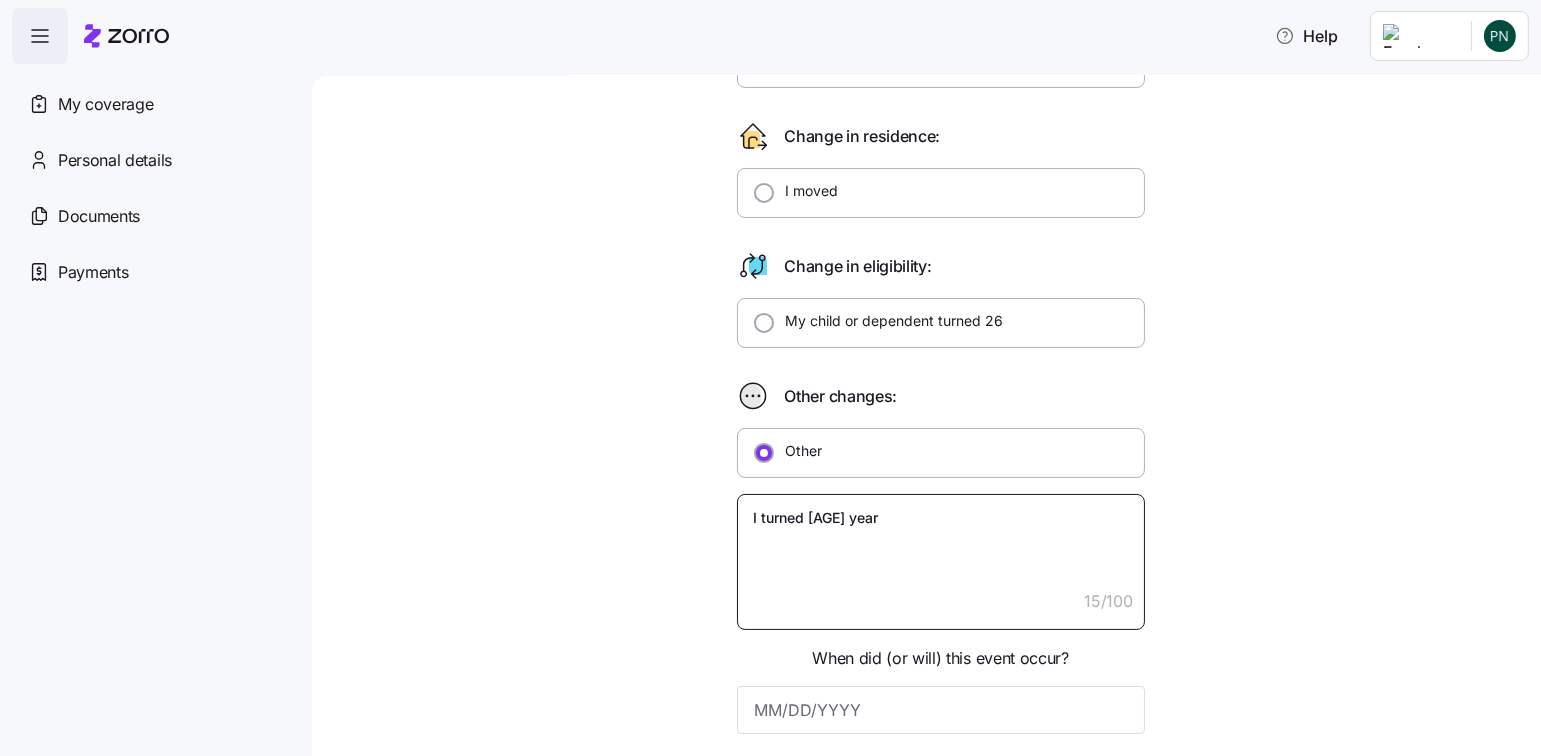 type on "x" 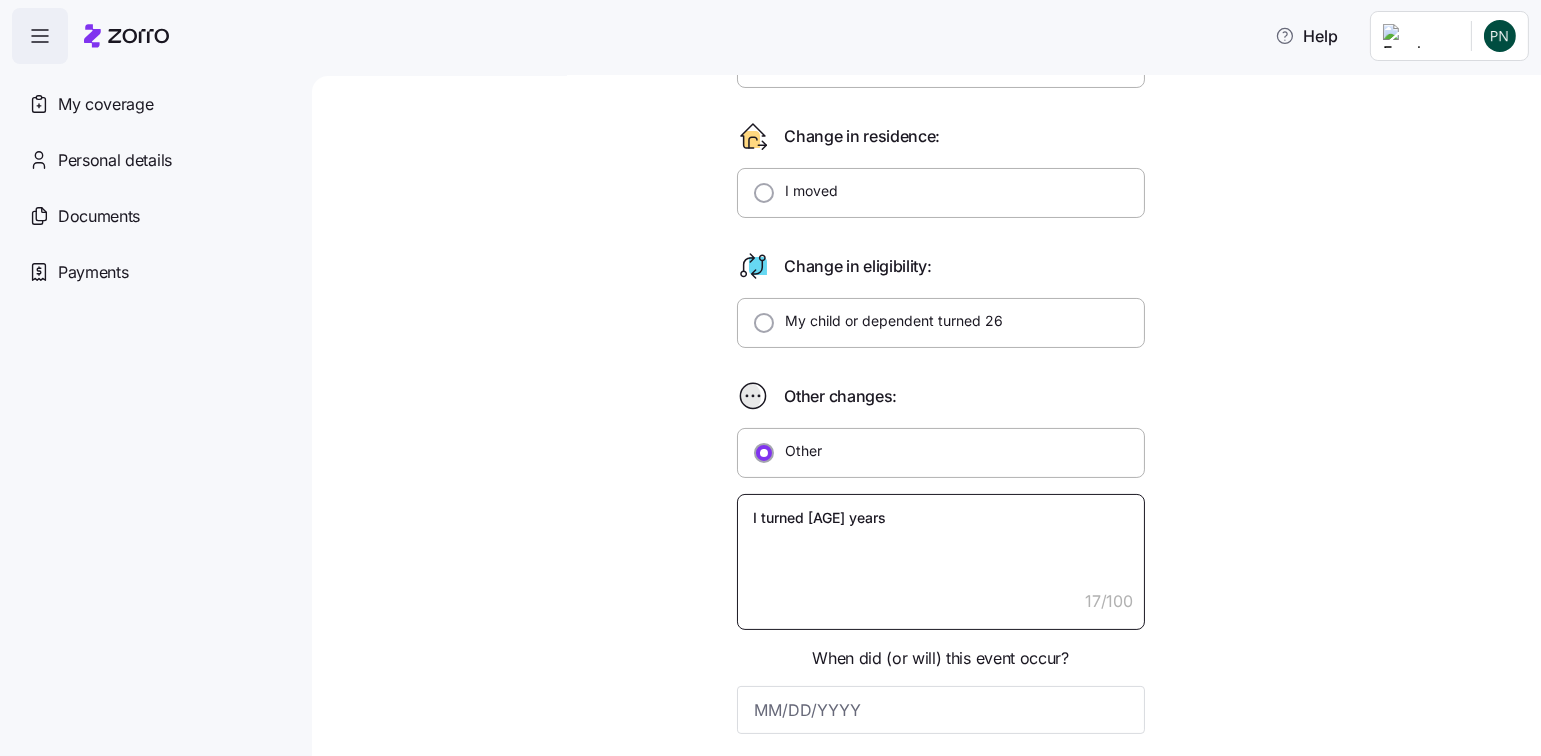 type on "x" 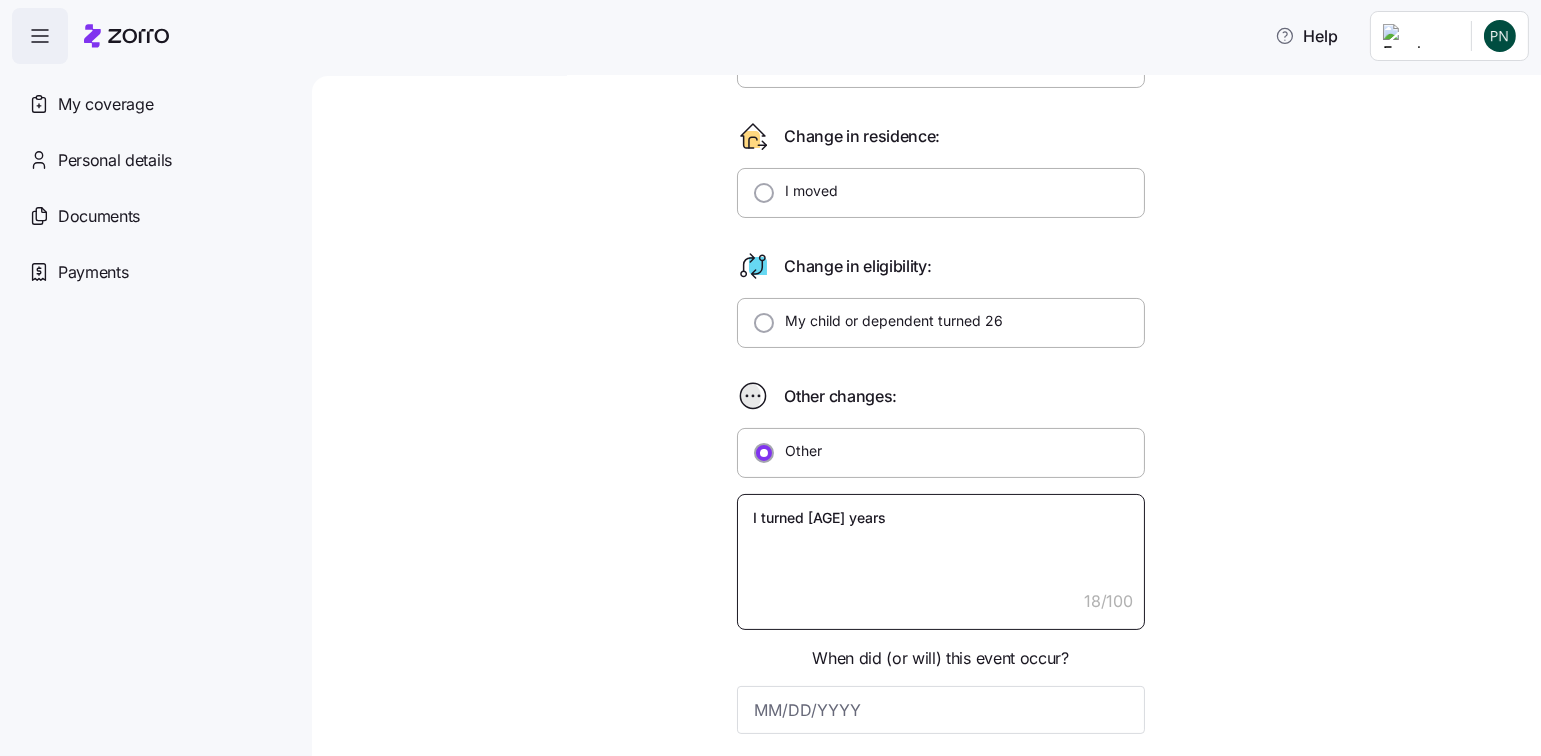 type on "x" 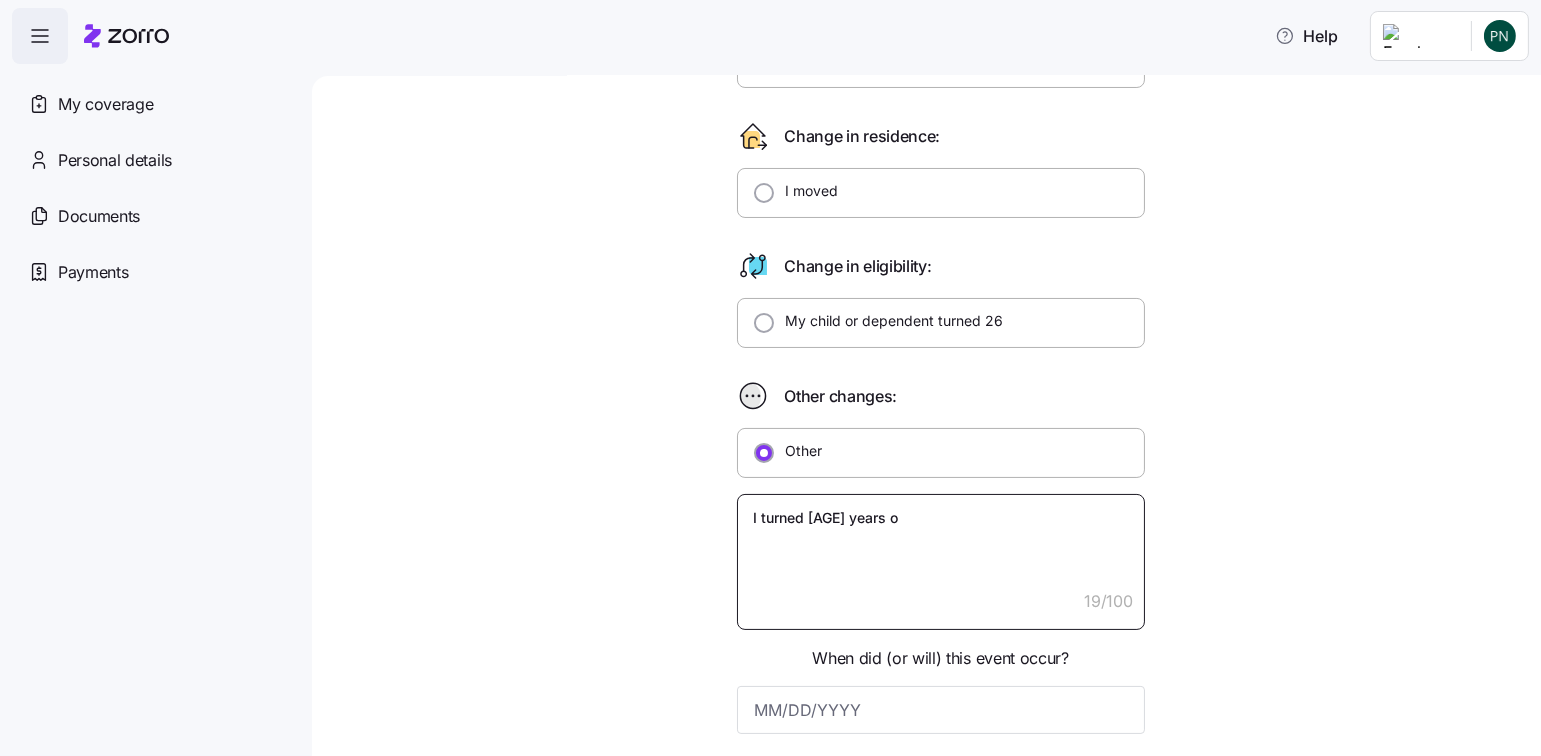 type on "x" 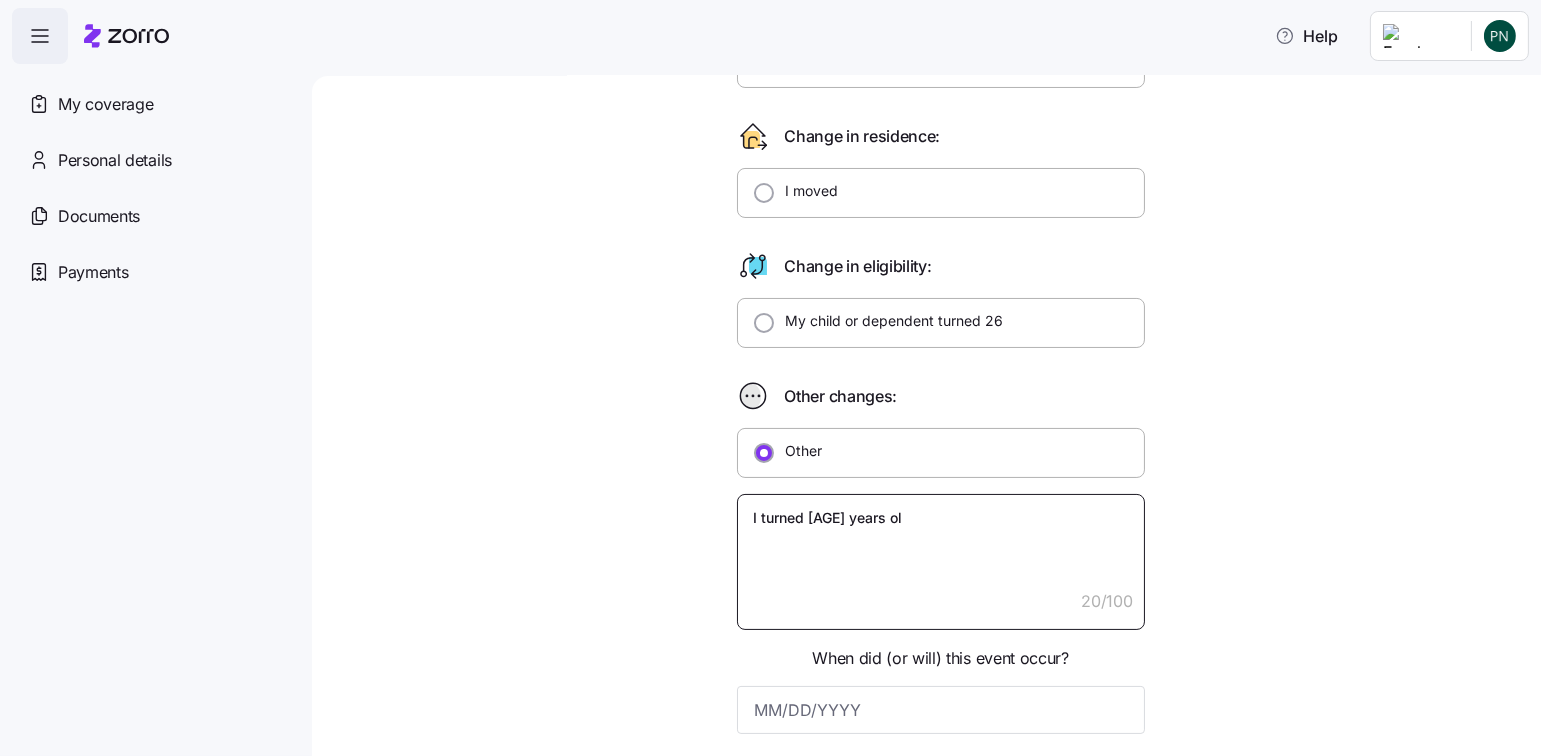 type on "x" 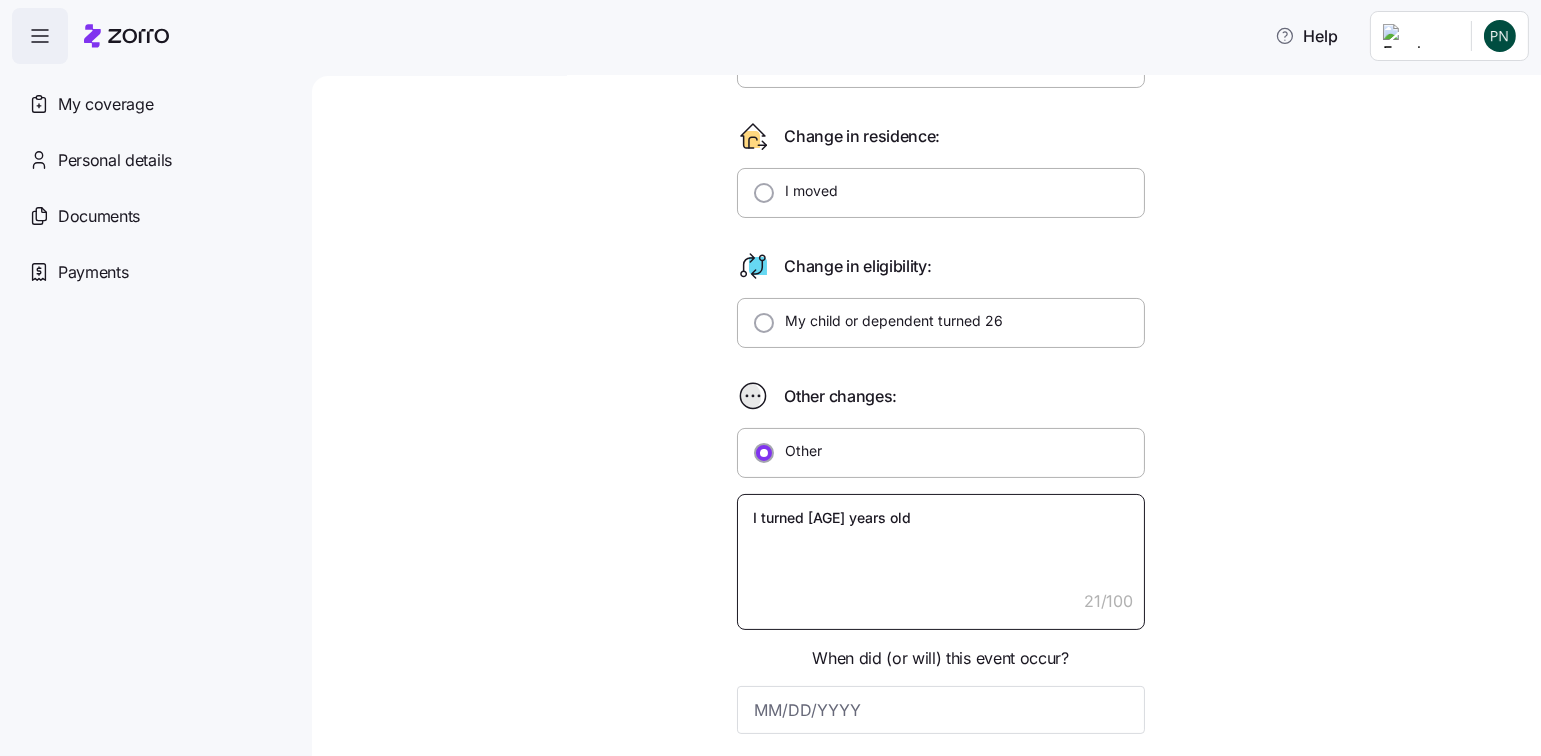 type on "I turned 65 years old" 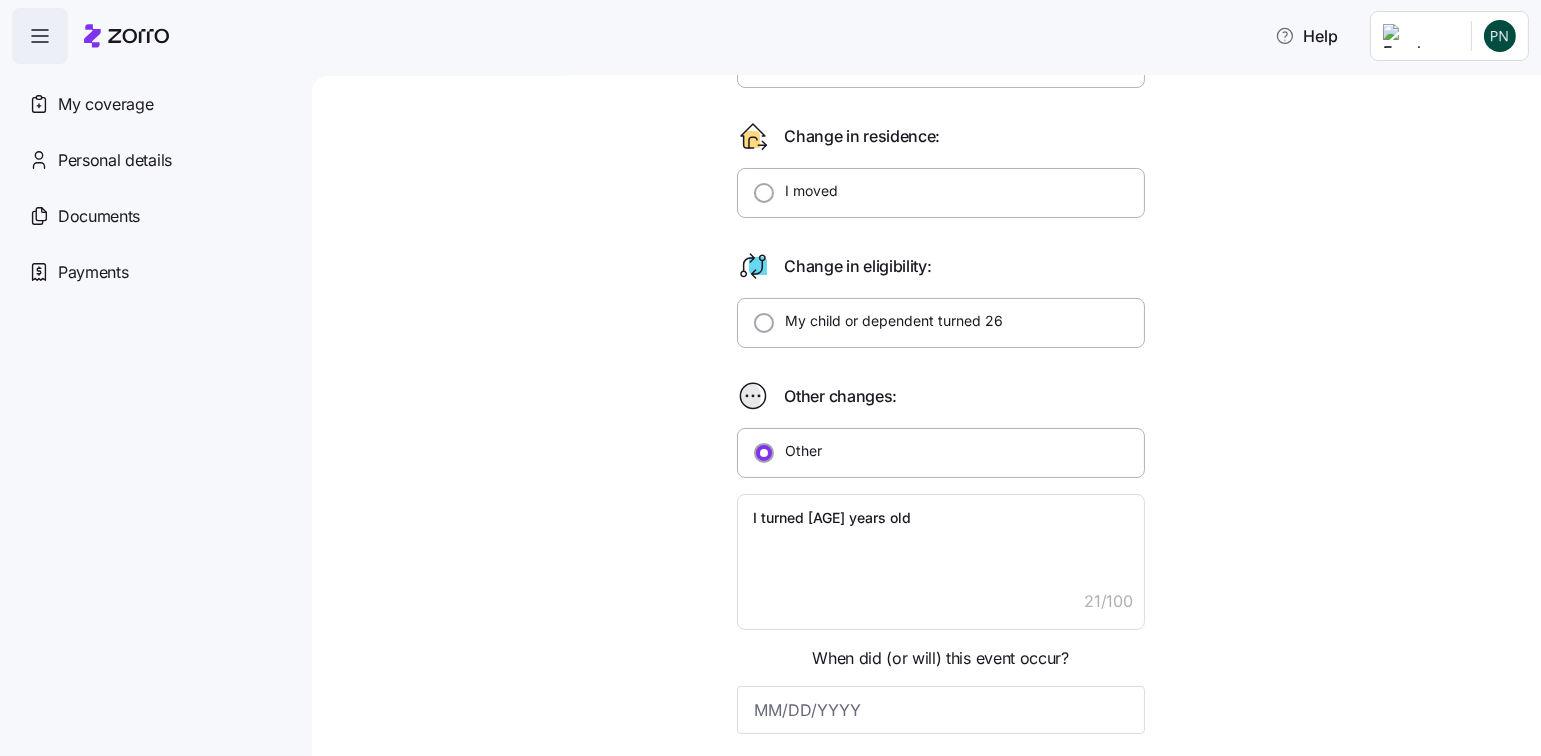 click at bounding box center [941, 710] 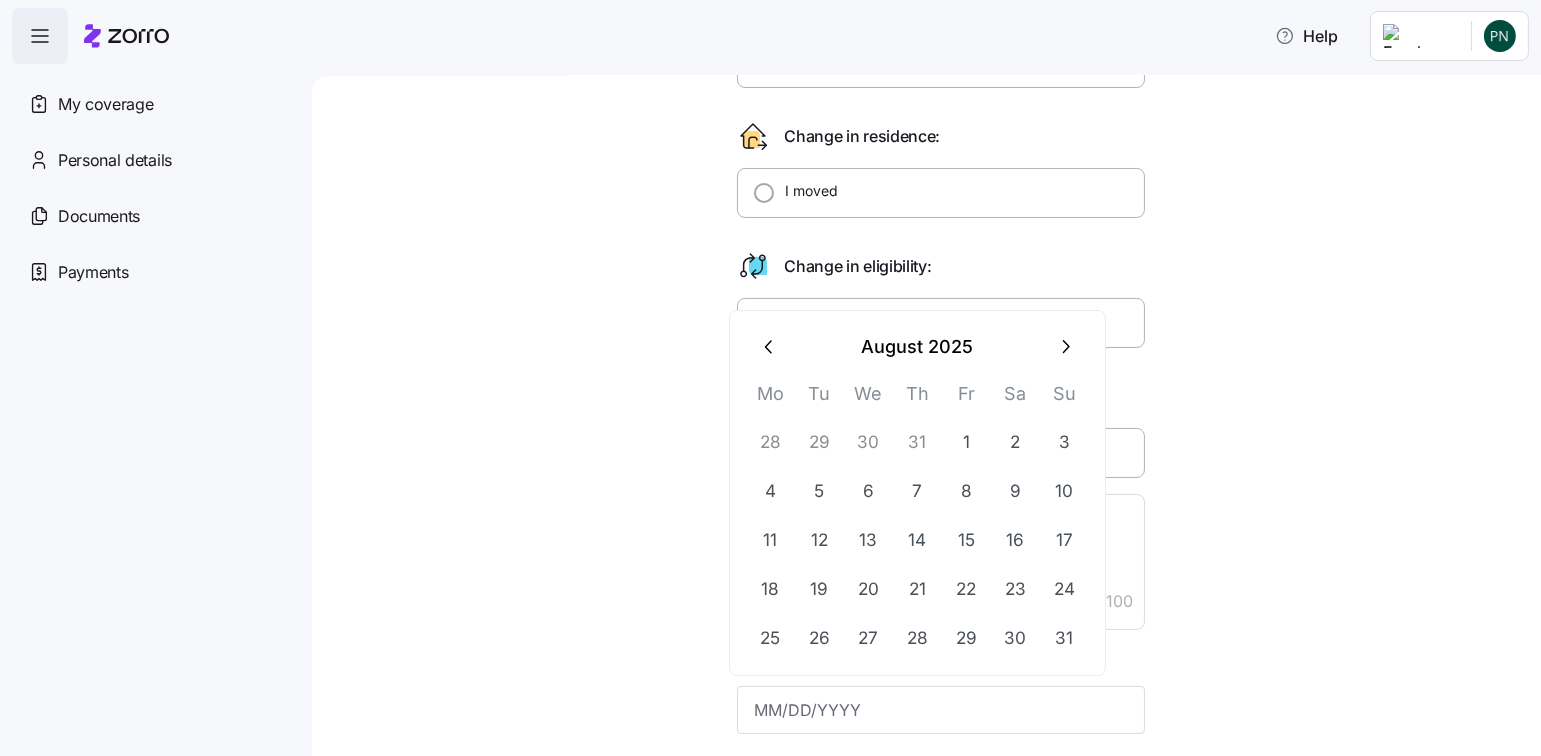 click 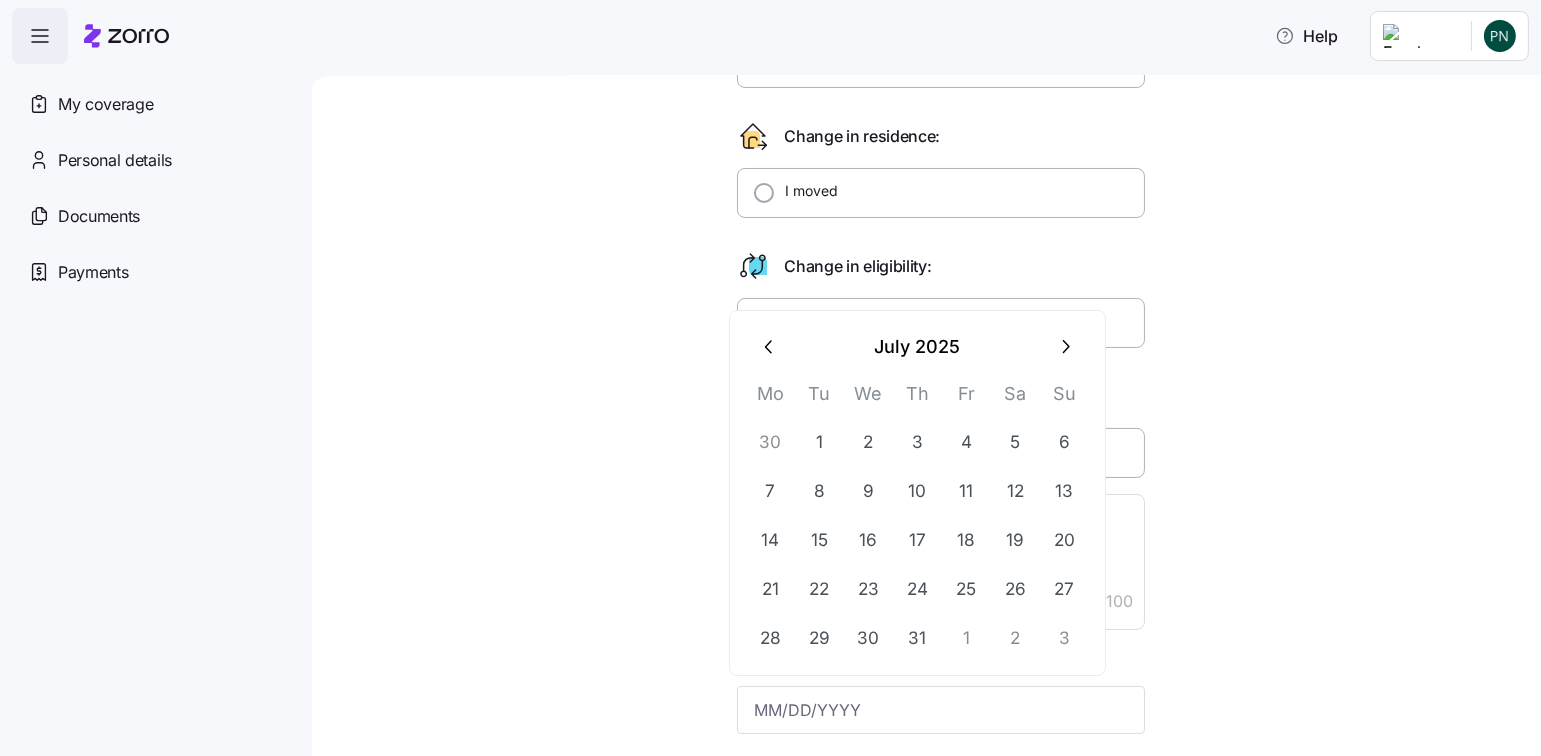 click on "27" at bounding box center (1064, 589) 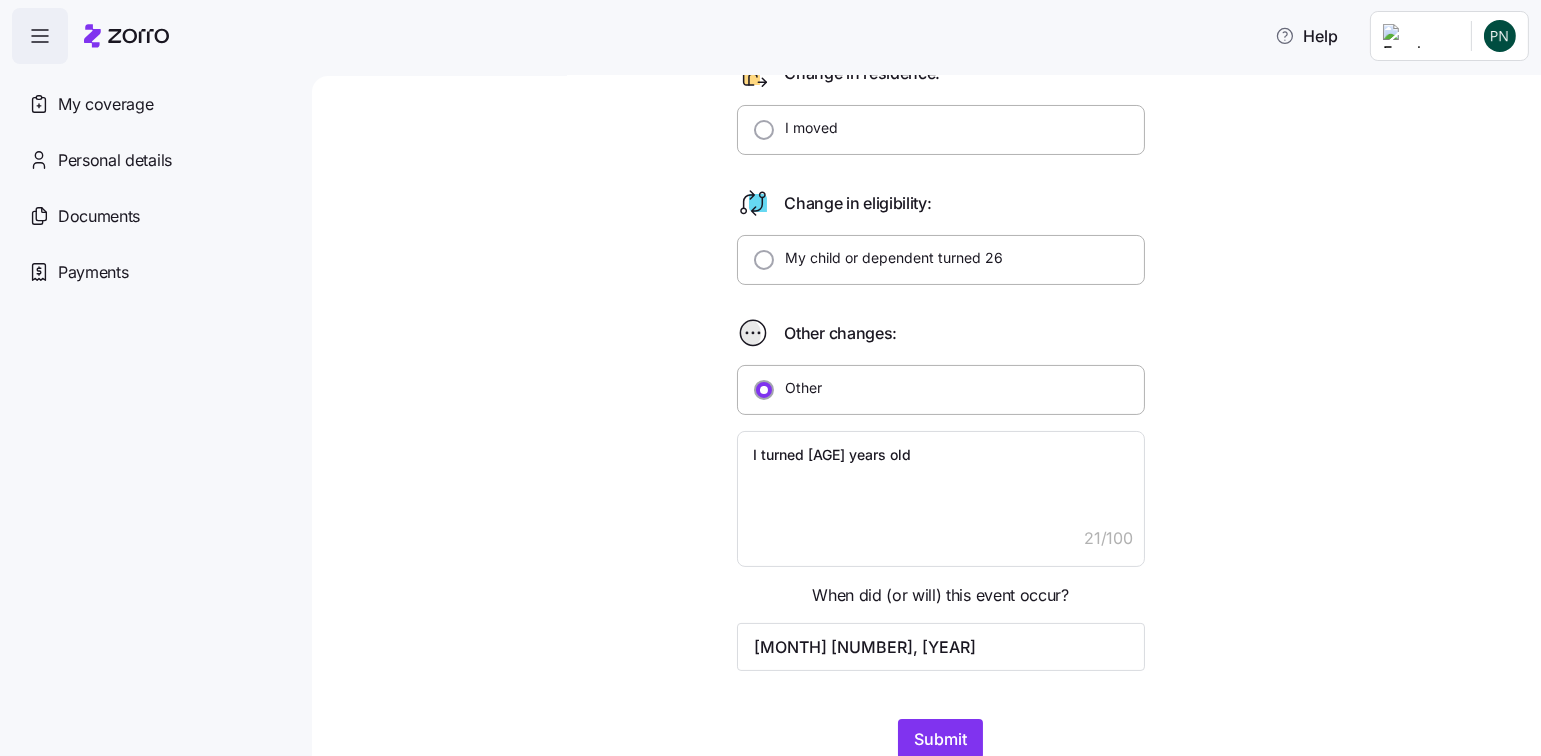 scroll, scrollTop: 539, scrollLeft: 0, axis: vertical 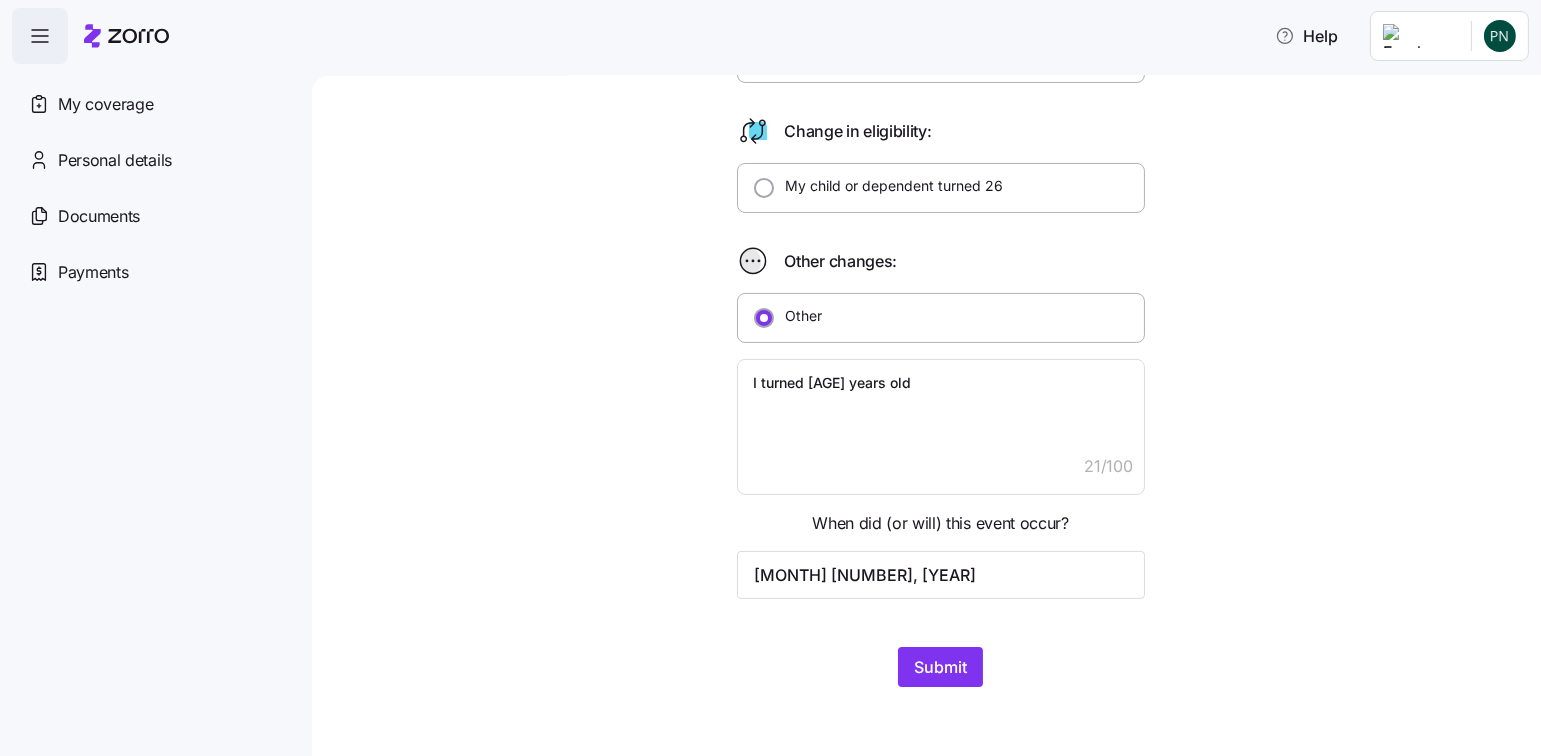 click on "Submit" at bounding box center (940, 667) 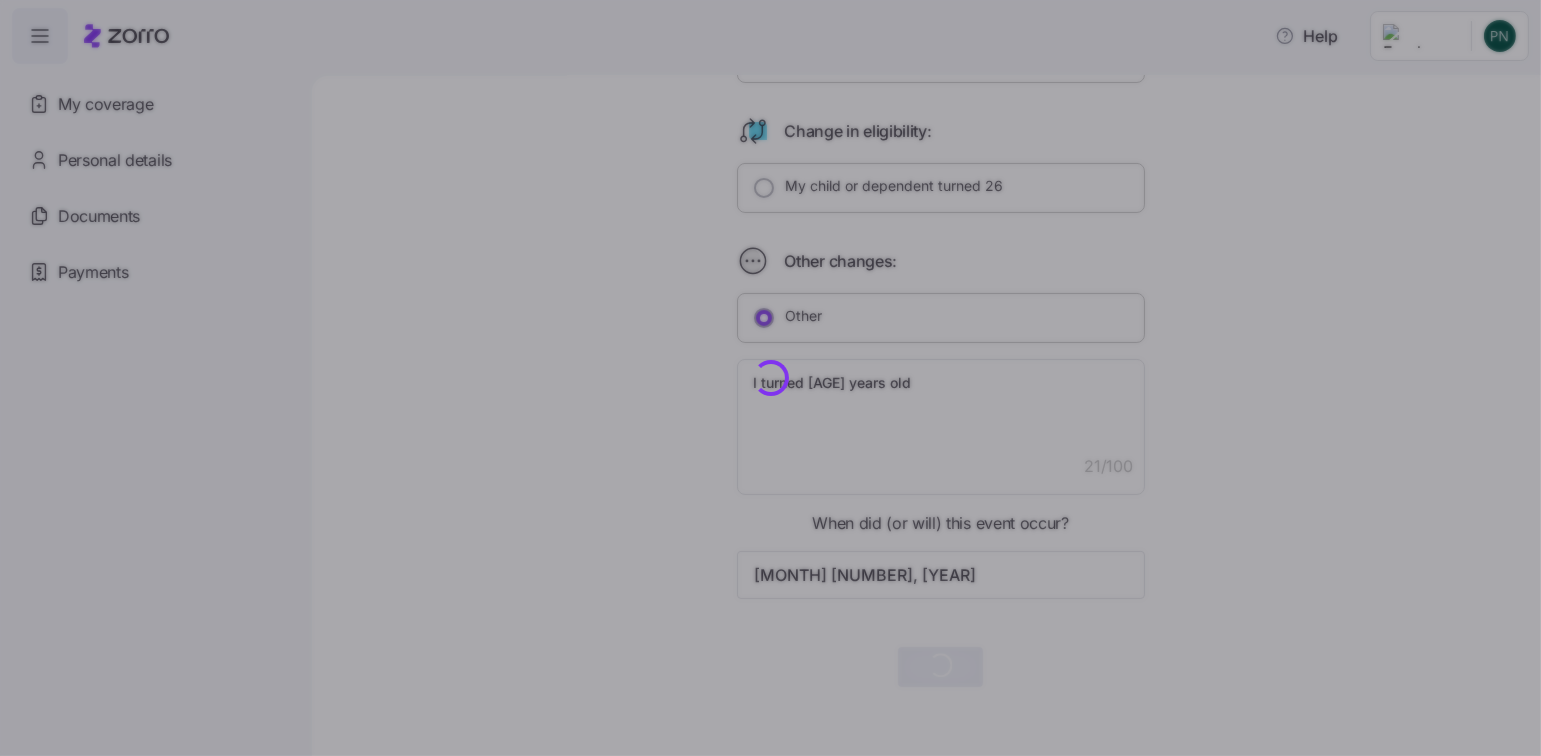 type on "x" 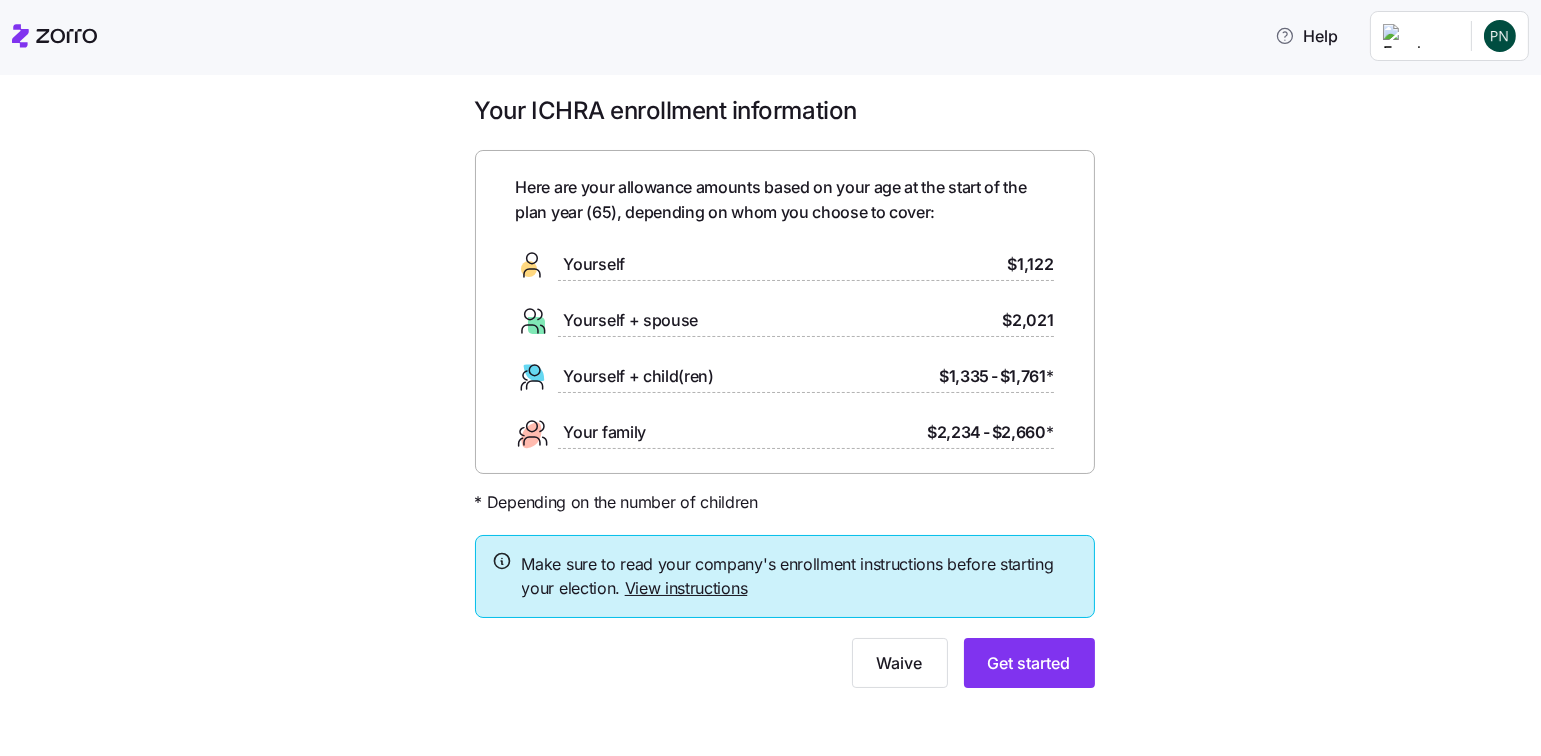 scroll, scrollTop: 16, scrollLeft: 0, axis: vertical 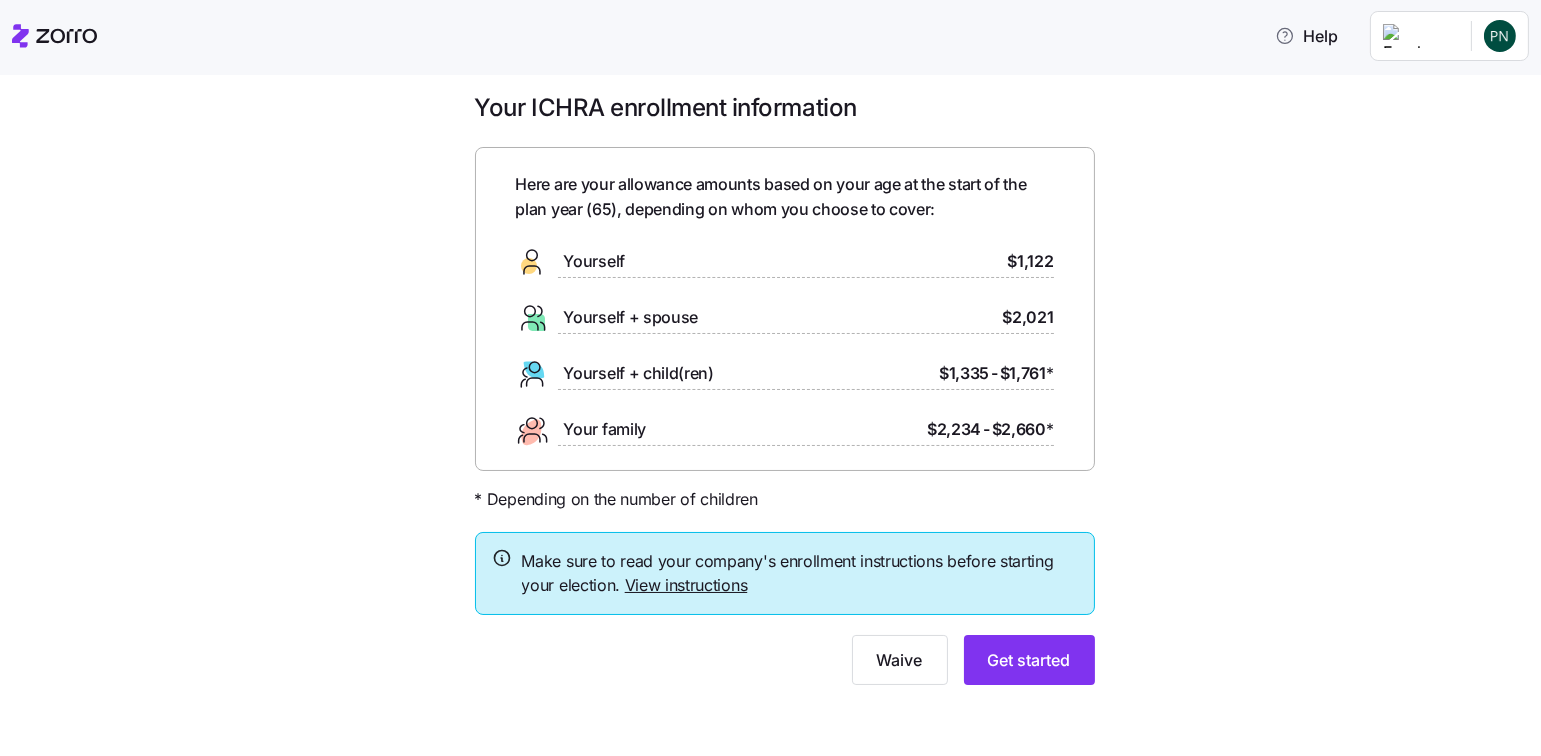 click on "Get started" at bounding box center (1029, 660) 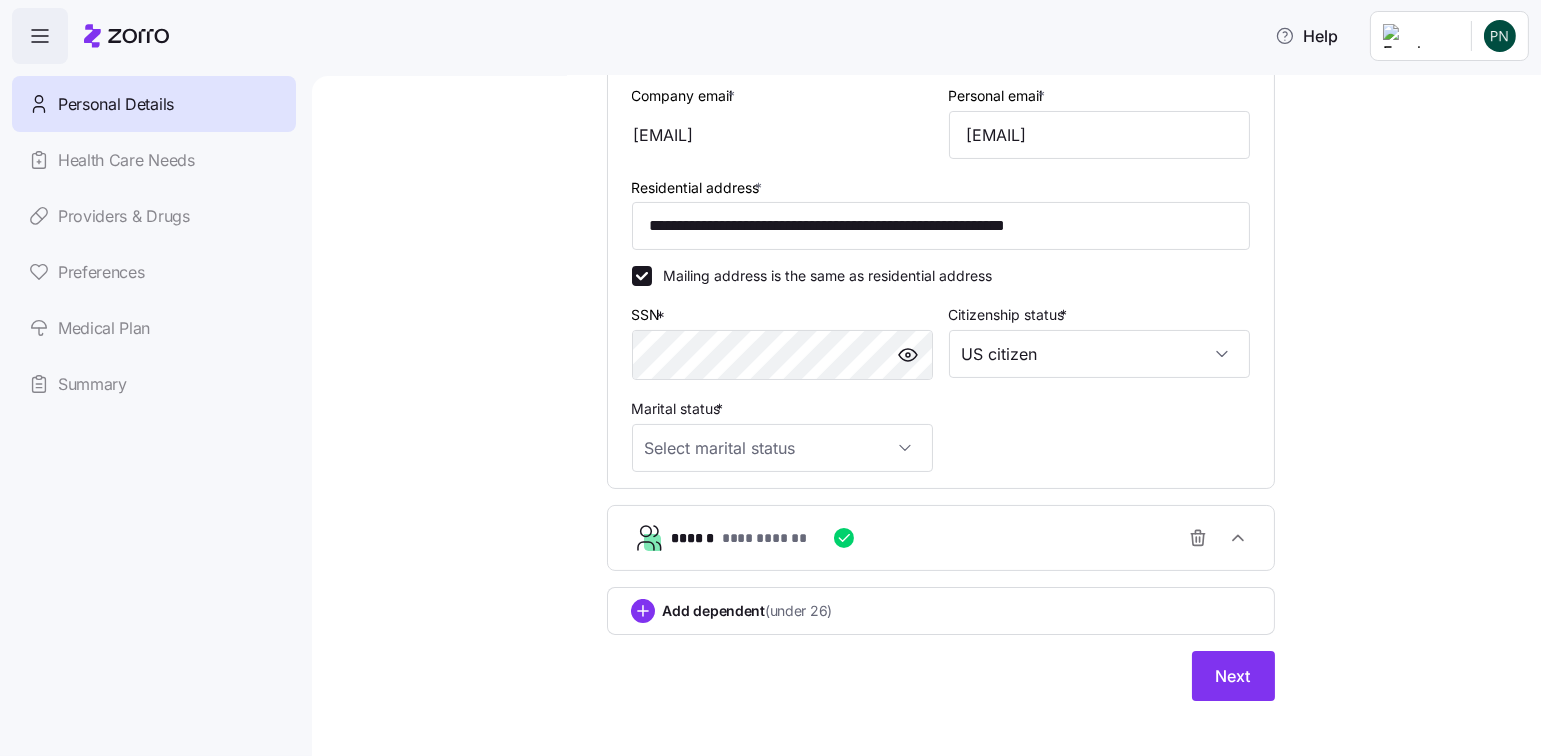 scroll, scrollTop: 496, scrollLeft: 0, axis: vertical 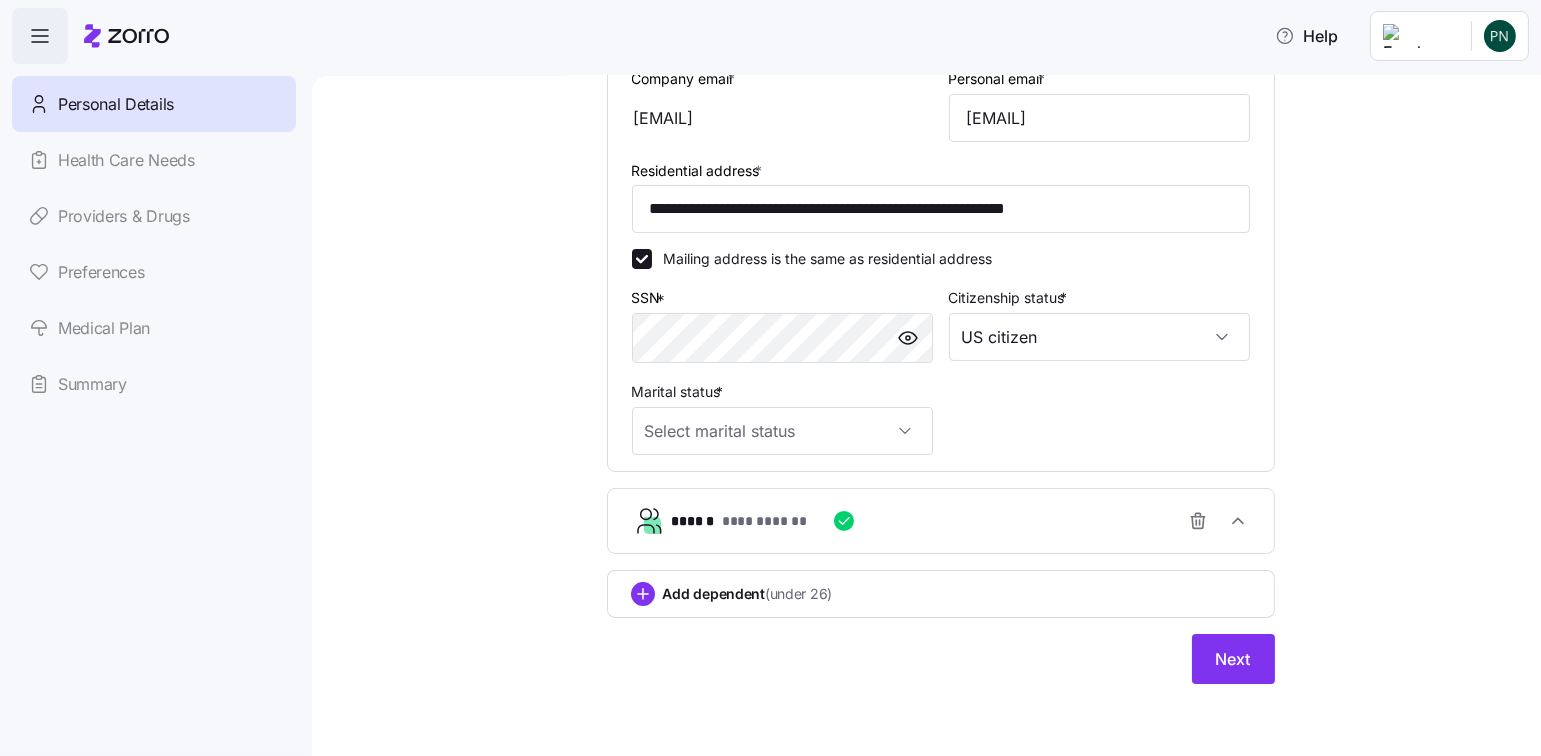 click on "Marital status  *" at bounding box center [782, 431] 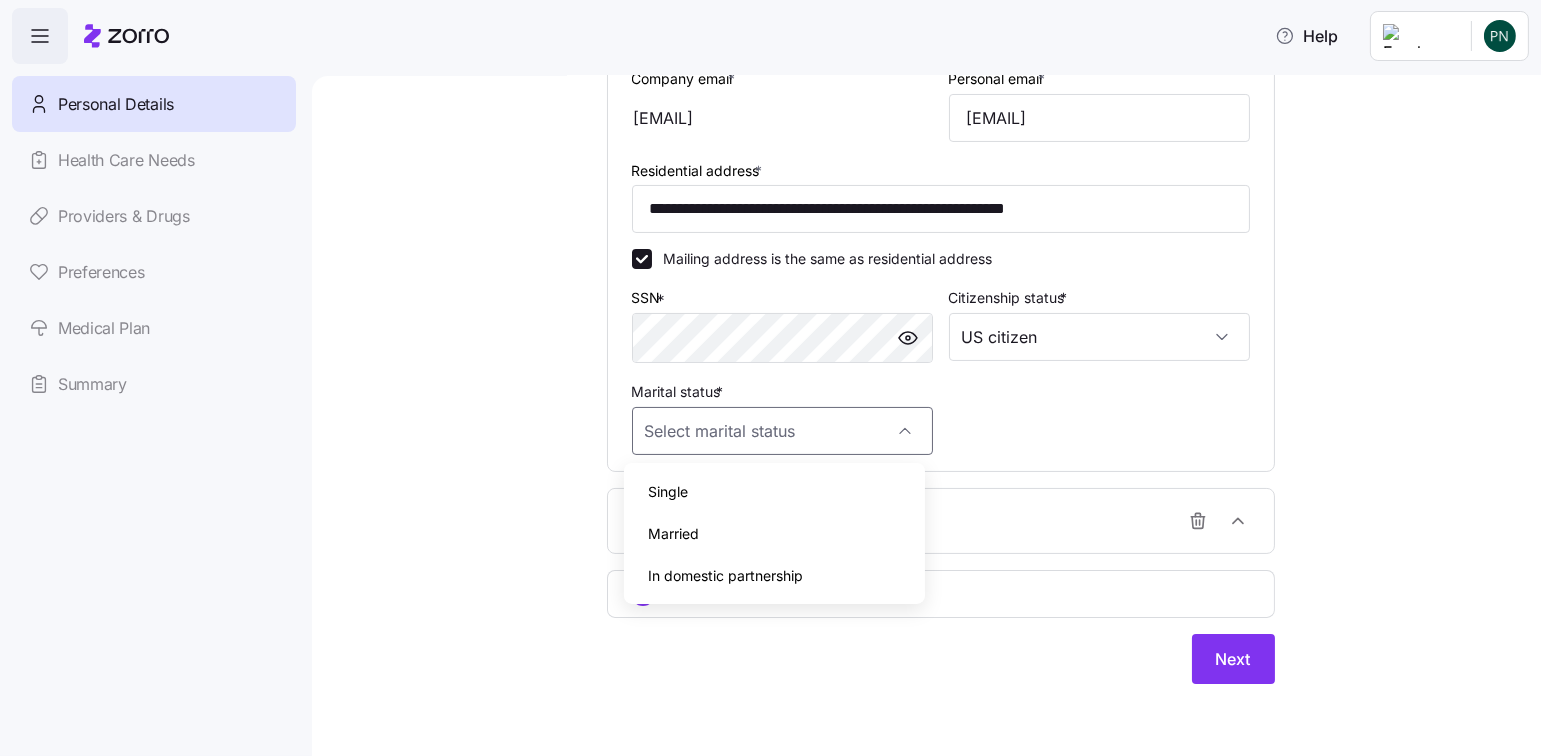 click on "Married" at bounding box center [774, 534] 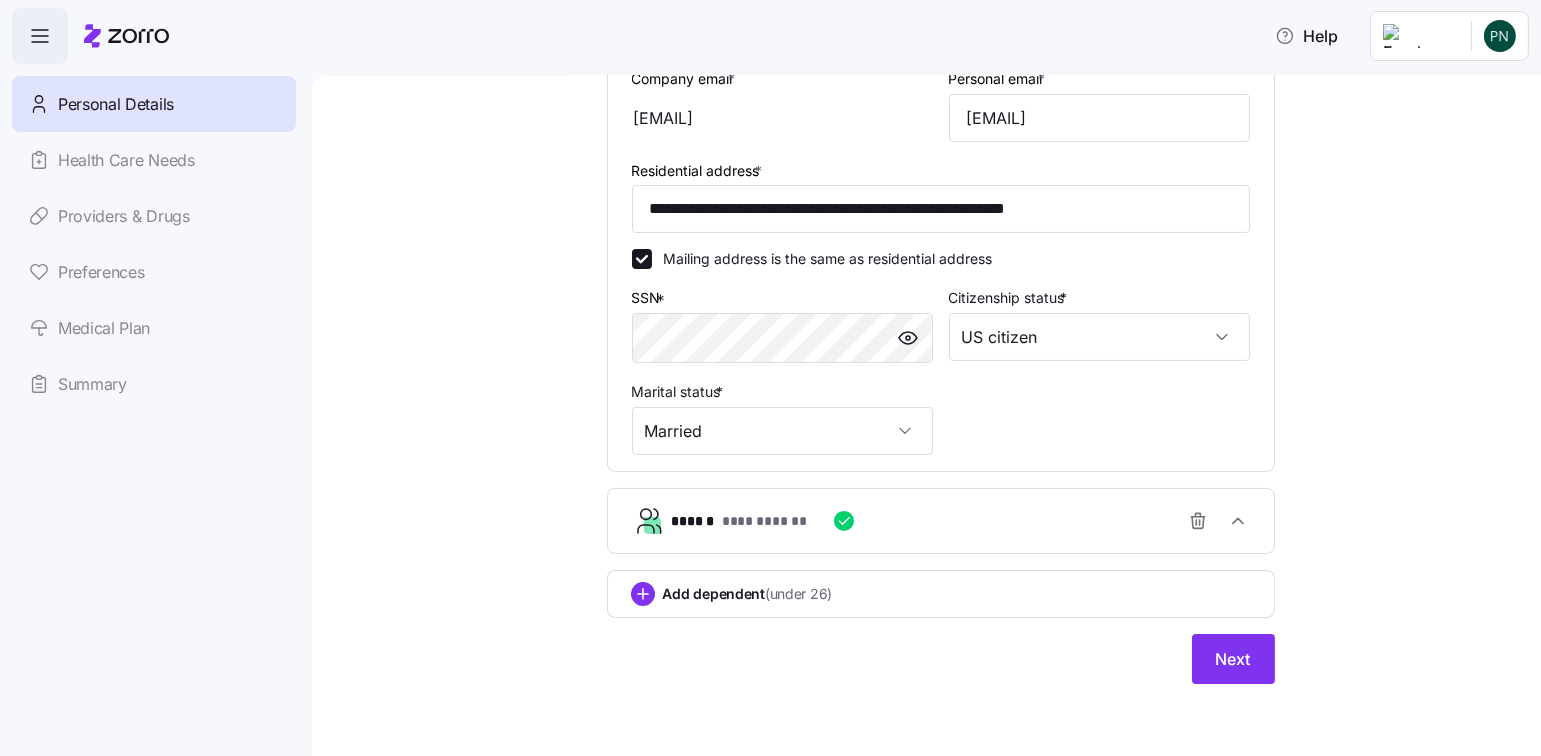 click on "Next" at bounding box center (1233, 659) 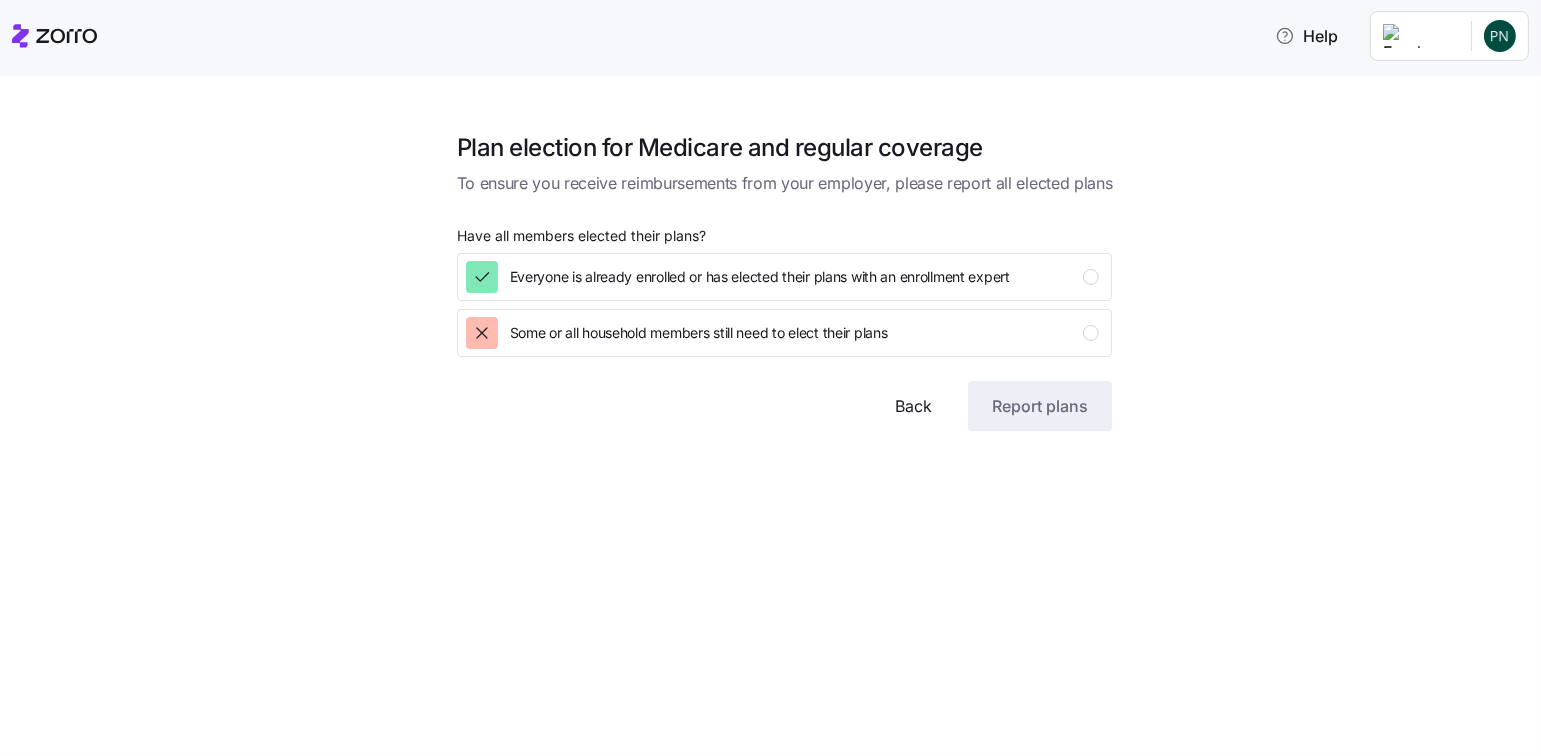 click at bounding box center (1091, 277) 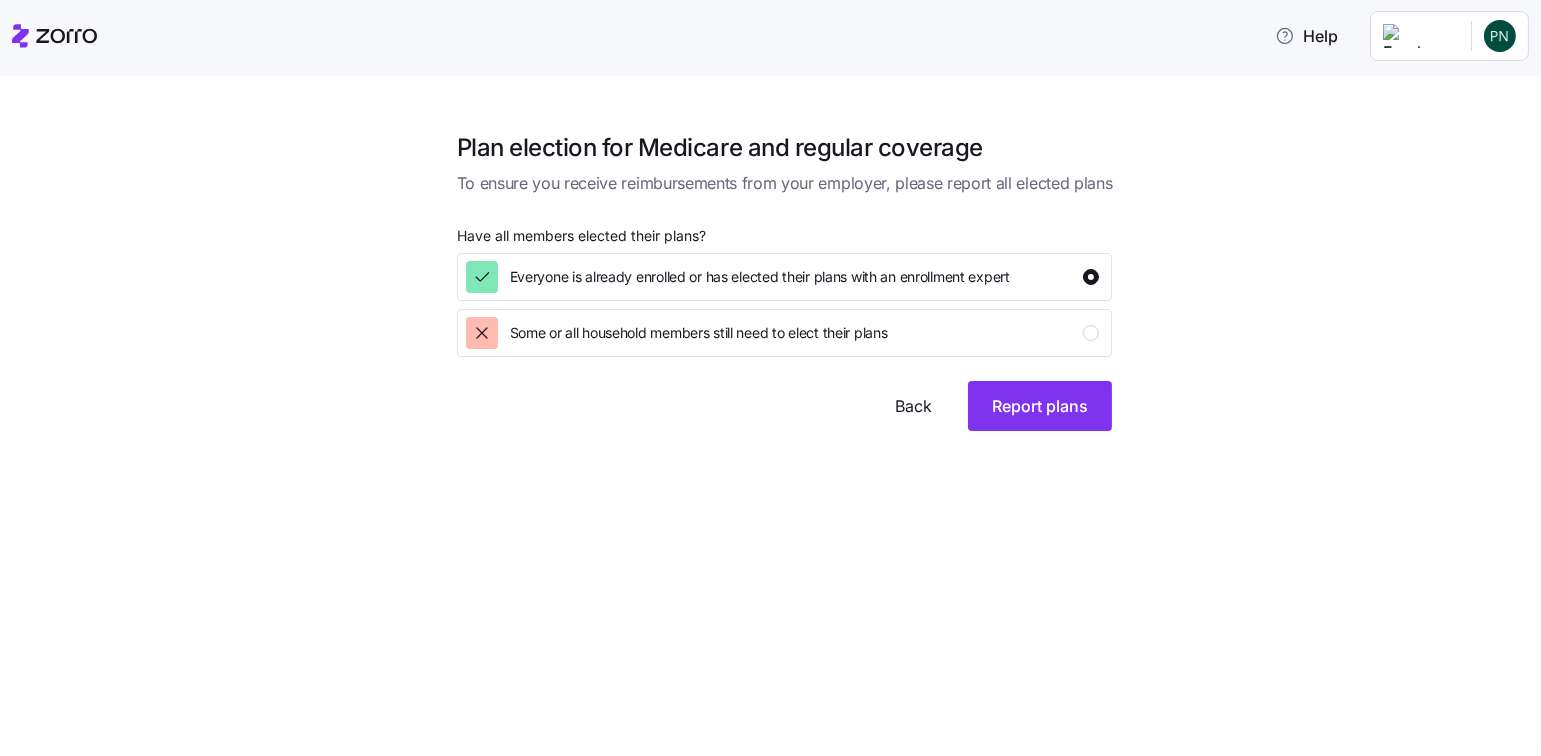 click on "Report plans" at bounding box center [1040, 406] 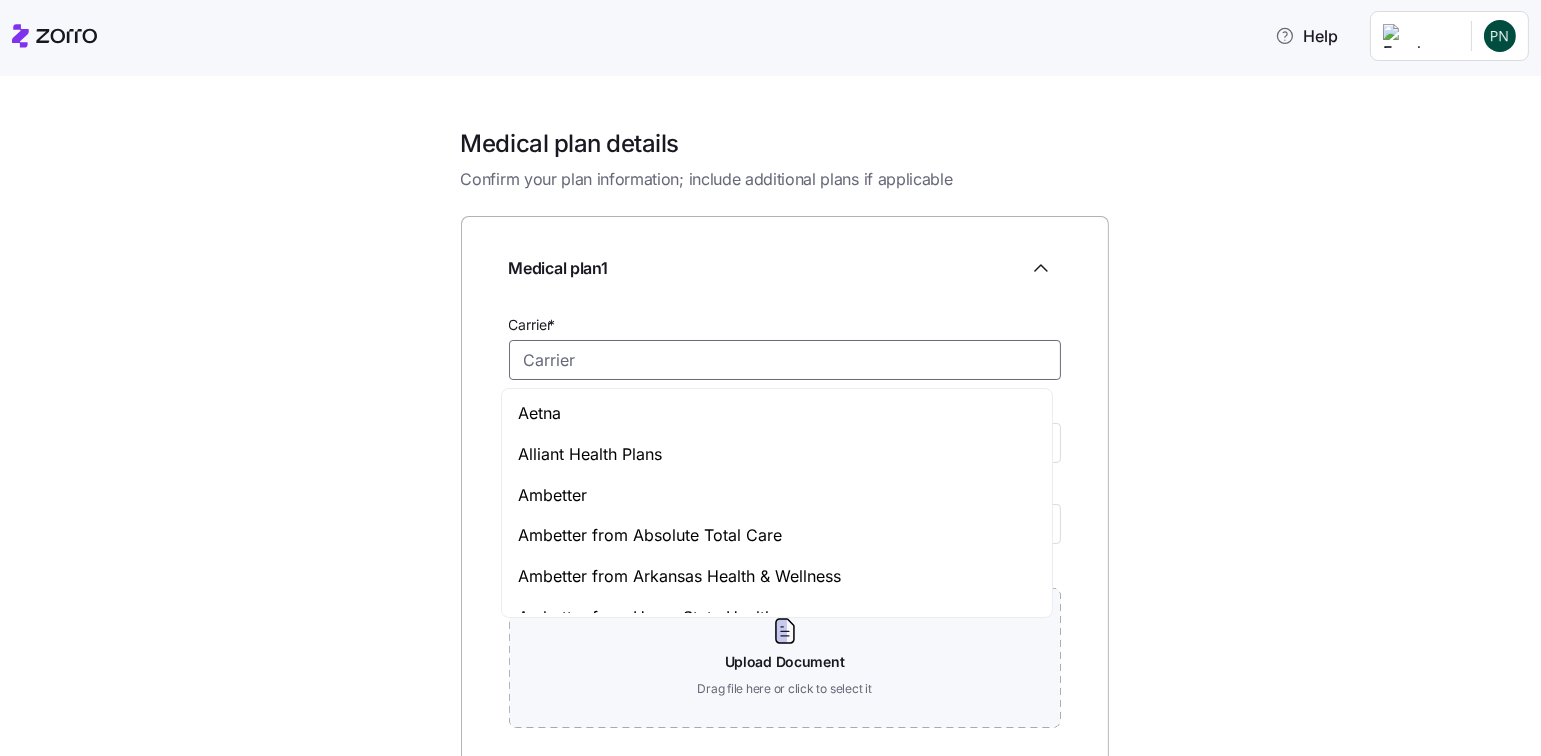 click on "Carrier  *" at bounding box center (785, 360) 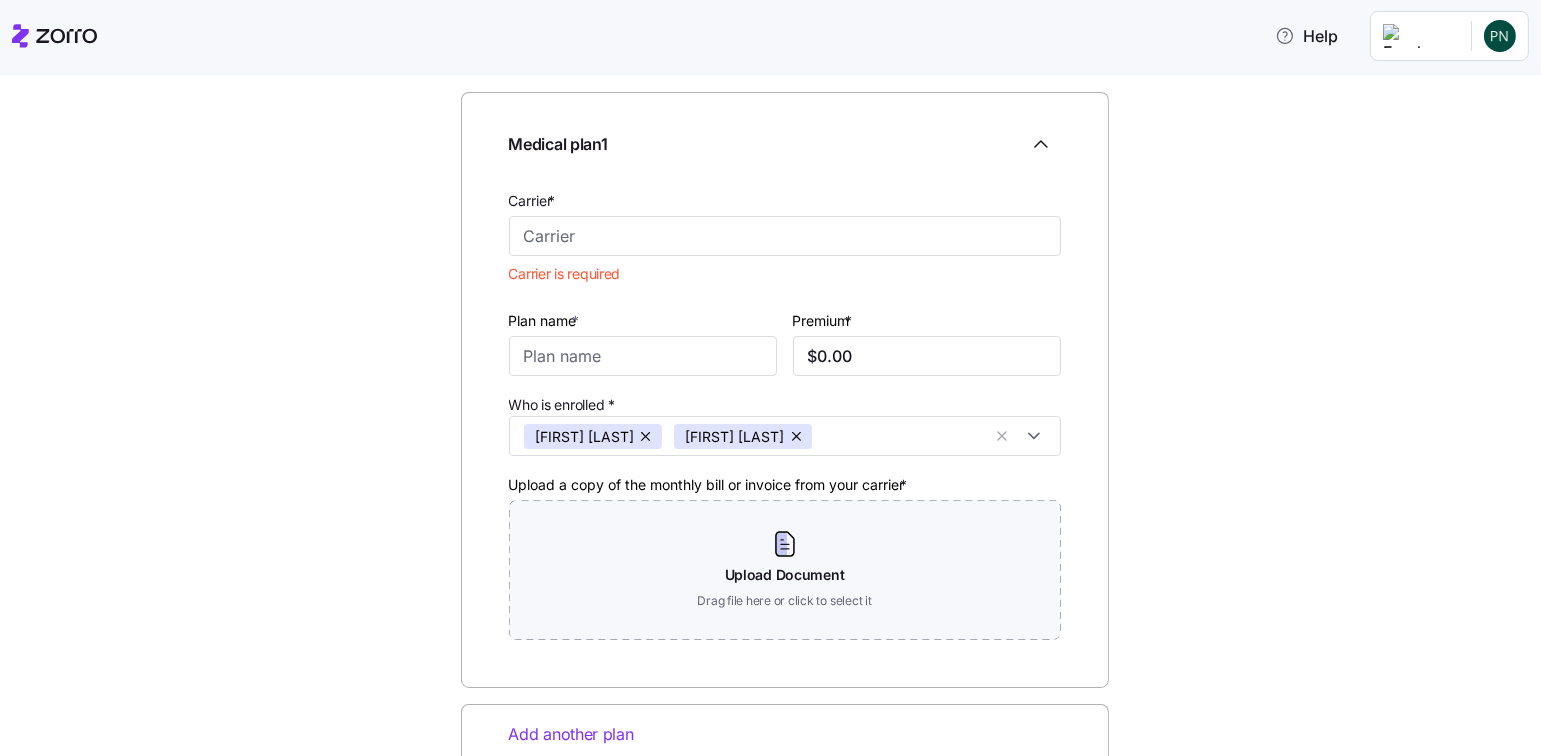 scroll, scrollTop: 88, scrollLeft: 0, axis: vertical 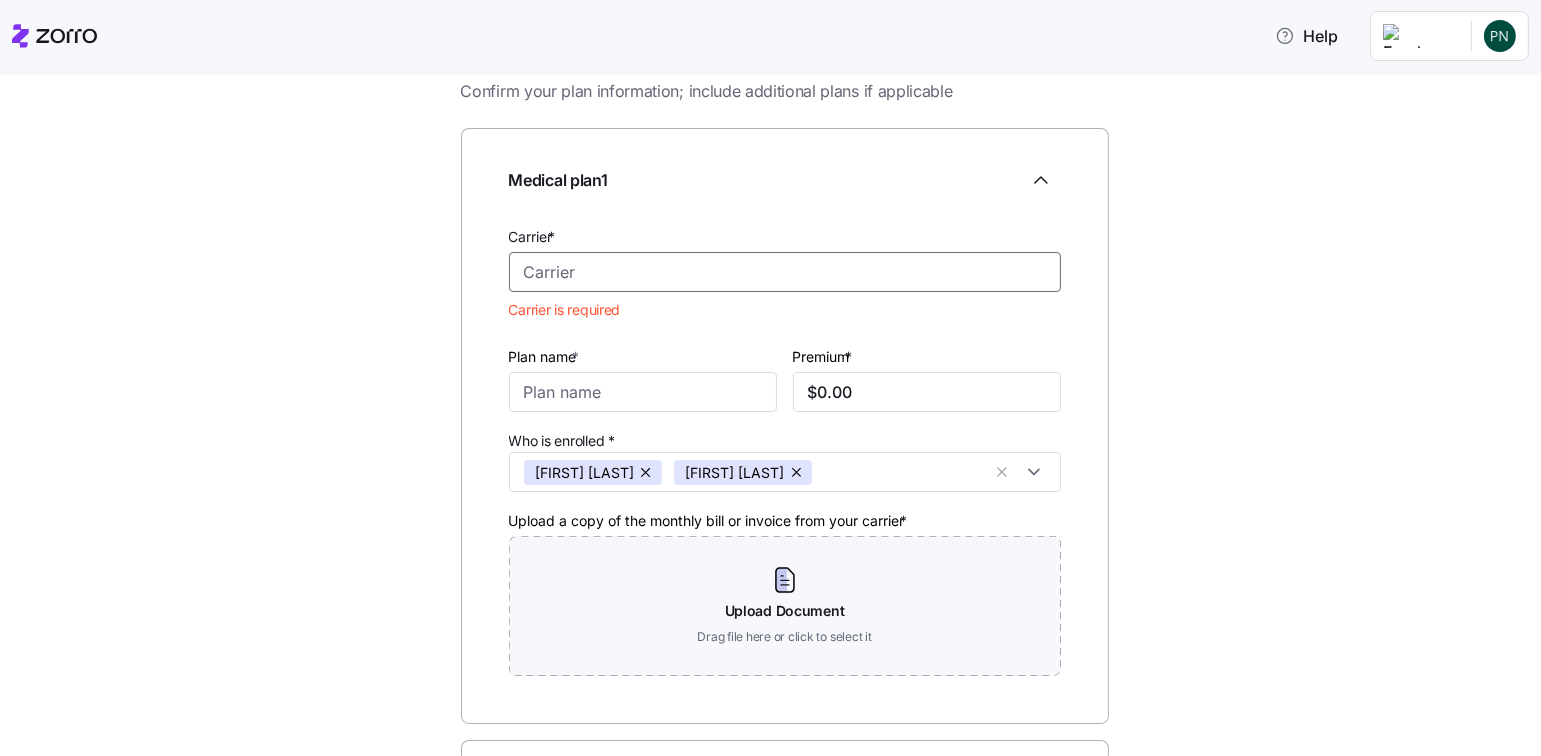 click on "Carrier  *" at bounding box center [785, 272] 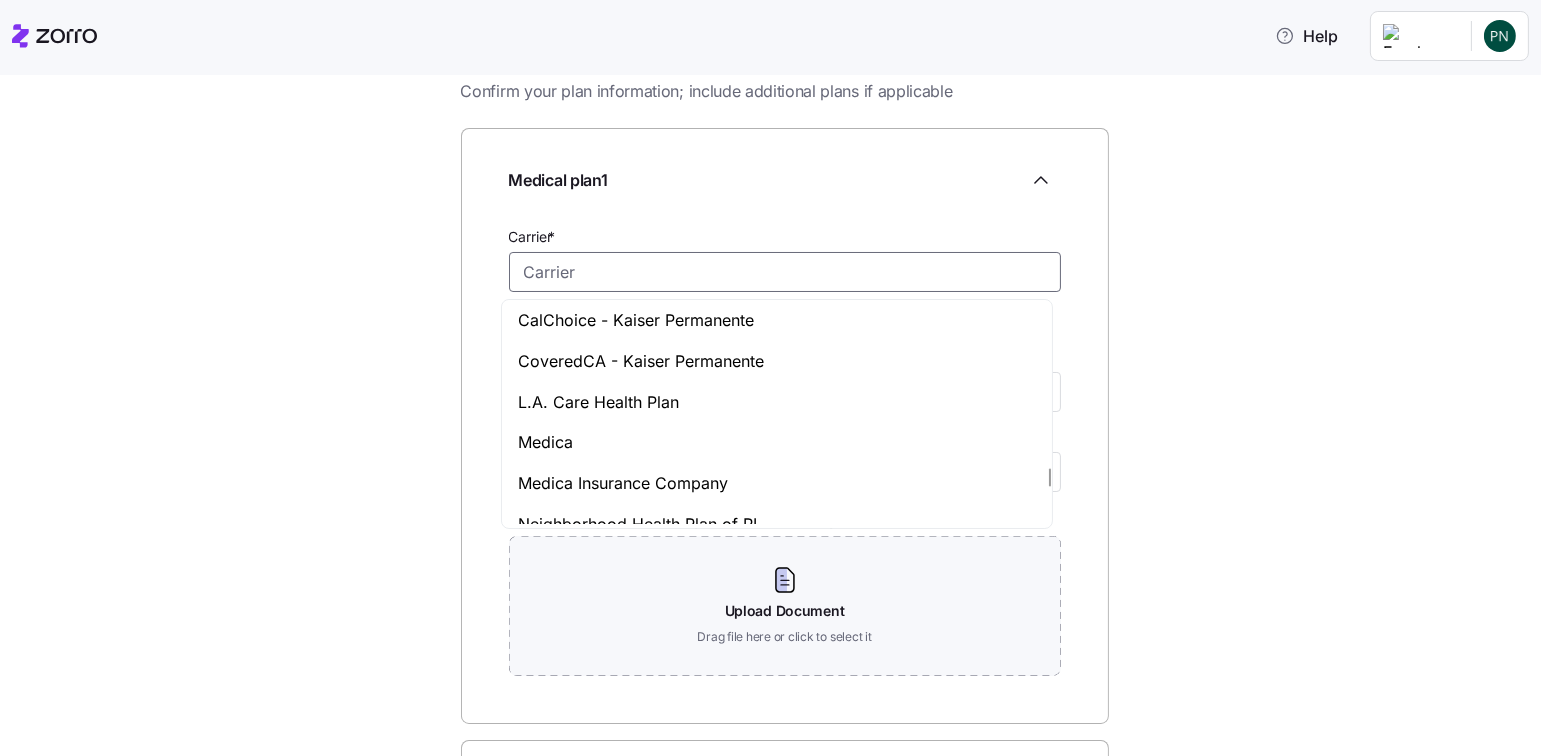 scroll, scrollTop: 8800, scrollLeft: 0, axis: vertical 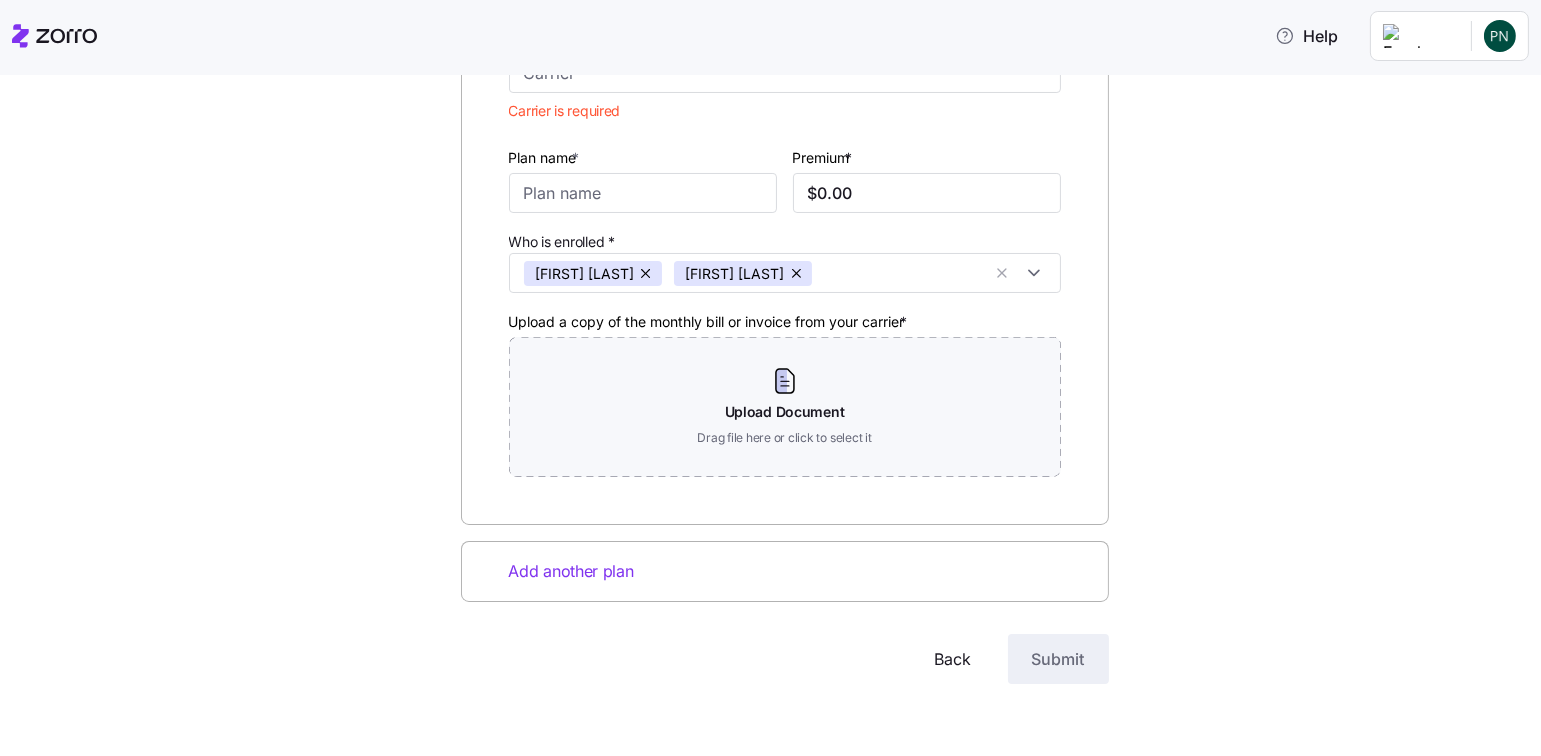 click on "Back" at bounding box center (953, 659) 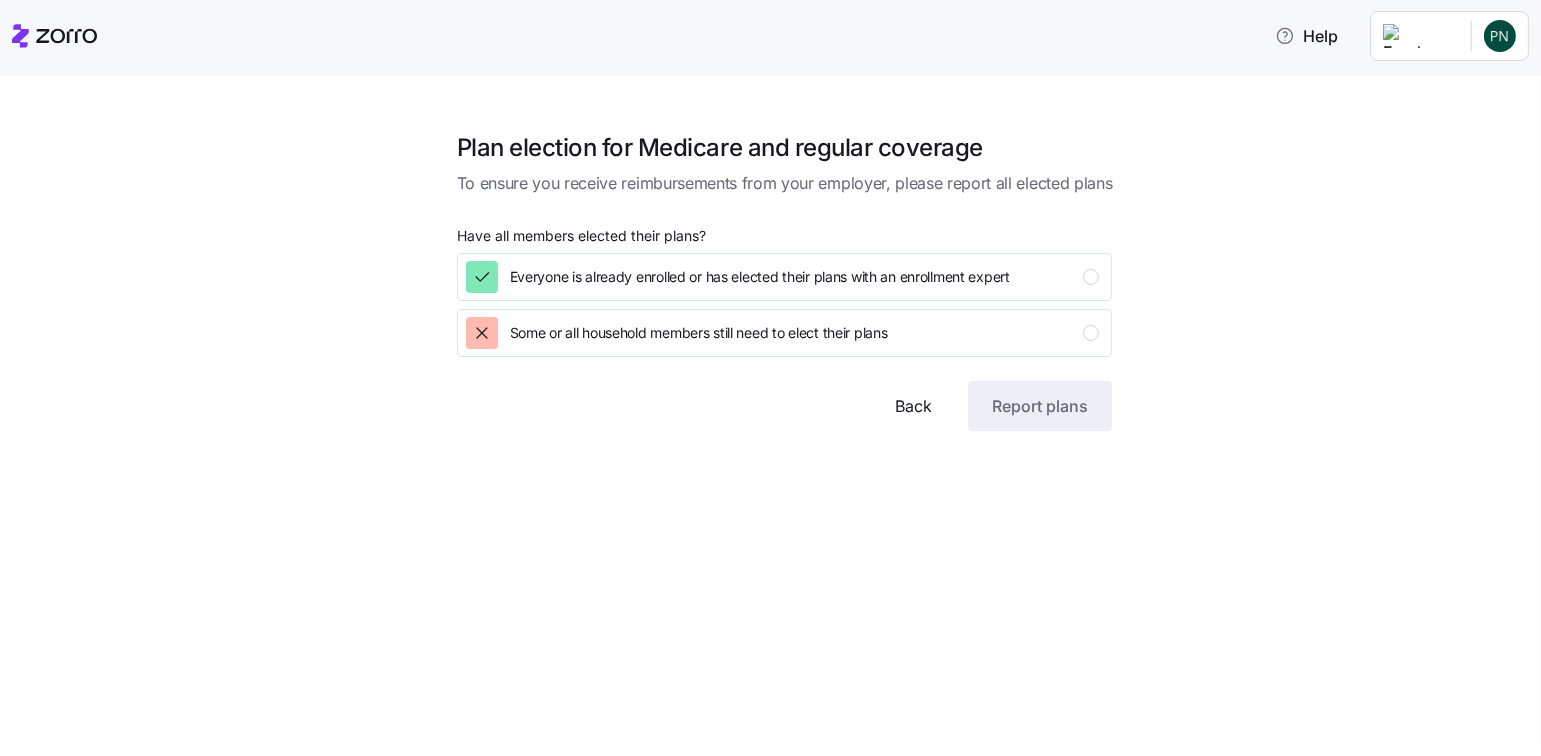scroll, scrollTop: 0, scrollLeft: 0, axis: both 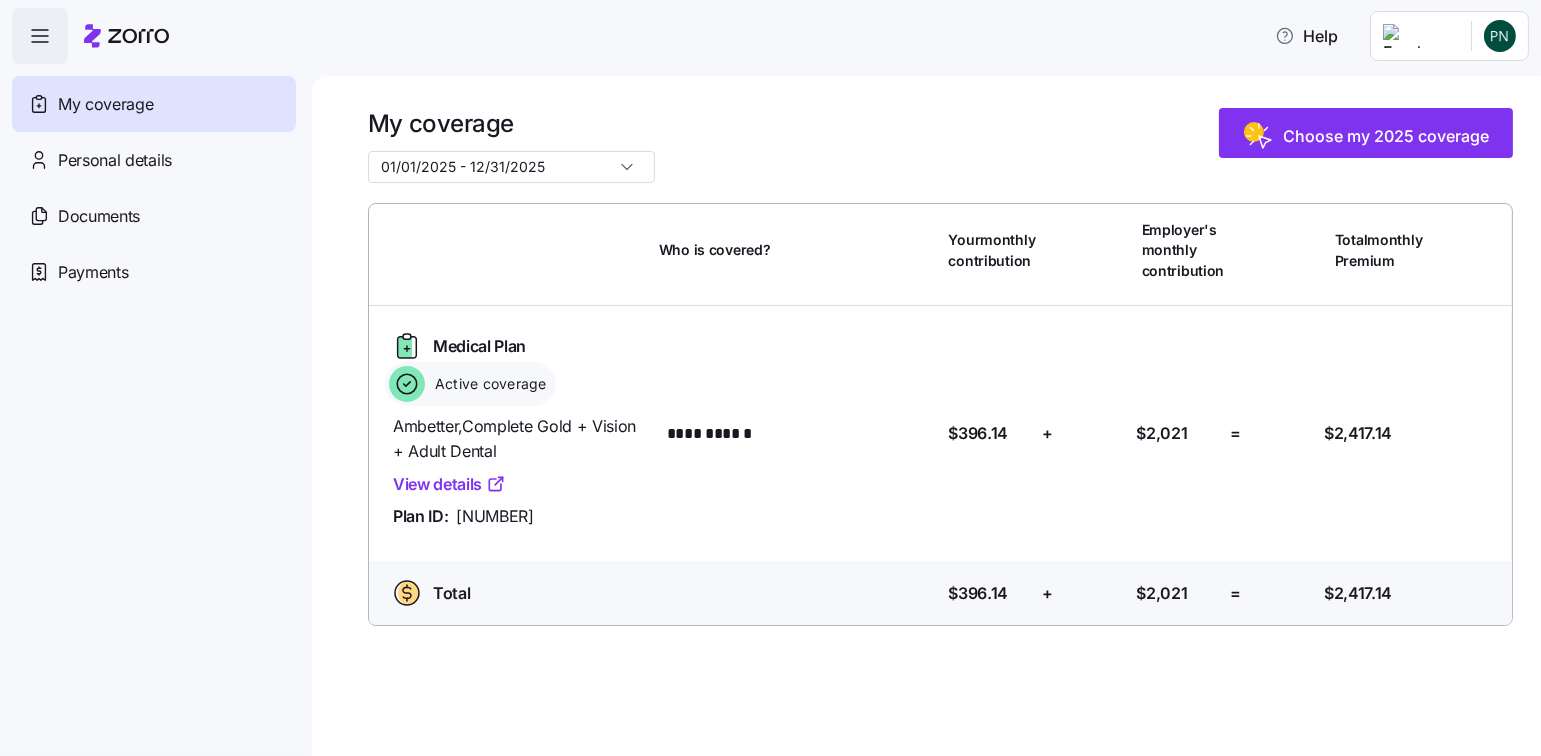 click 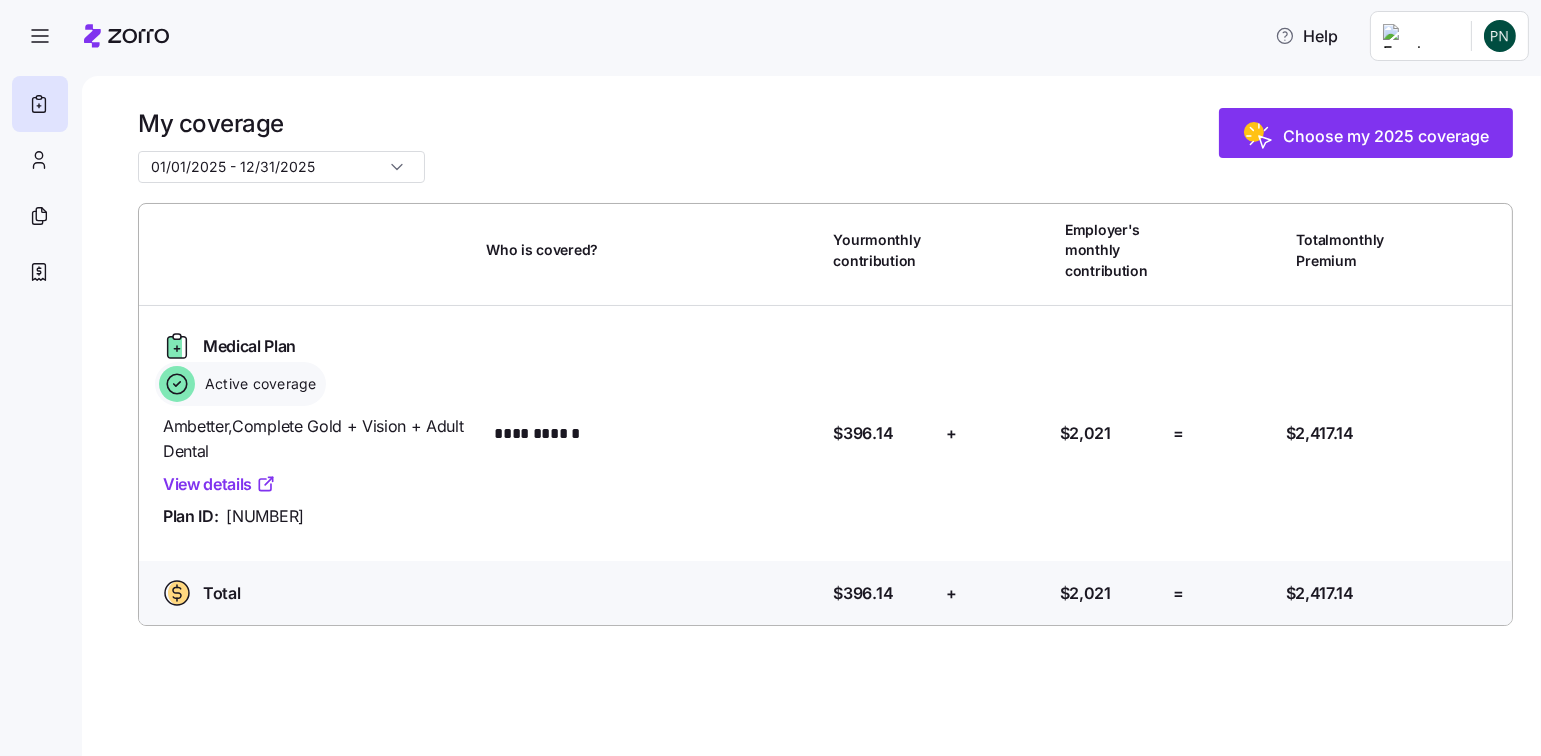 click 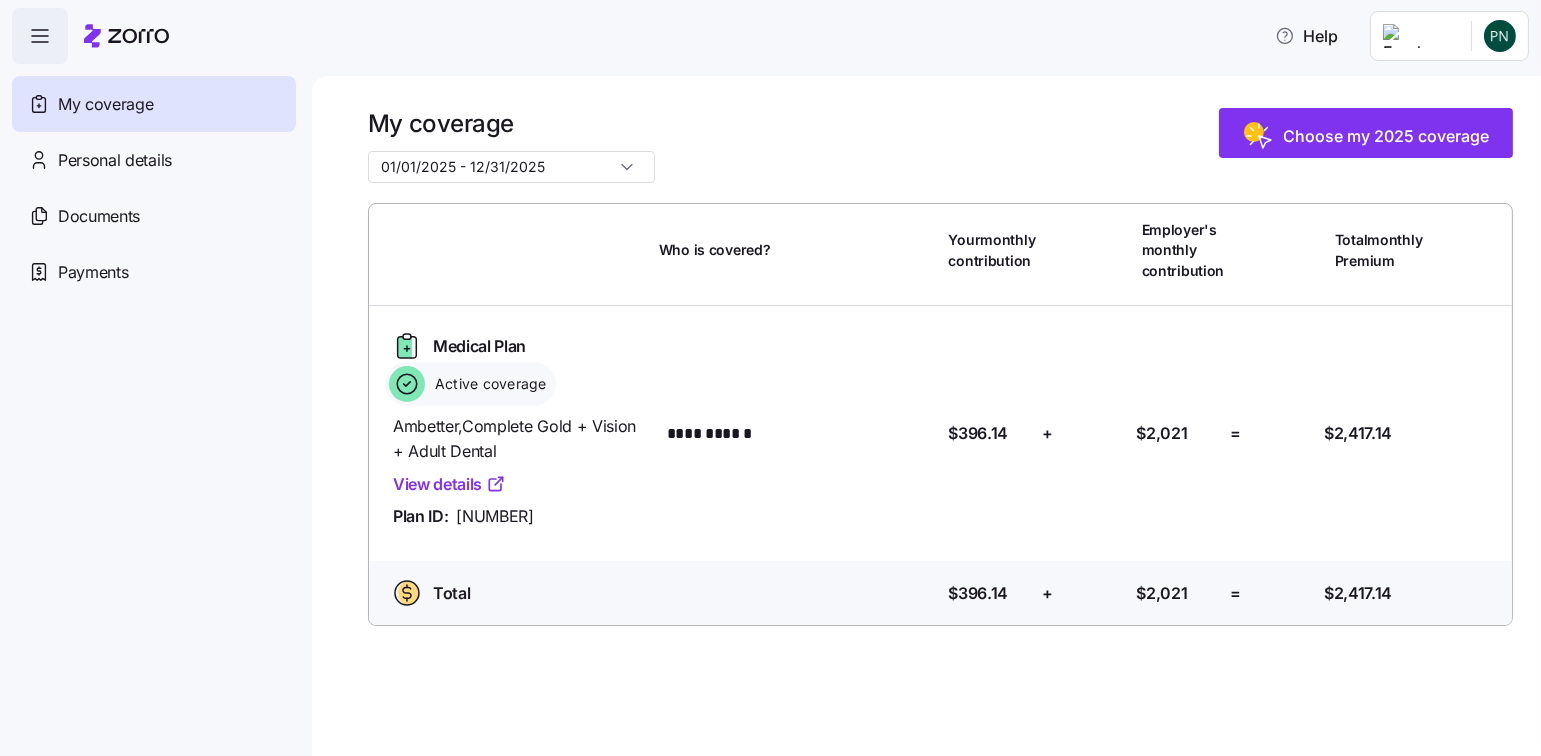 click 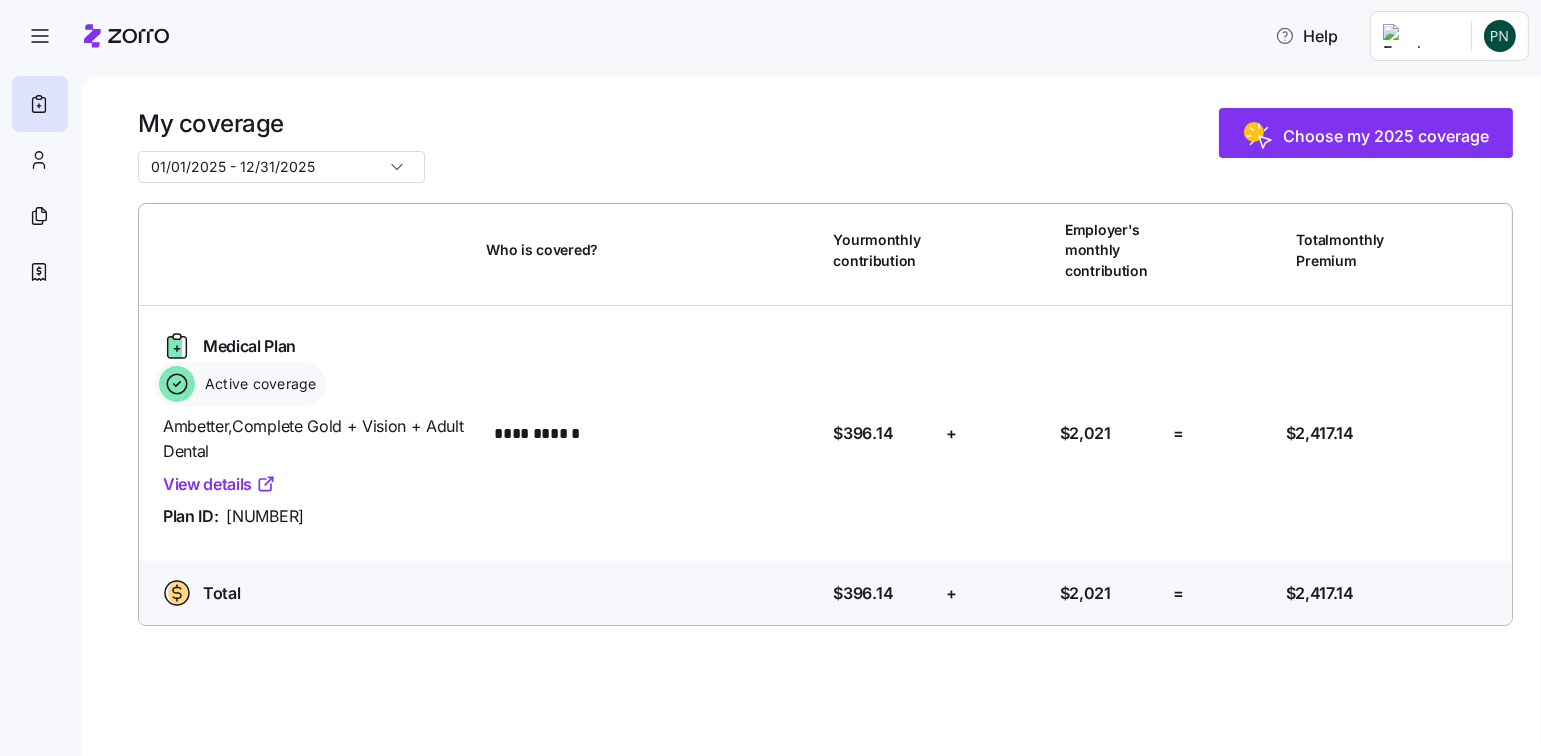 click 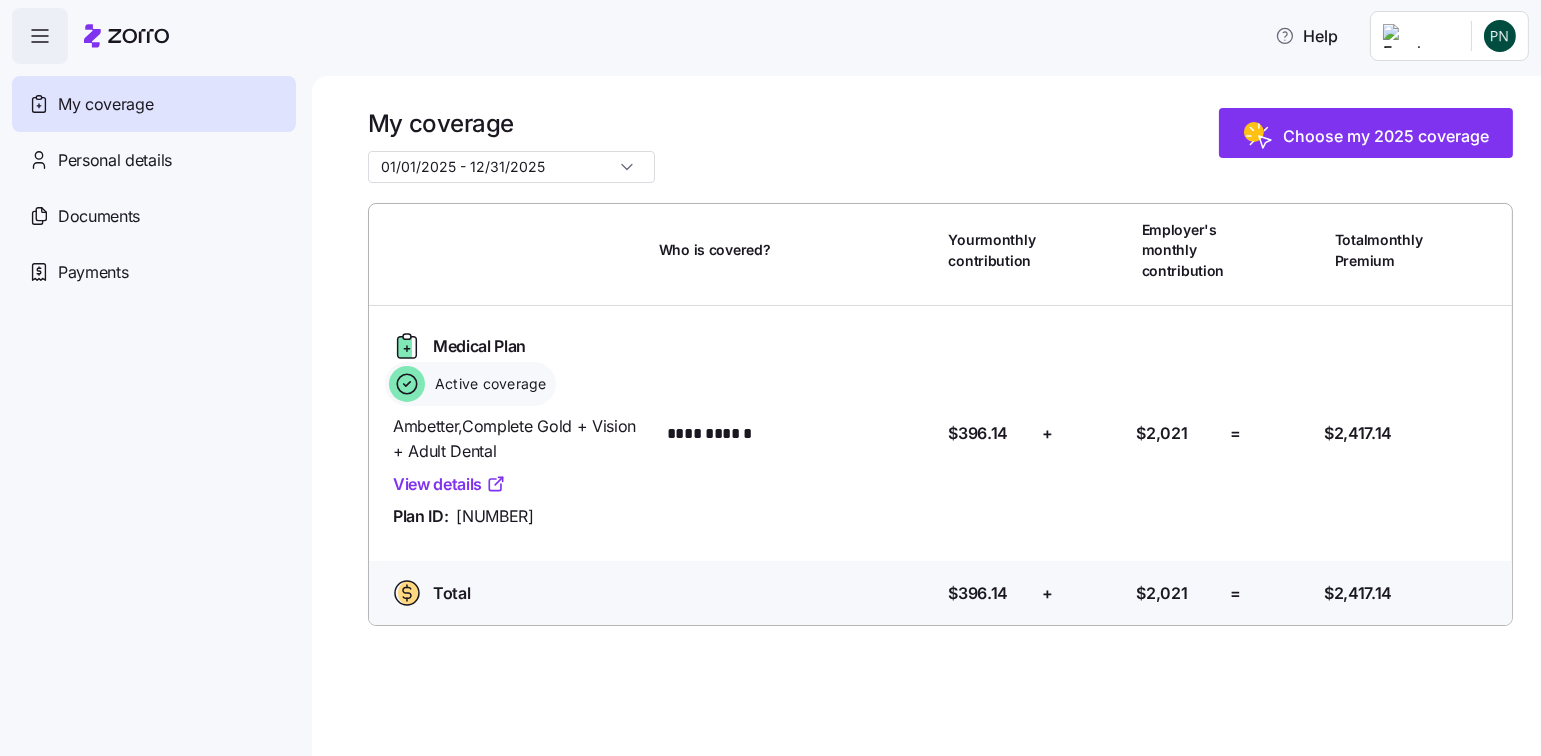 click on "Documents" at bounding box center (99, 216) 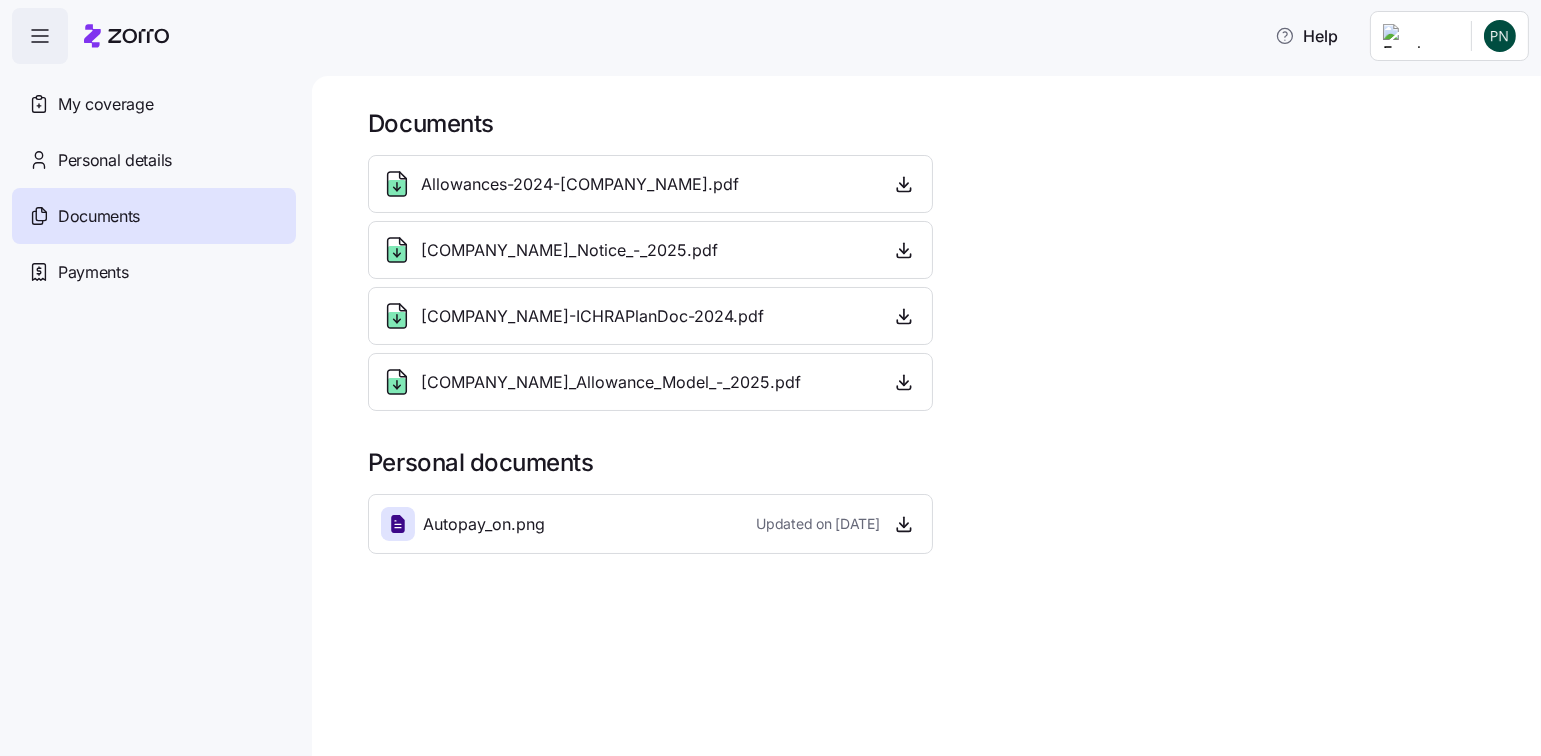 click on "Payments" at bounding box center [93, 272] 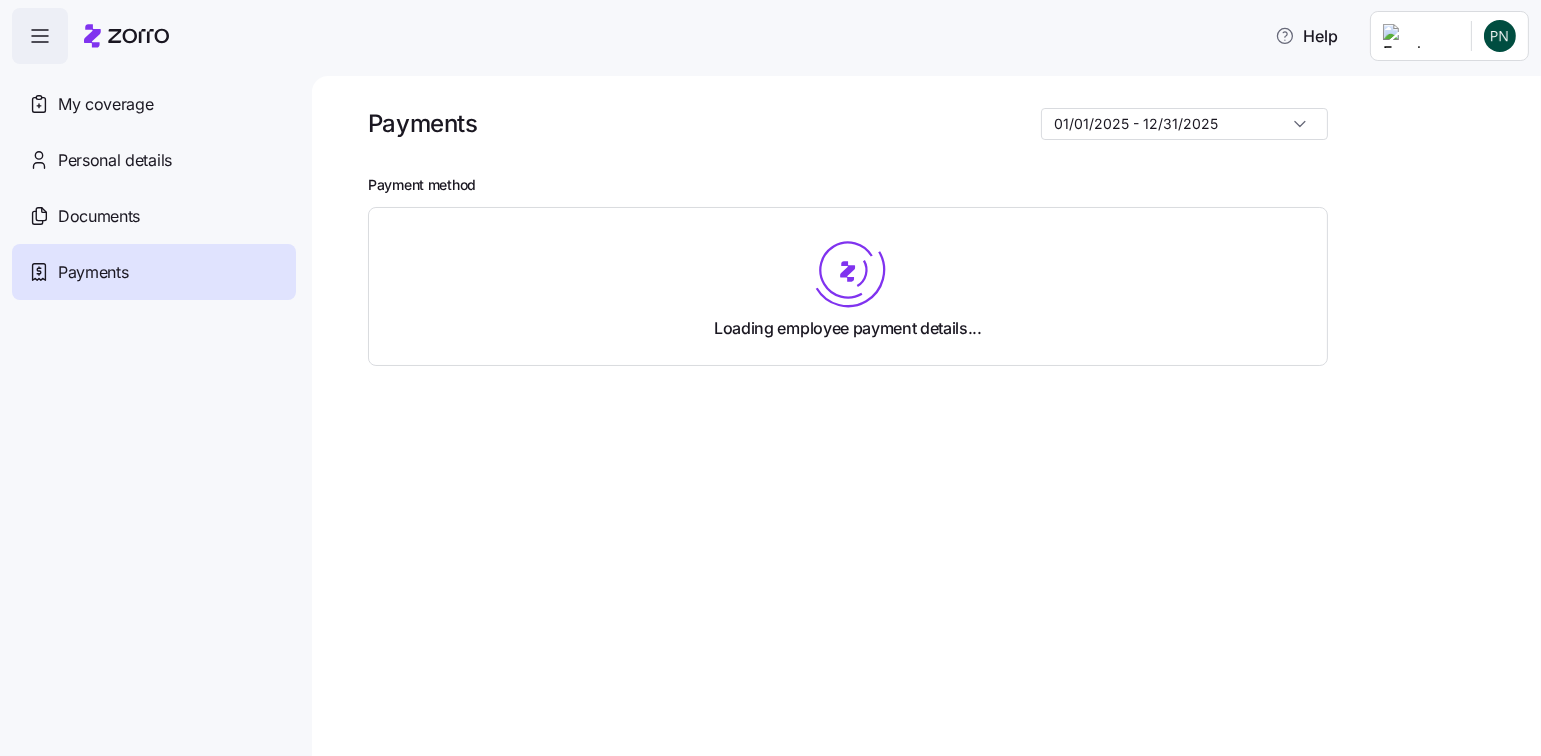 click on "My coverage" at bounding box center [105, 104] 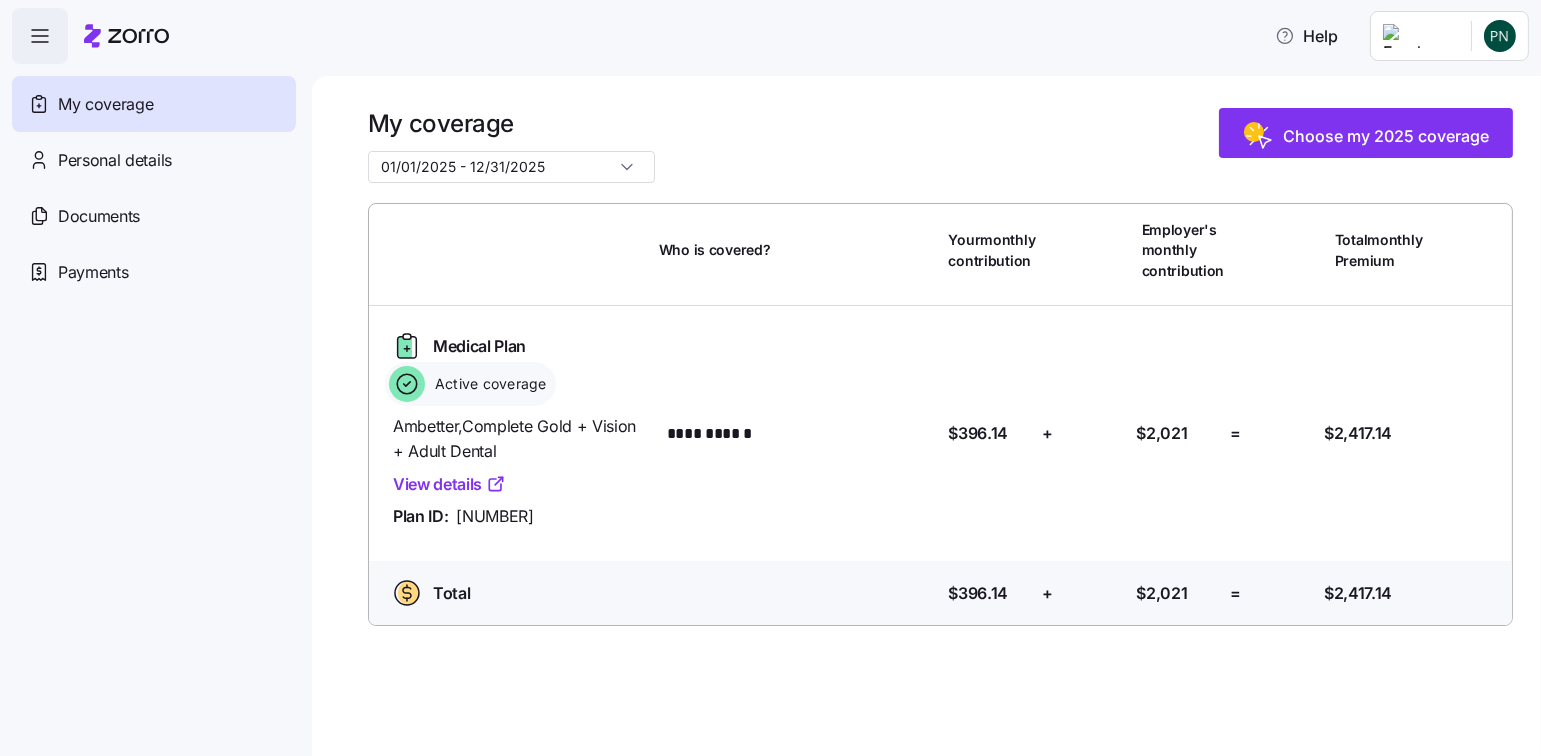 click on "Personal details" at bounding box center (115, 160) 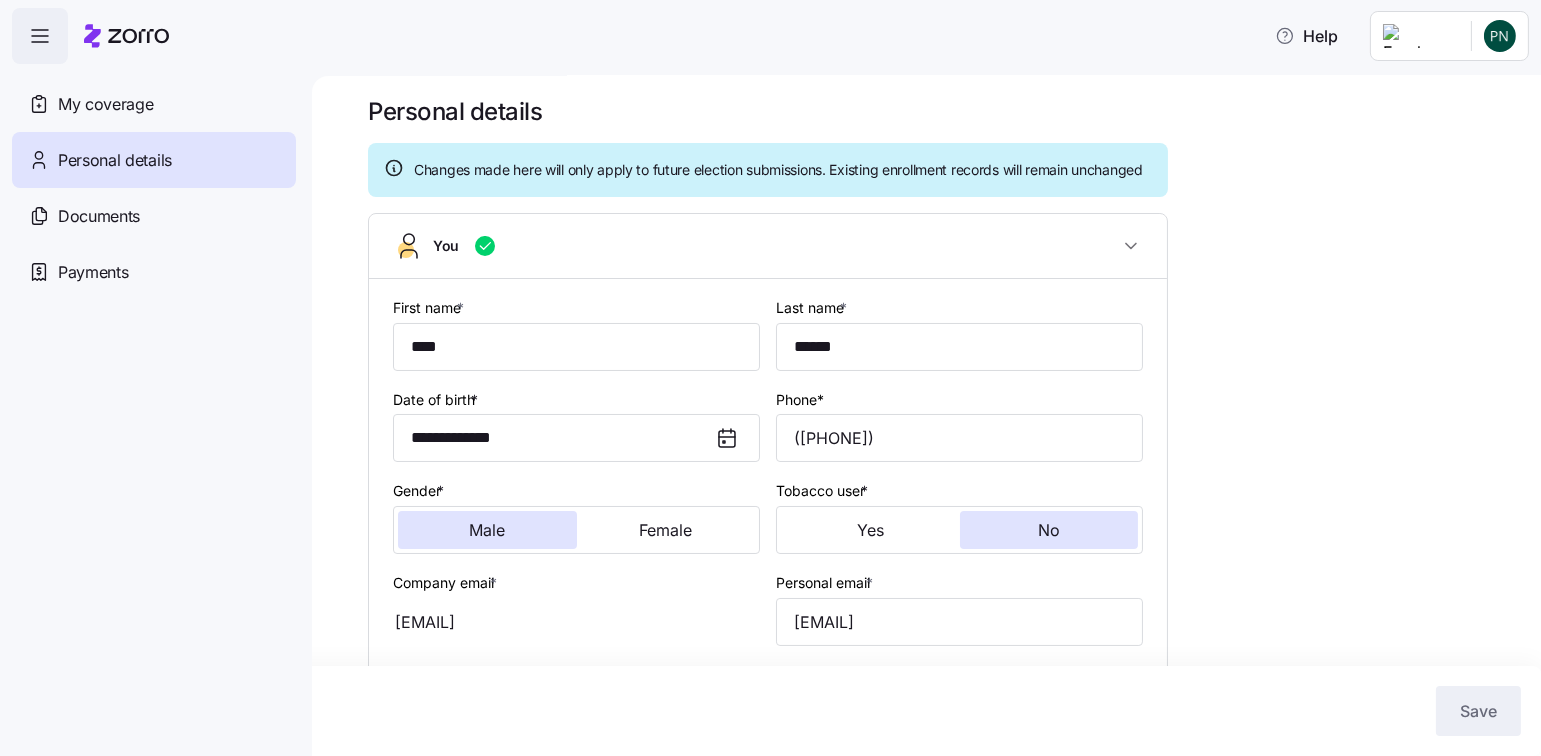 scroll, scrollTop: 0, scrollLeft: 0, axis: both 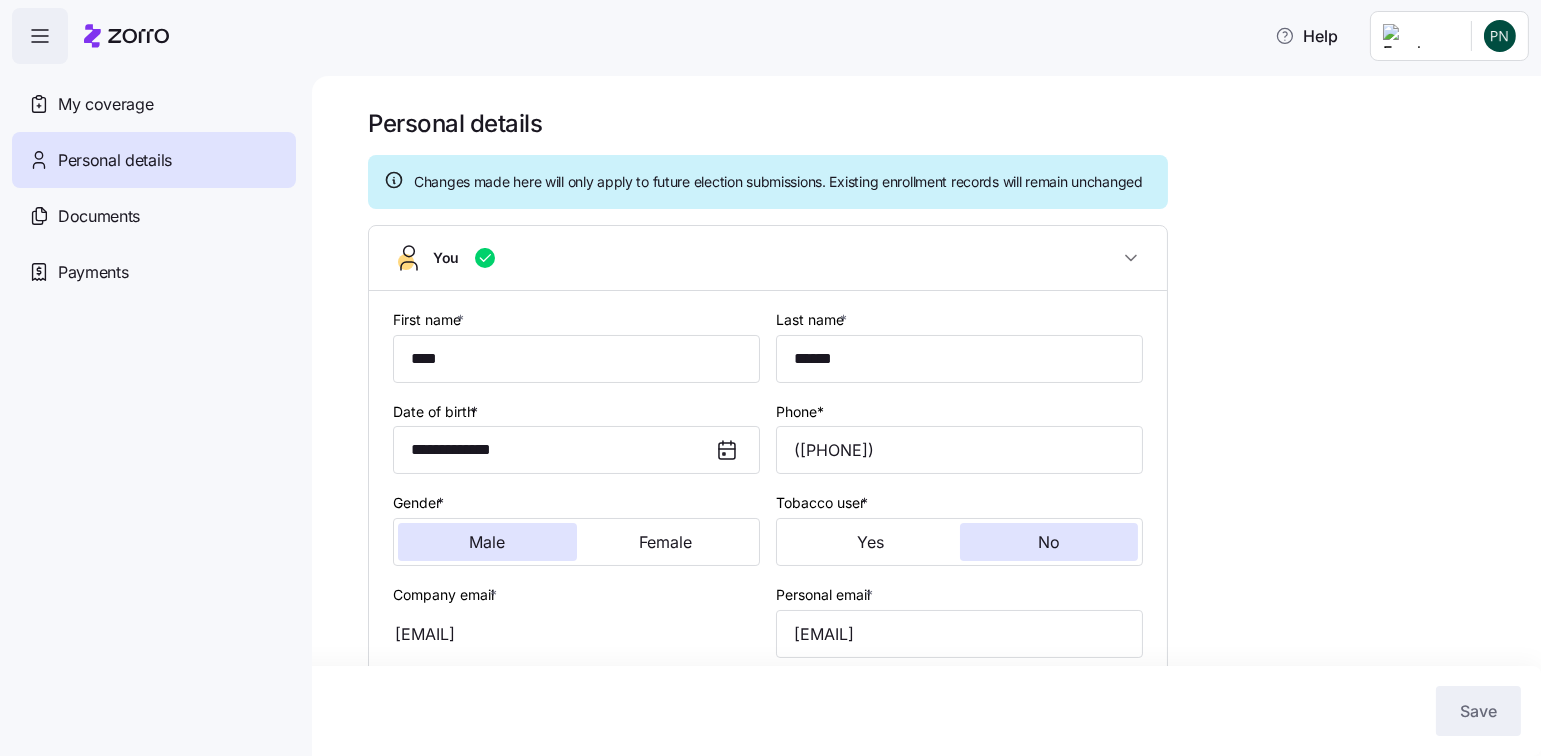 click on "My coverage" at bounding box center [105, 104] 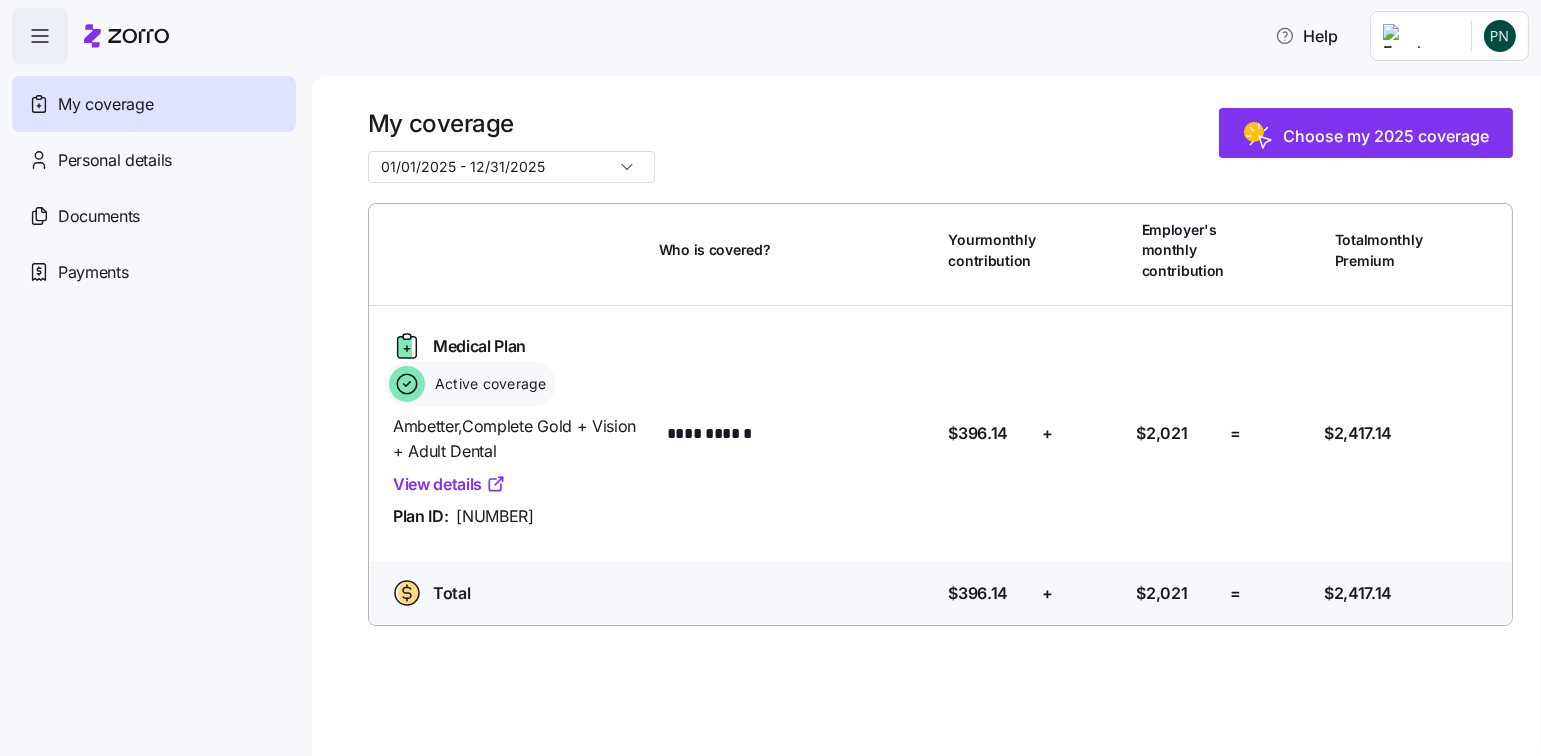 click 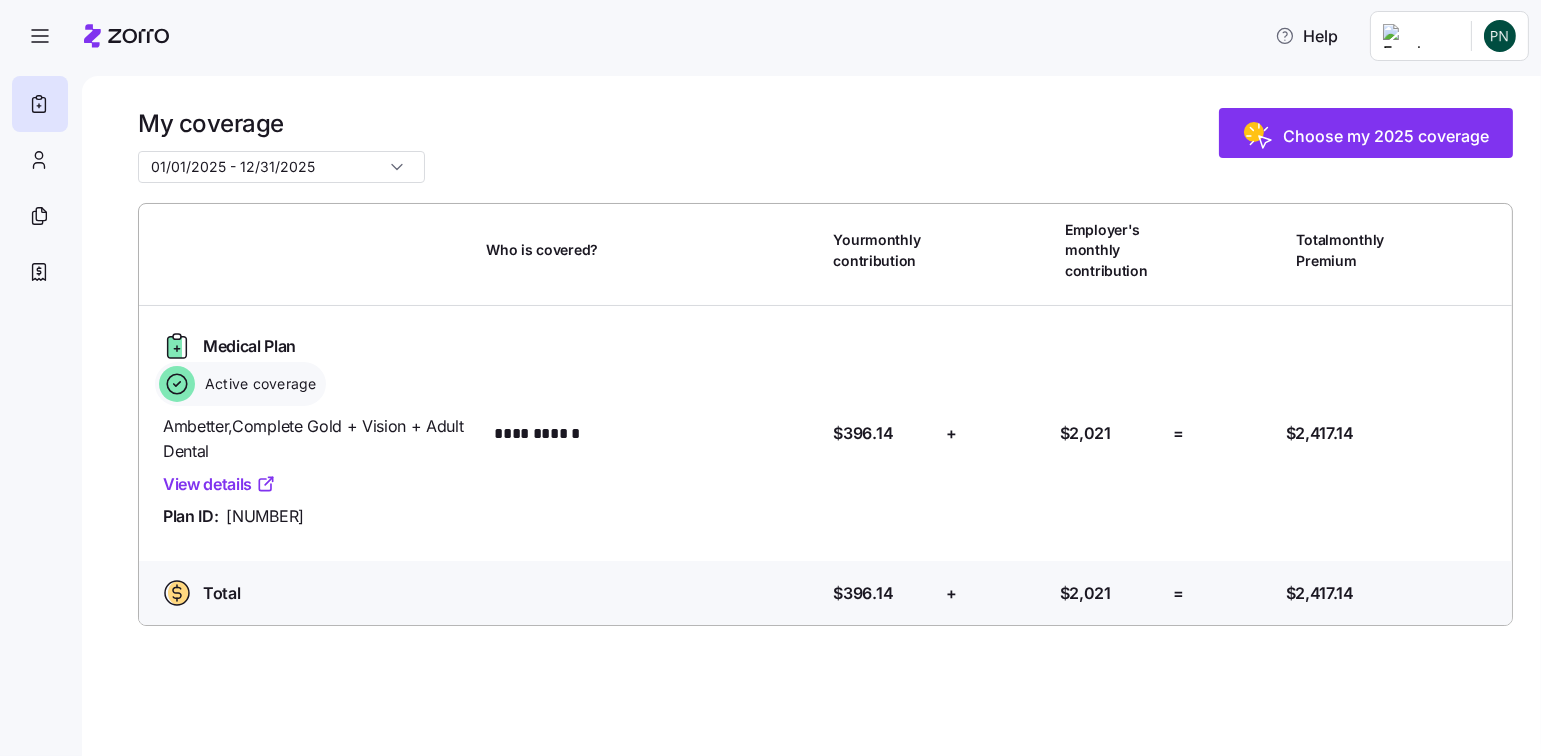 click on "Choose my 2025 coverage" at bounding box center [1386, 136] 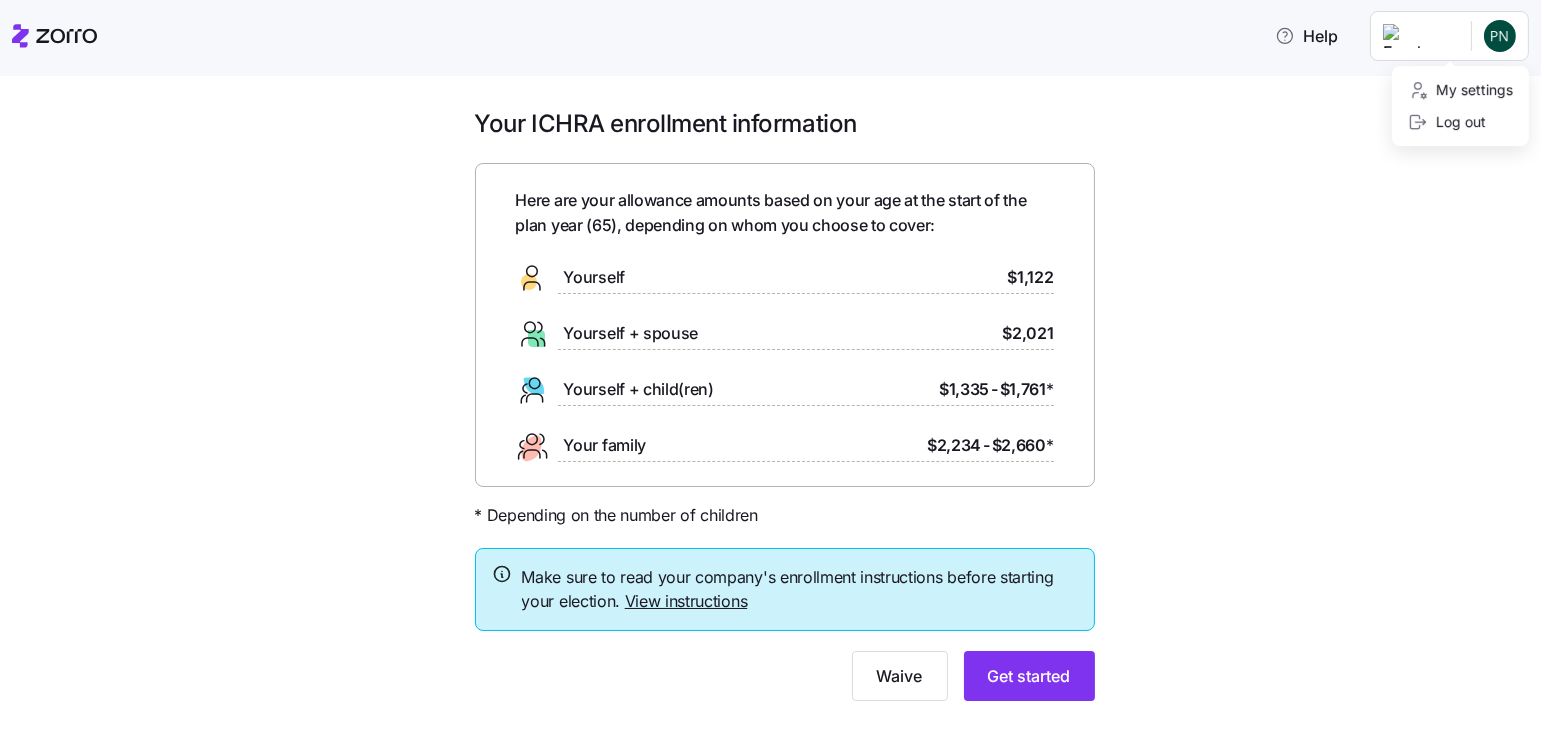 click on "Help Your ICHRA enrollment information Here are your allowance amounts based on your age at the start of the plan year ( 65 ), depending on whom you choose to cover: Yourself $1,122 Yourself + spouse $2,021 Yourself + child(ren) $1,335 - $1,761 * Your family $2,234 - $2,660 * * Depending on the number of children Make sure to read your company's enrollment instructions before starting your election.   View instructions Waive Get started Personalized allowance | Zorro x My settings Log out" at bounding box center [770, 372] 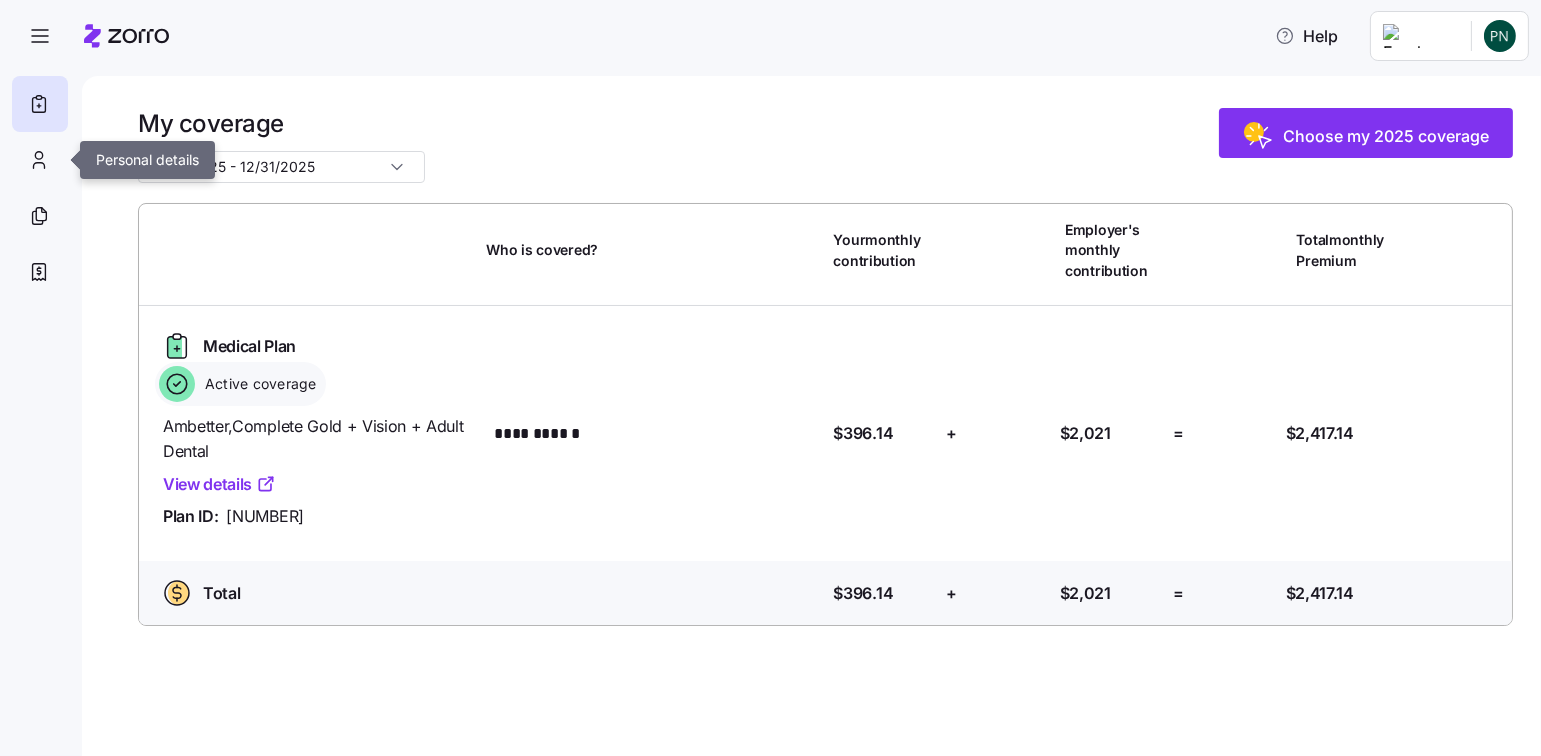 click 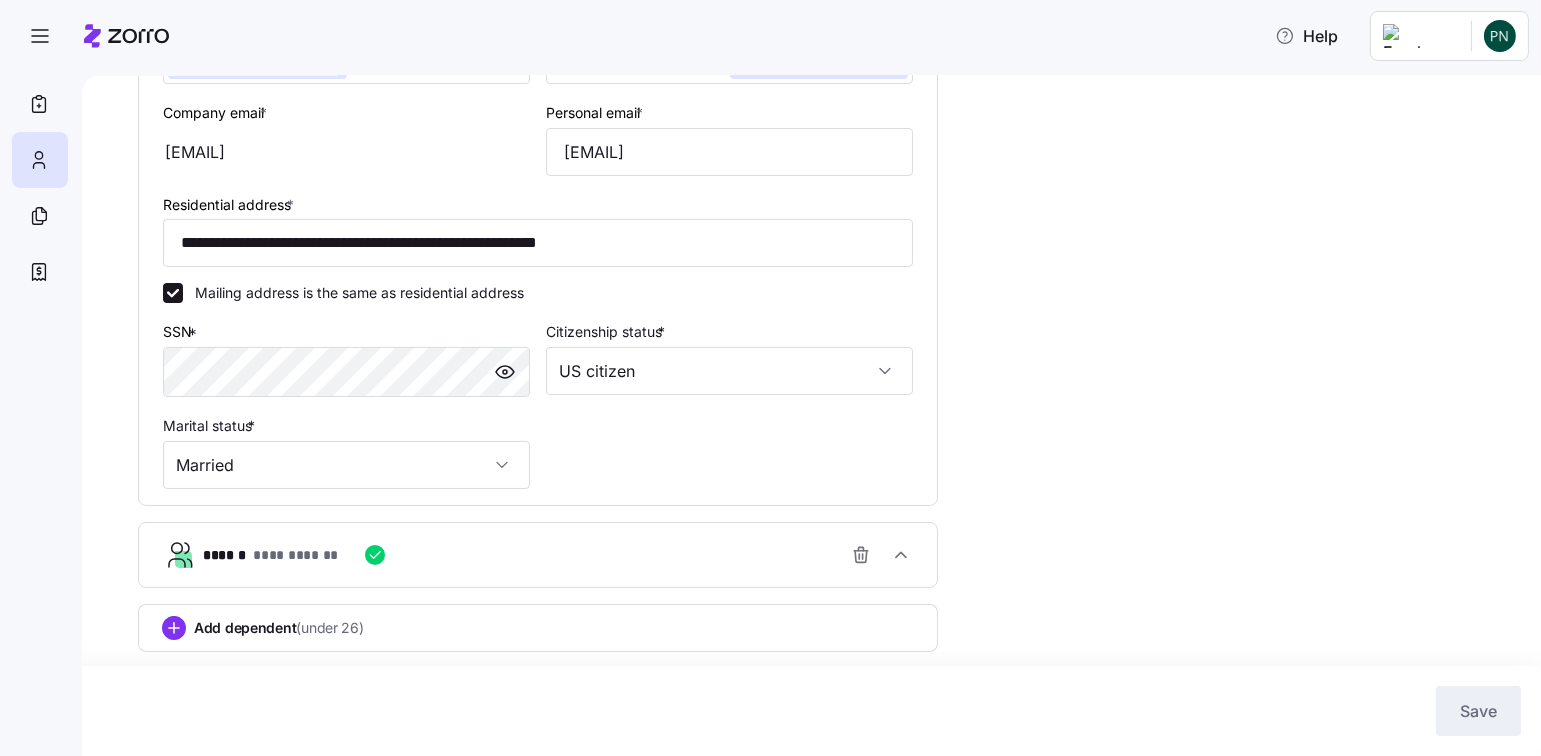 scroll, scrollTop: 0, scrollLeft: 0, axis: both 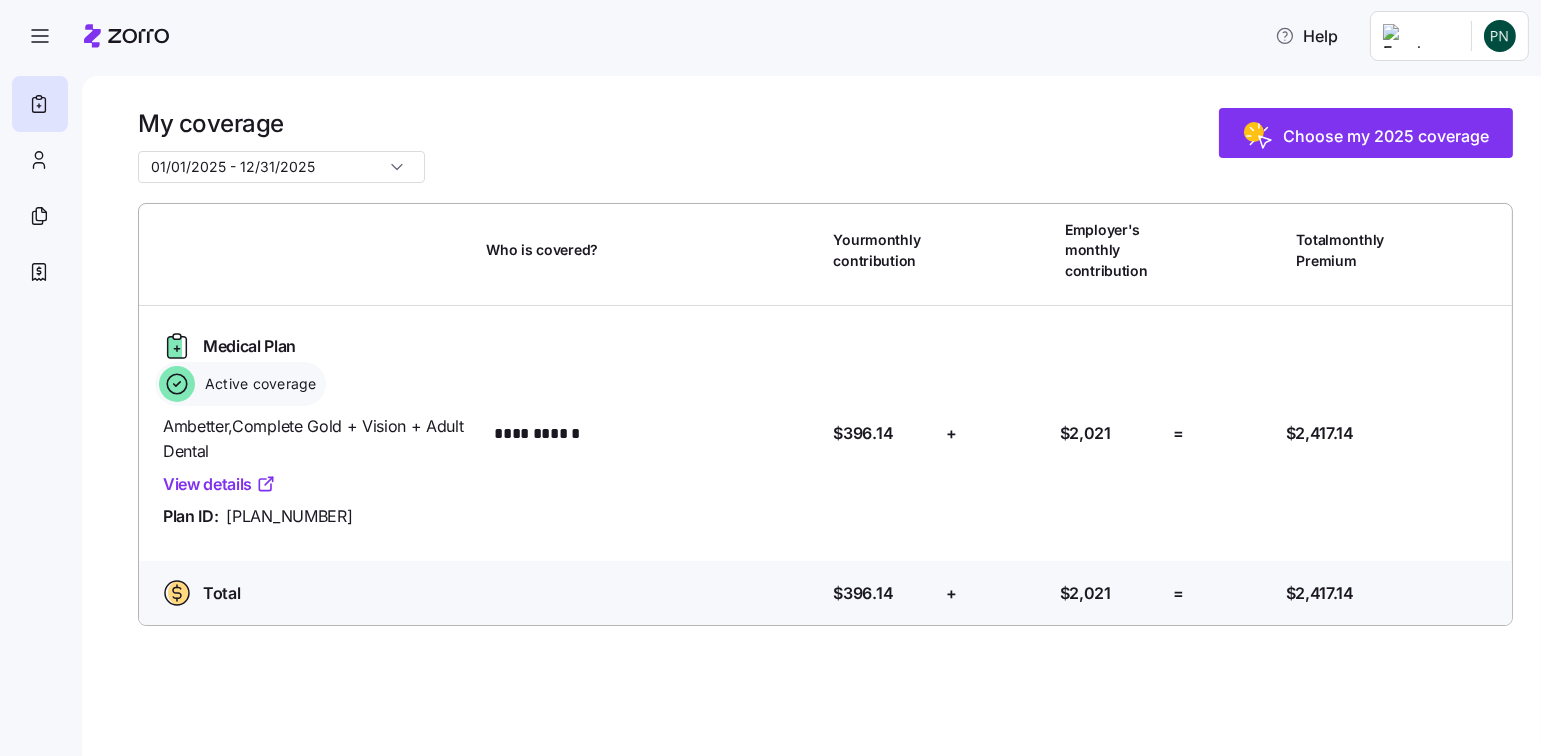click on "View details" at bounding box center [219, 484] 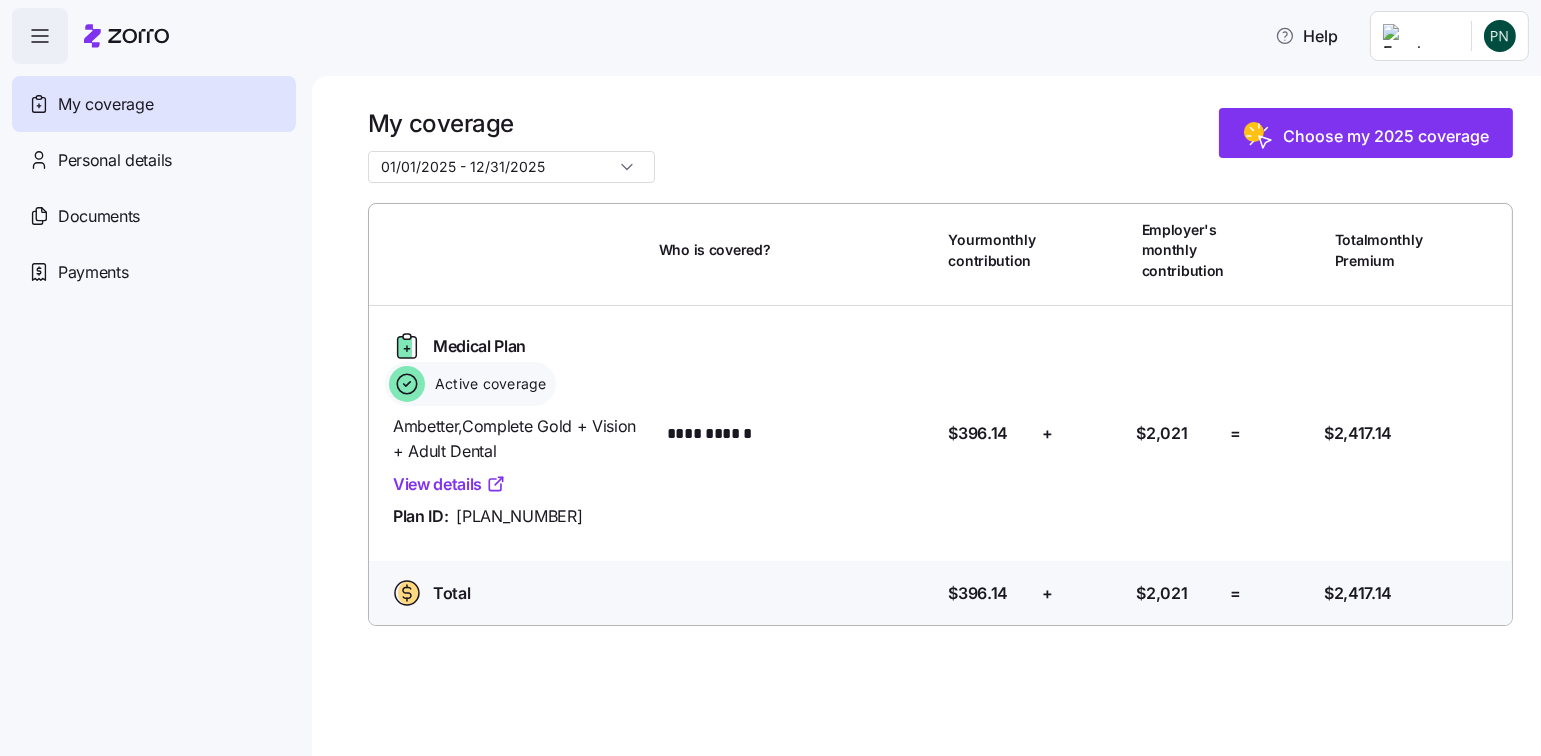 click on "My coverage" at bounding box center (105, 104) 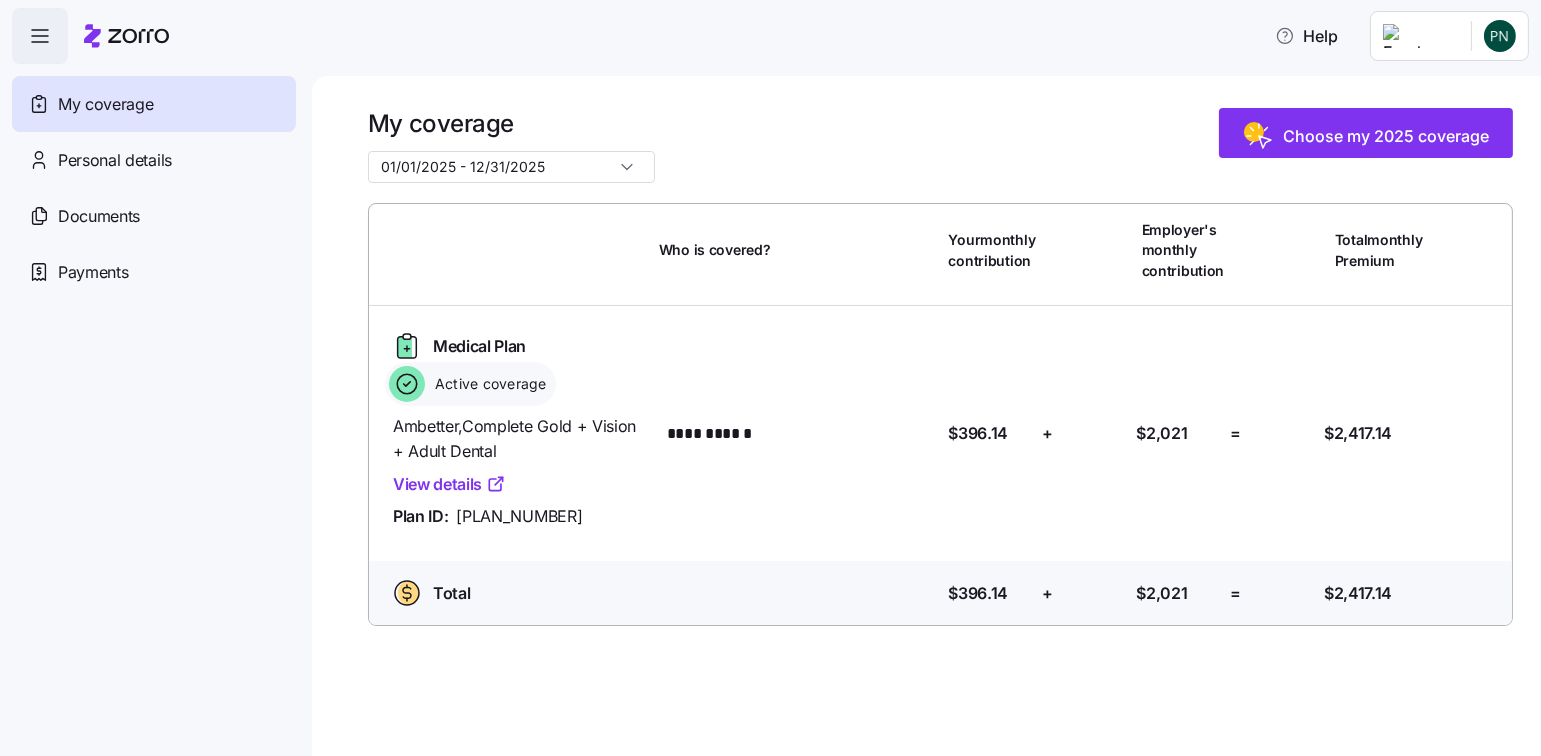 click on "Personal details" at bounding box center (115, 160) 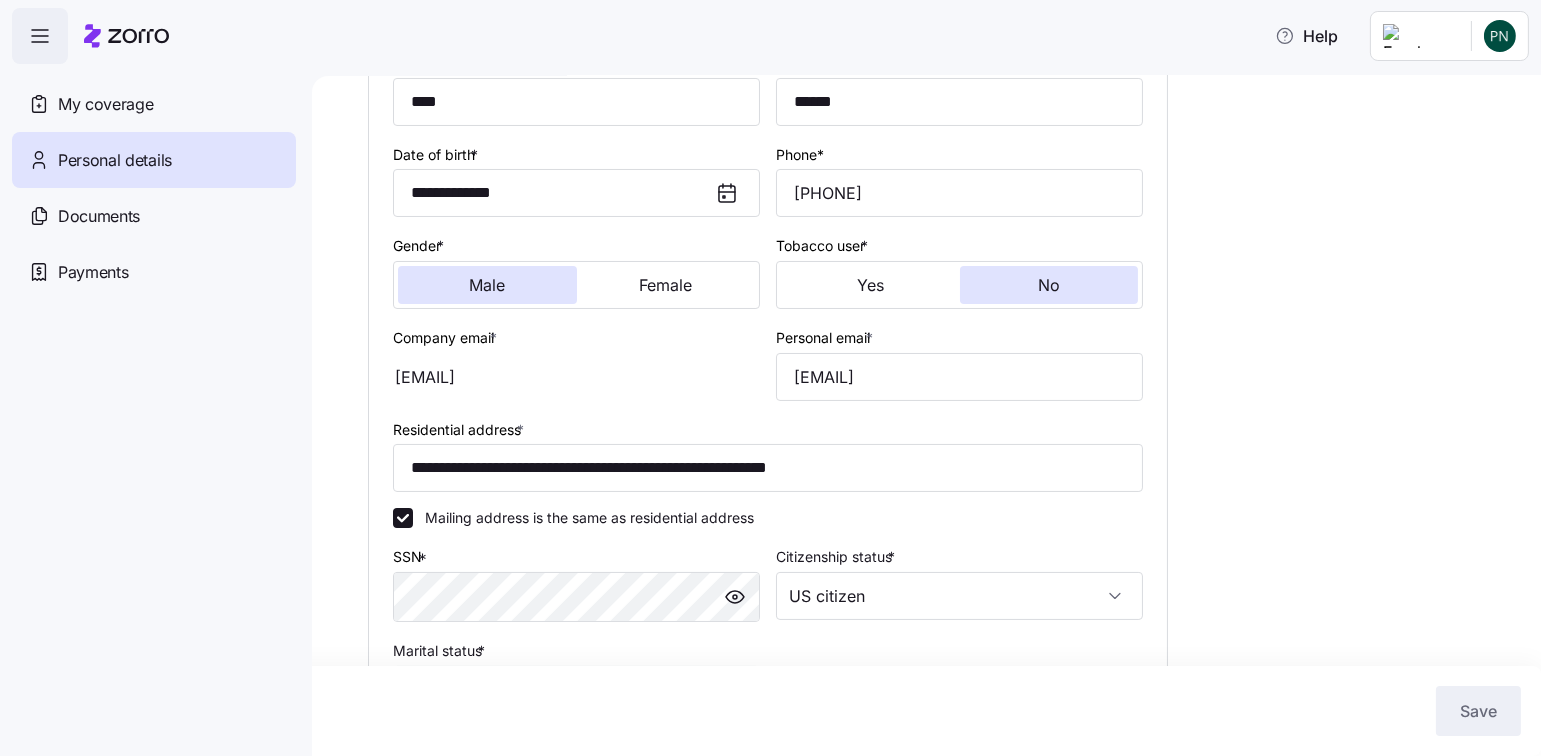 scroll, scrollTop: 504, scrollLeft: 0, axis: vertical 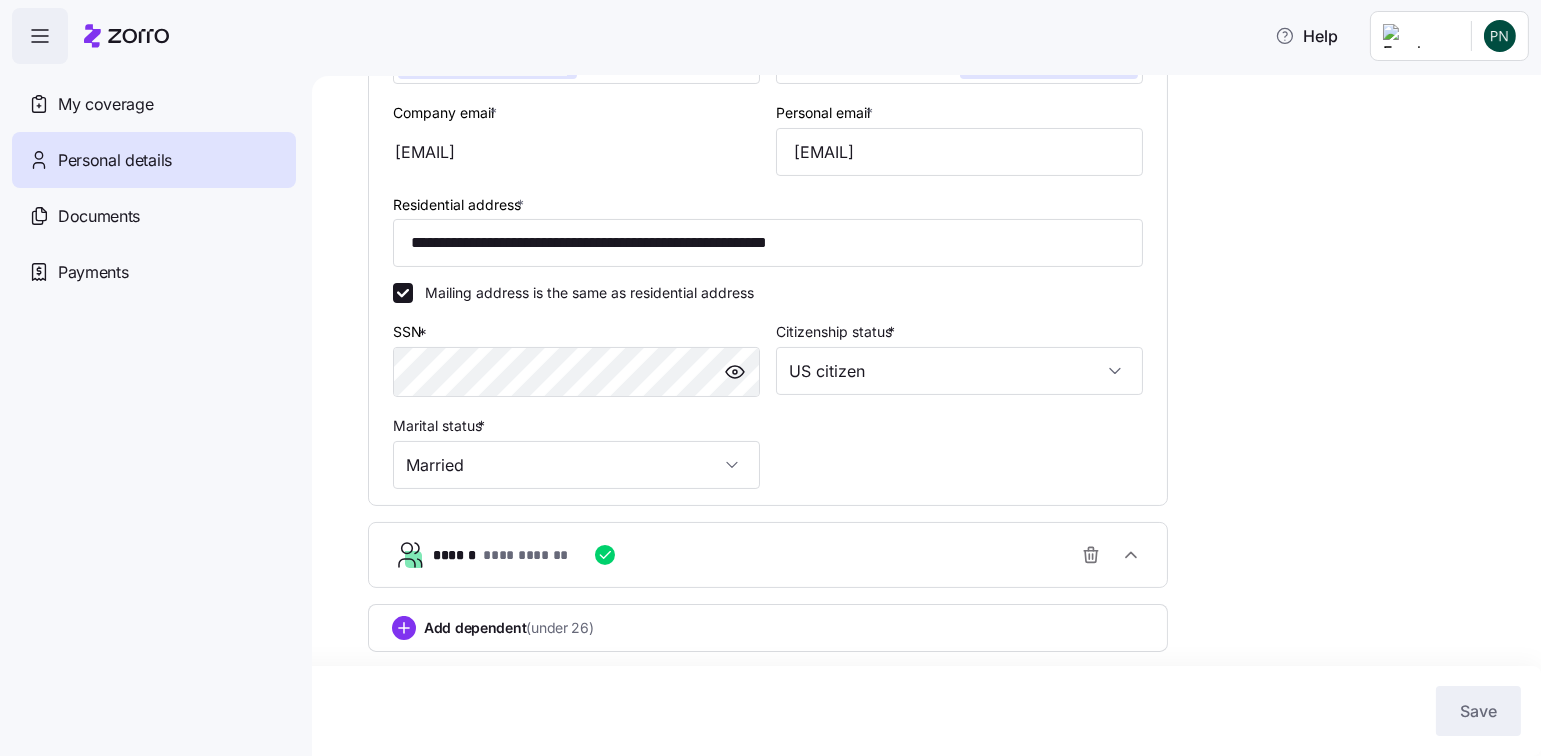 click on "Documents" at bounding box center (99, 216) 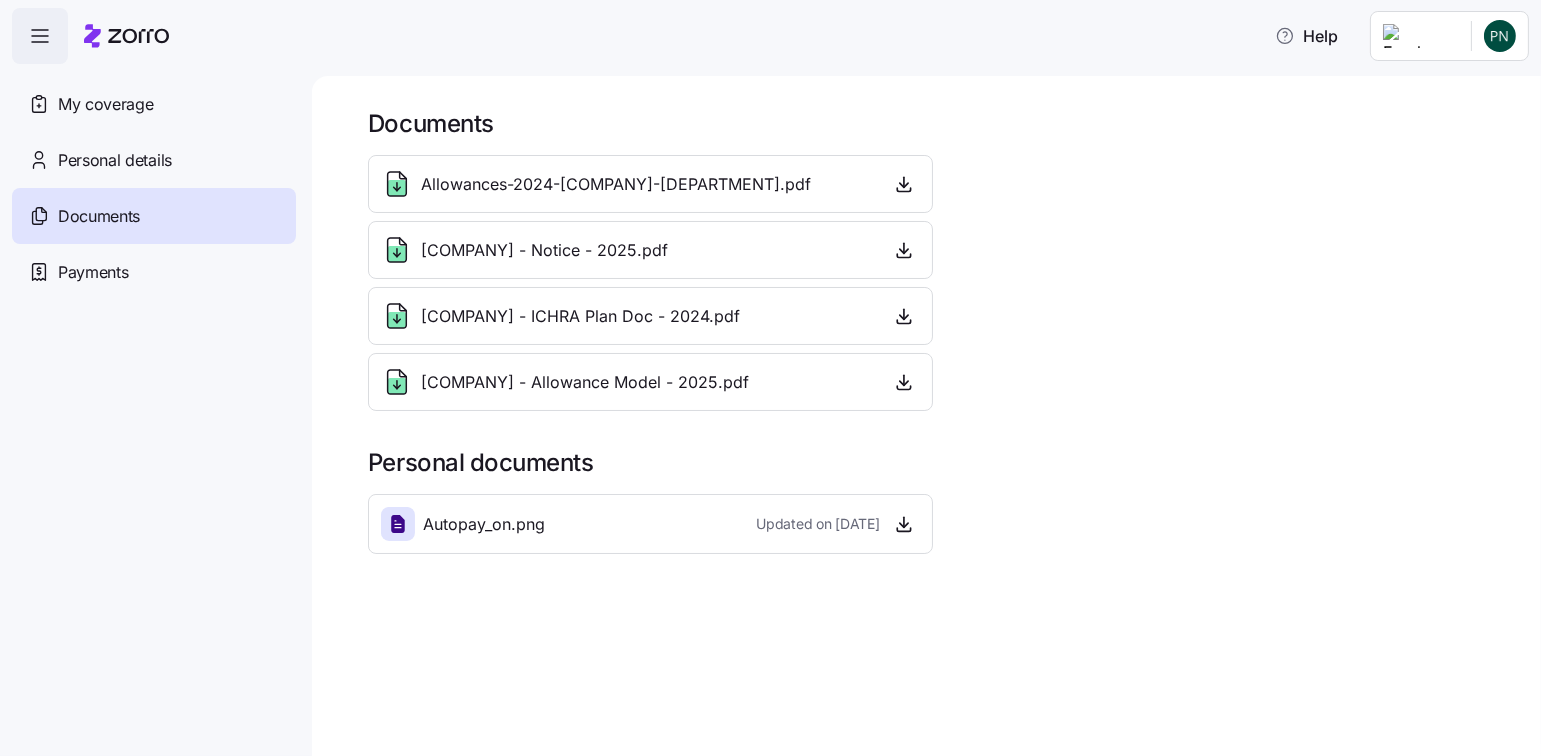 click on "My coverage" at bounding box center [105, 104] 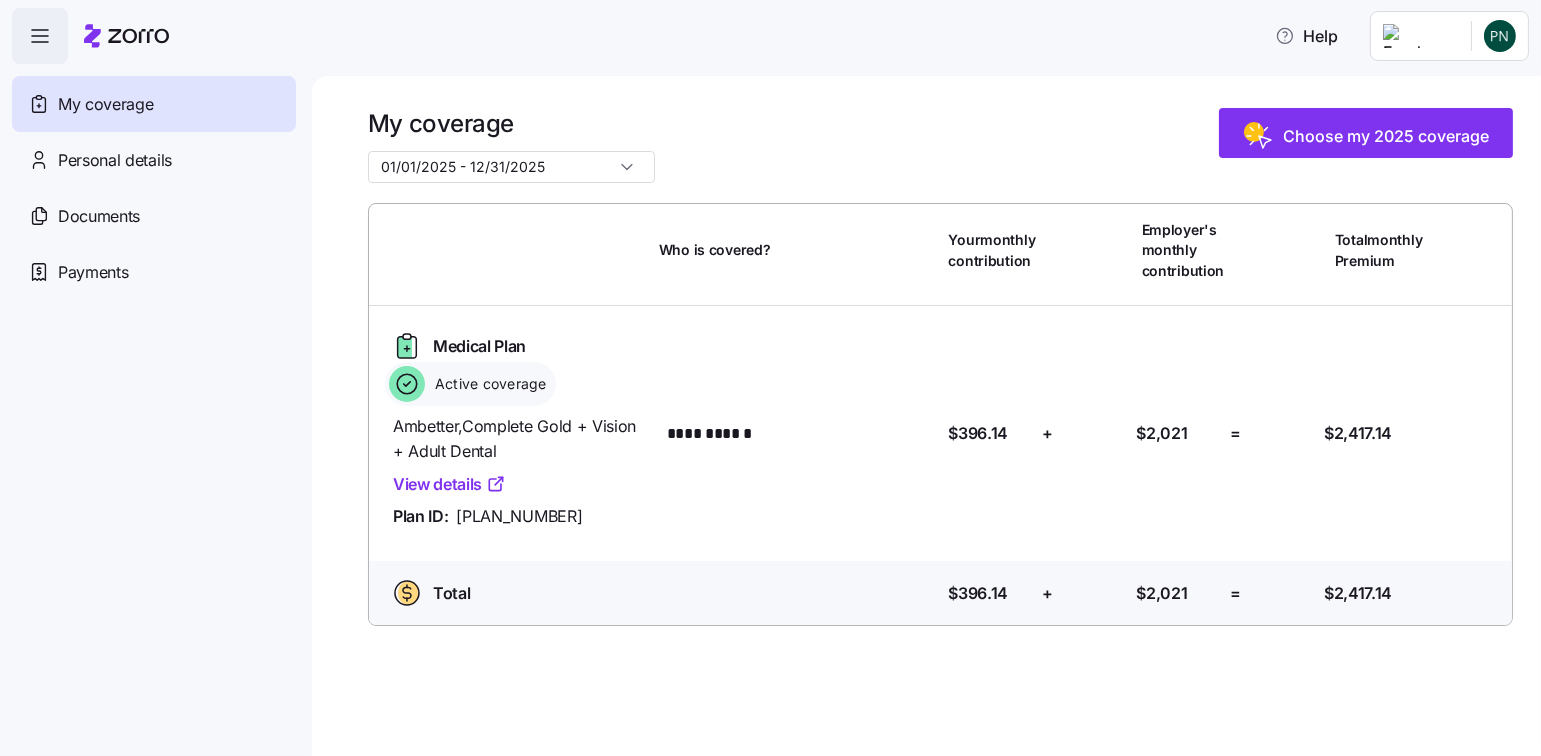 click on "Personal details" at bounding box center (115, 160) 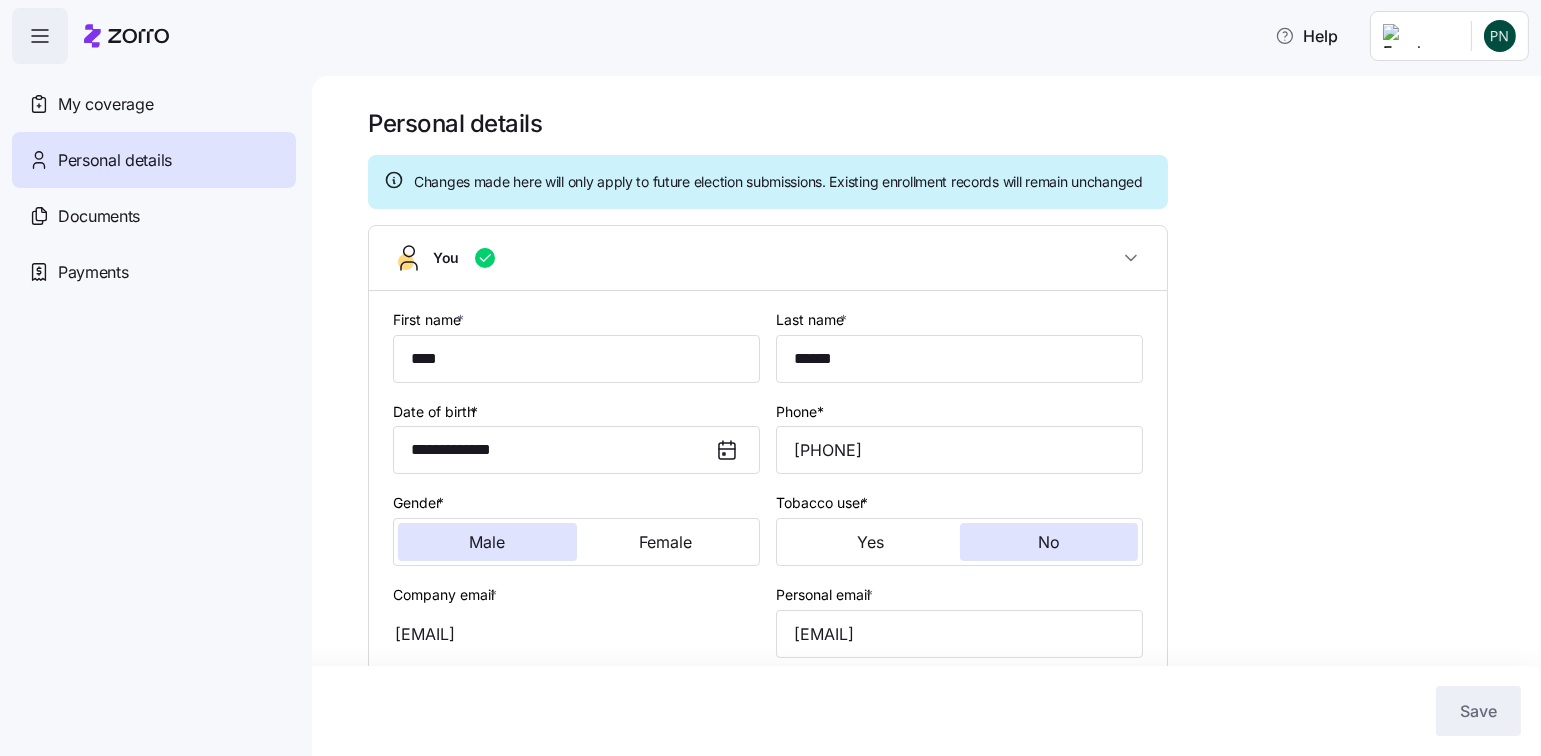 click 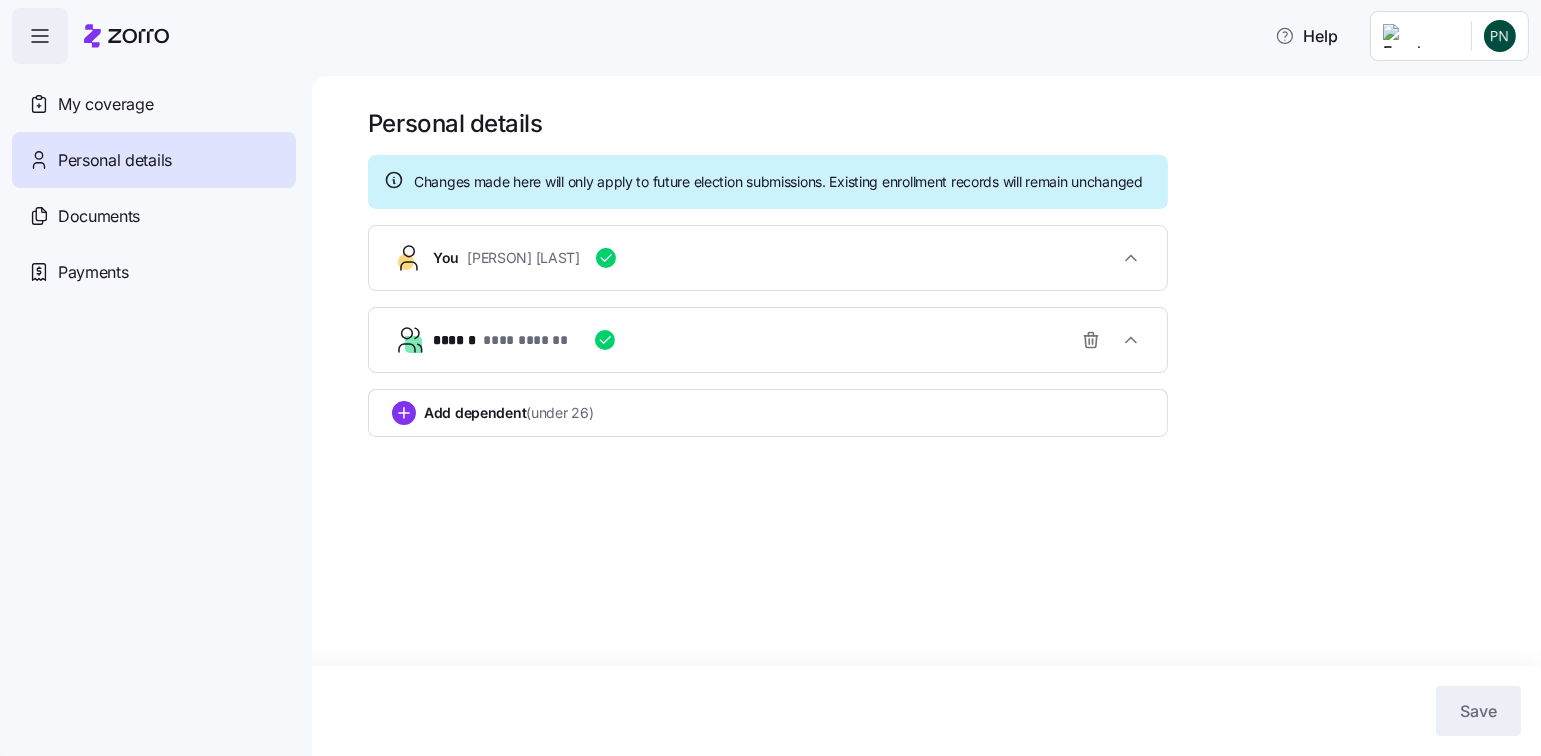 click 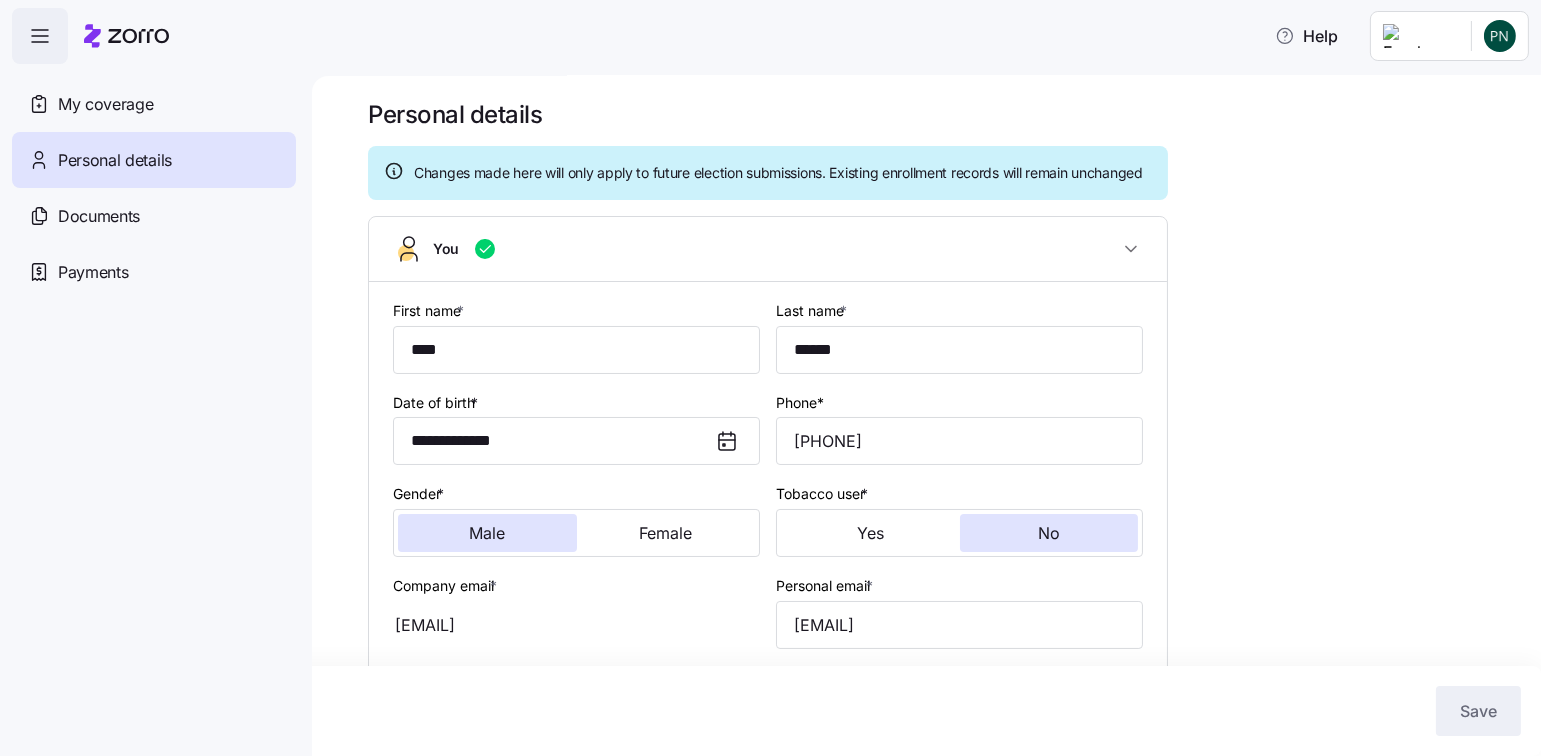 scroll, scrollTop: 0, scrollLeft: 0, axis: both 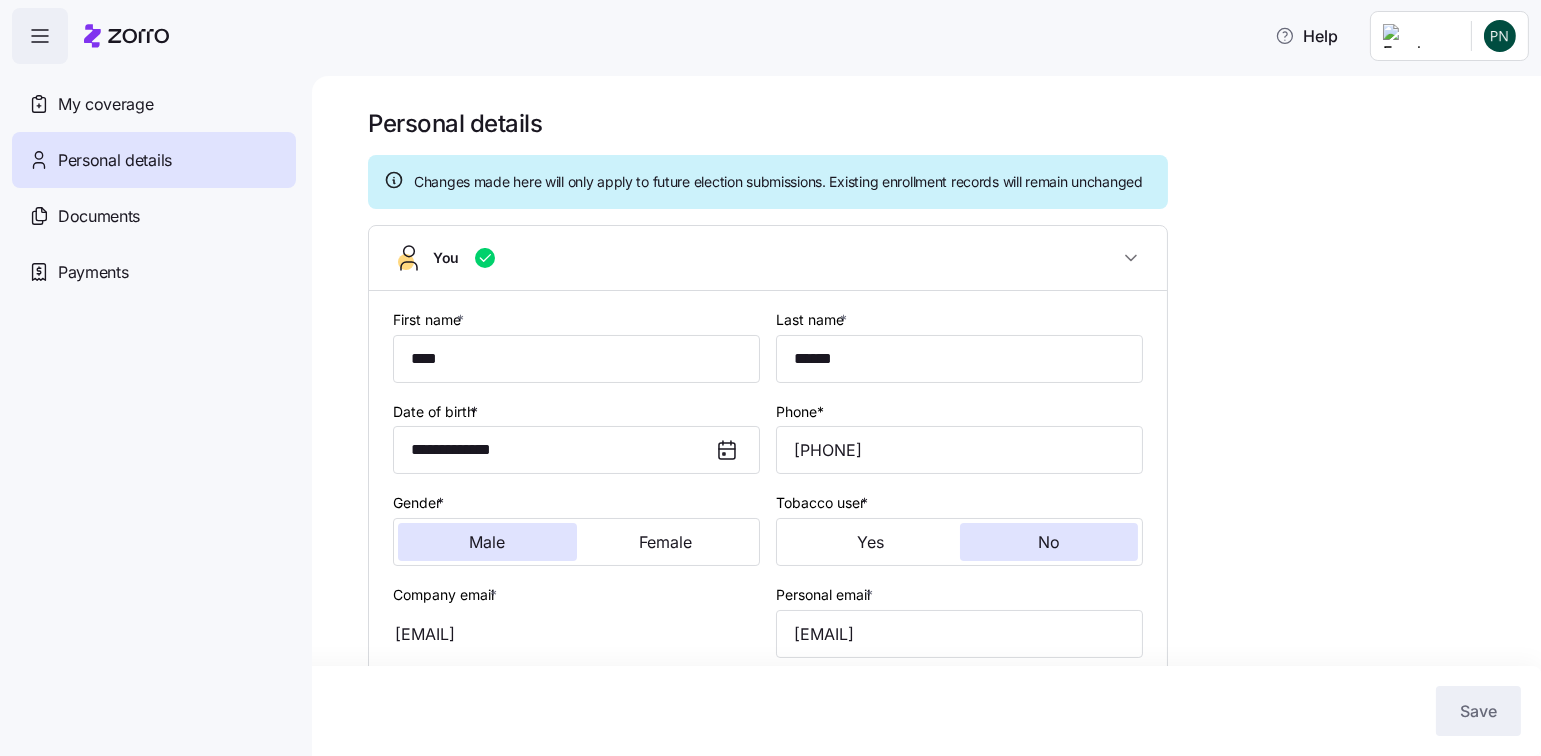 click on "Help" at bounding box center (1306, 36) 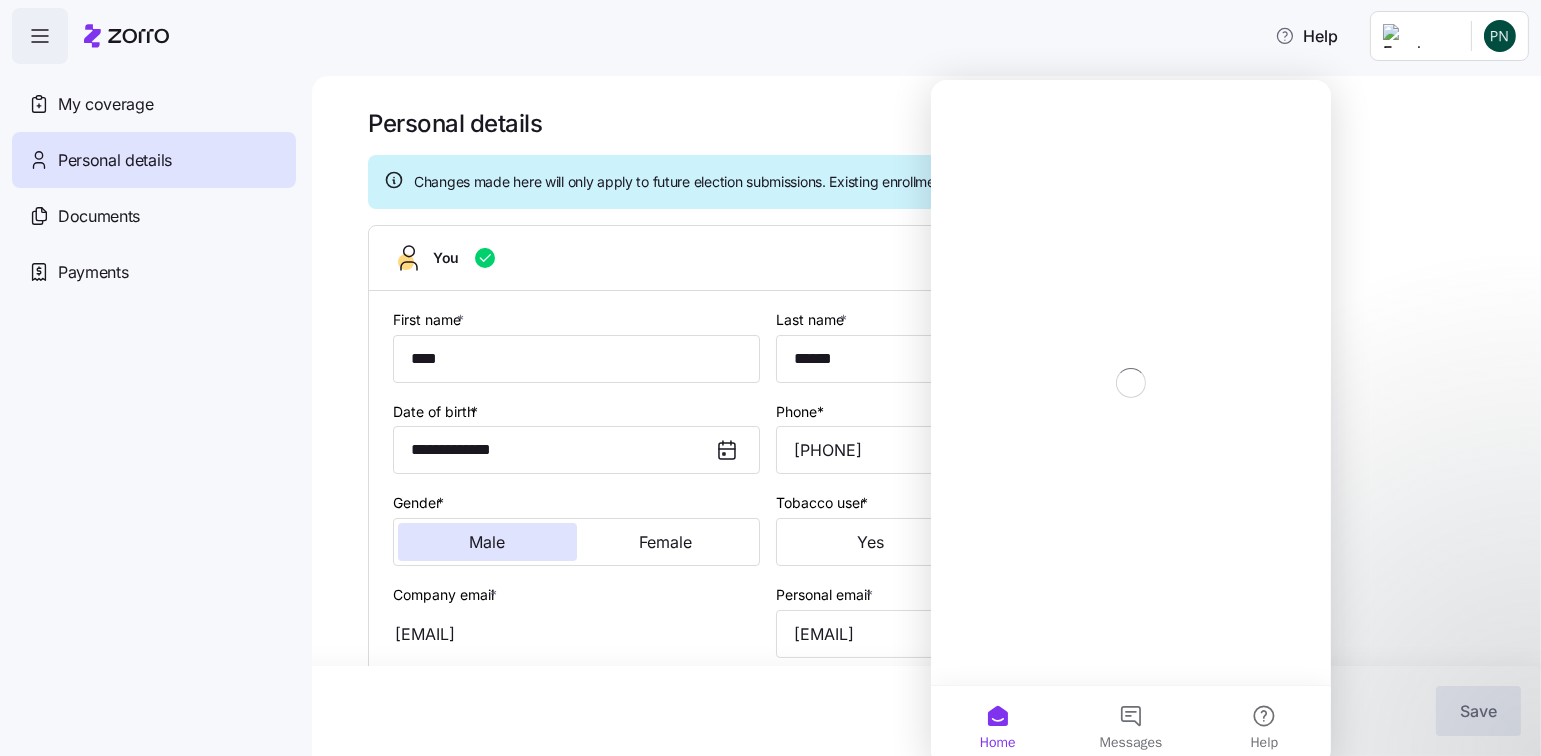 scroll, scrollTop: 0, scrollLeft: 0, axis: both 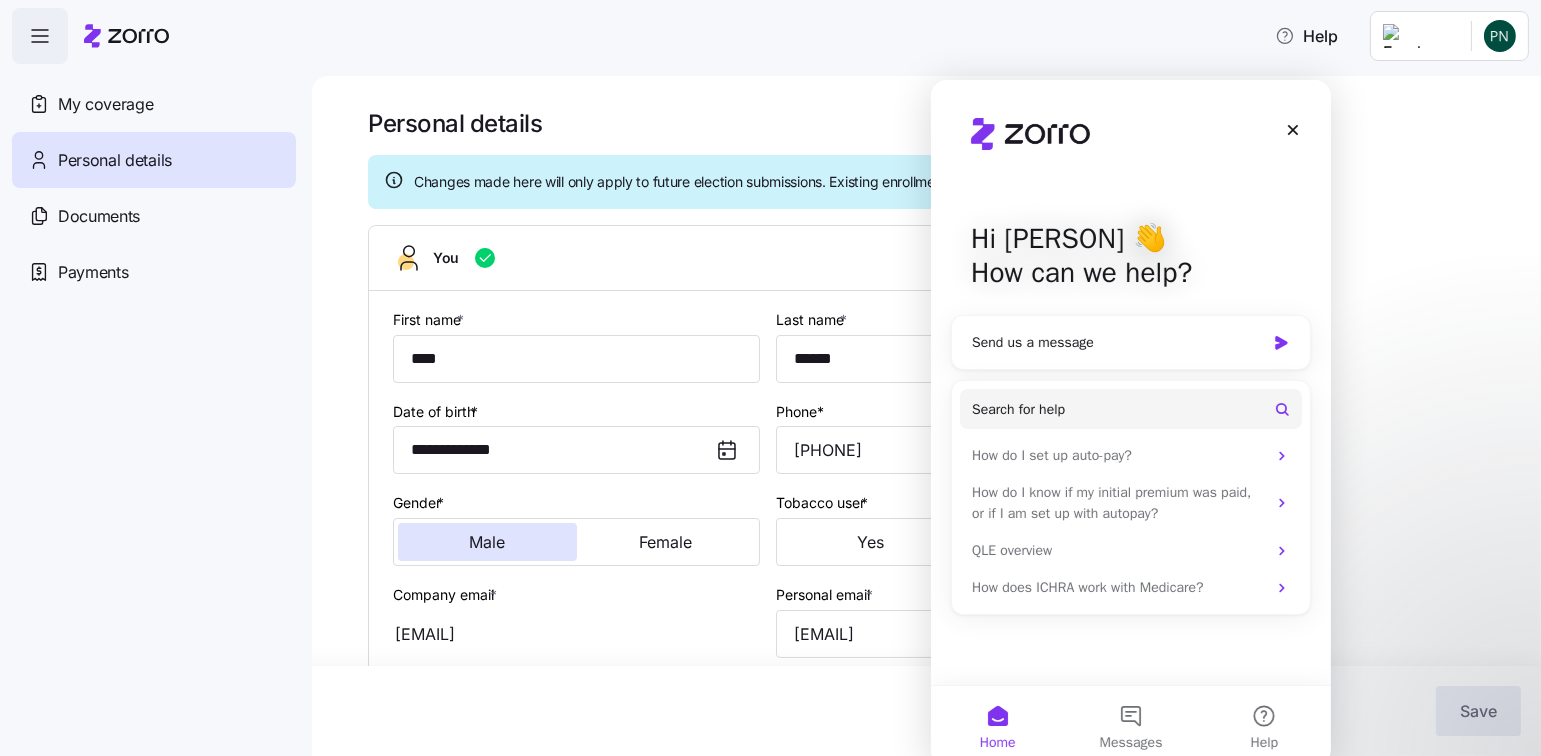 click 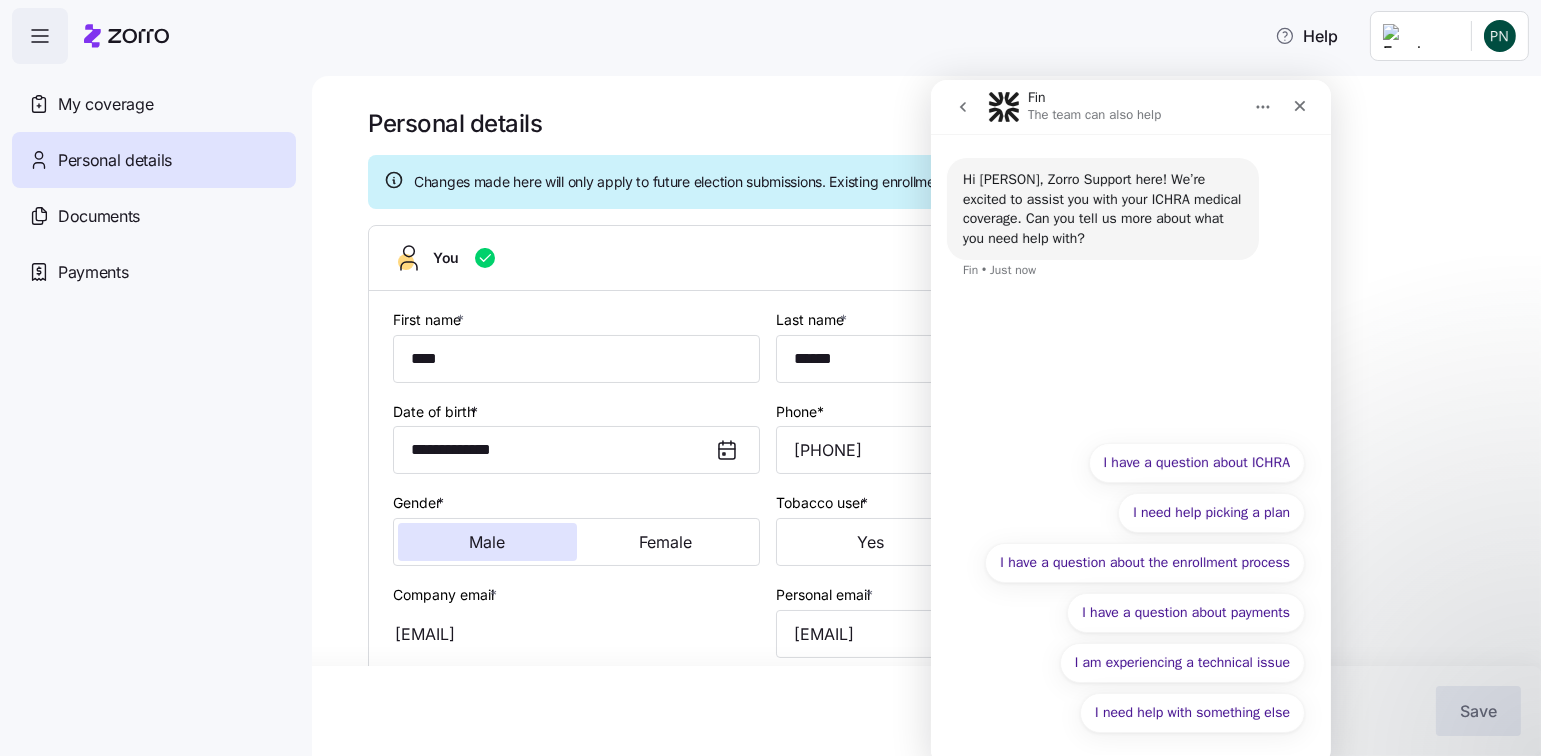 click on "I need help with something else" at bounding box center (1191, 713) 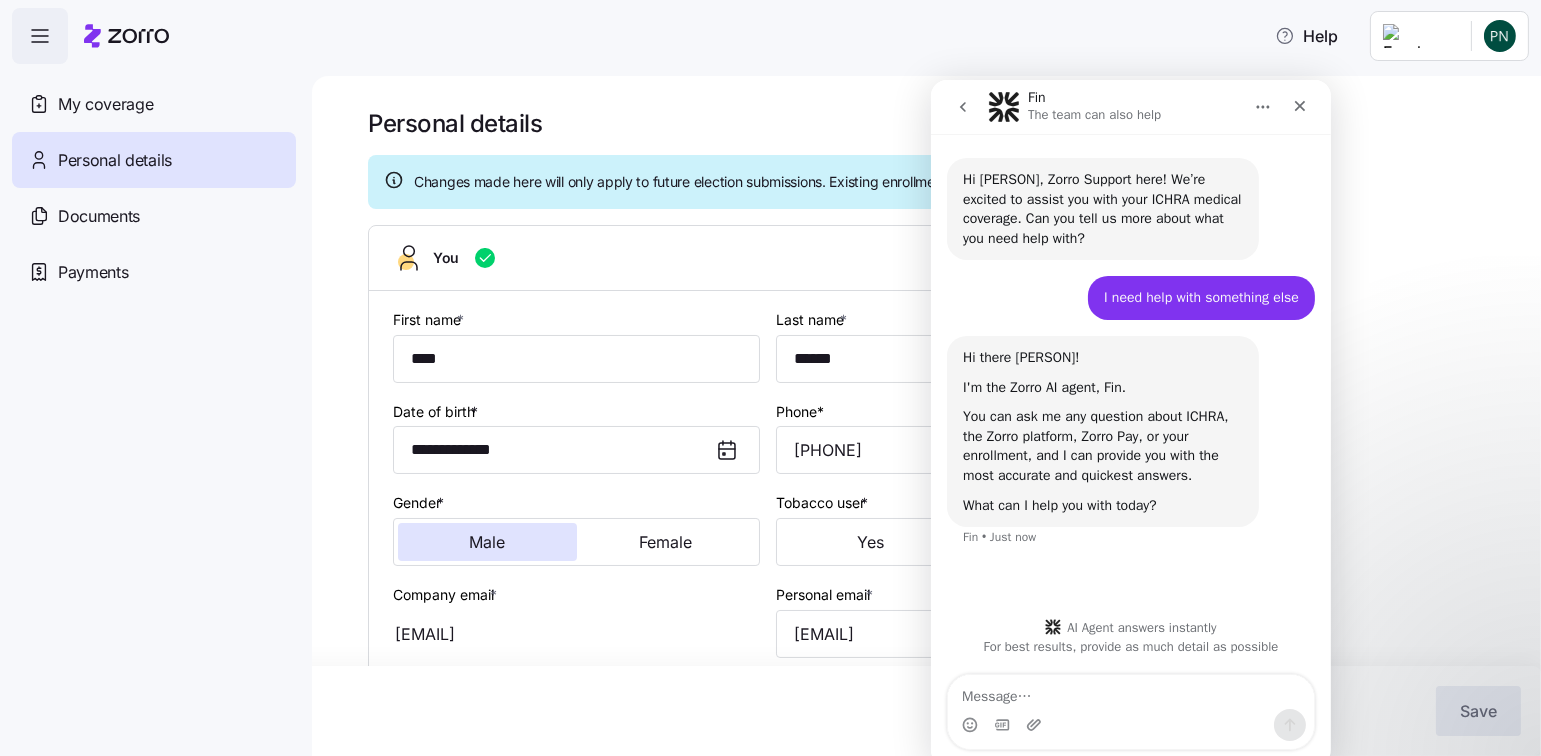 click at bounding box center (1130, 692) 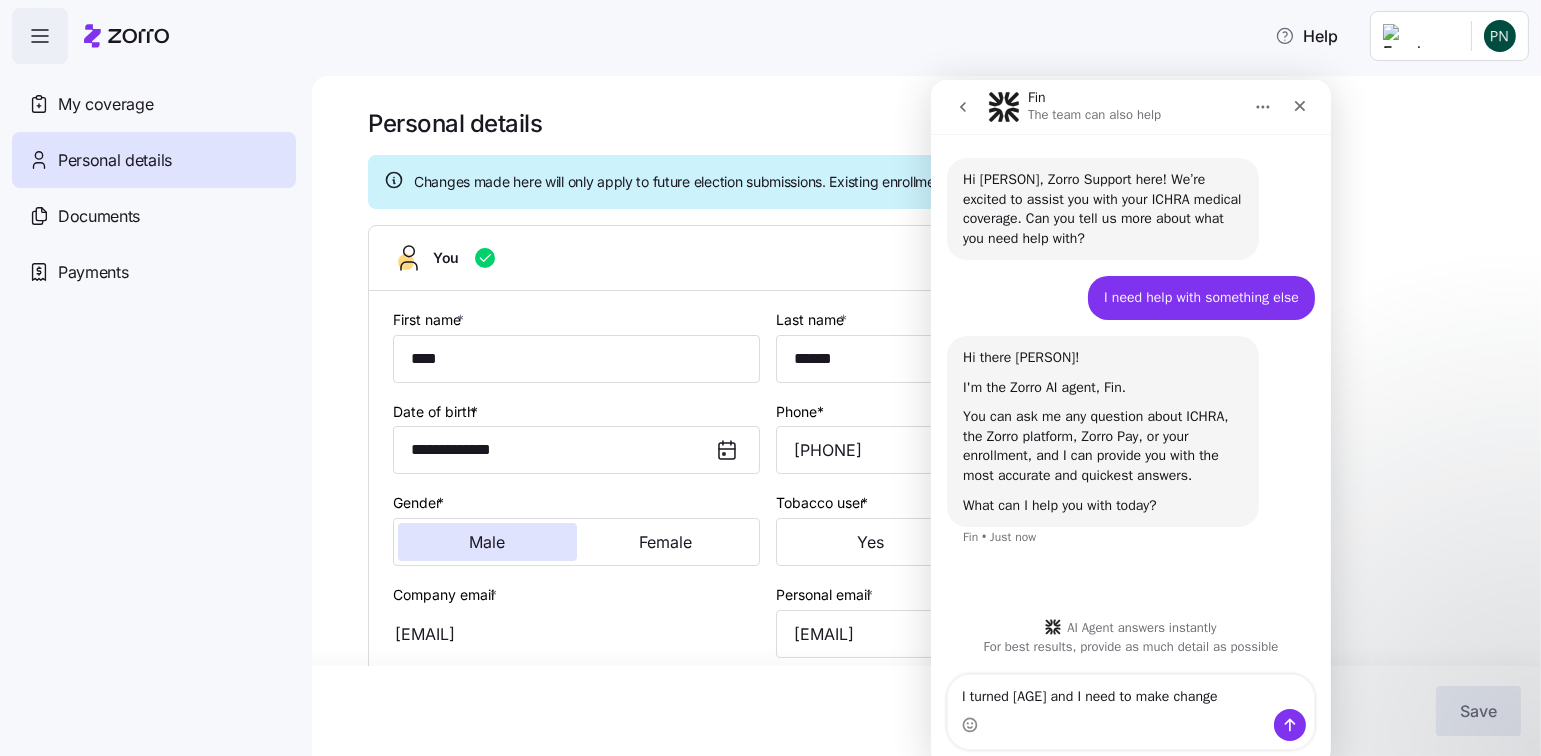 type on "I turned [AGE] and I need to make changes" 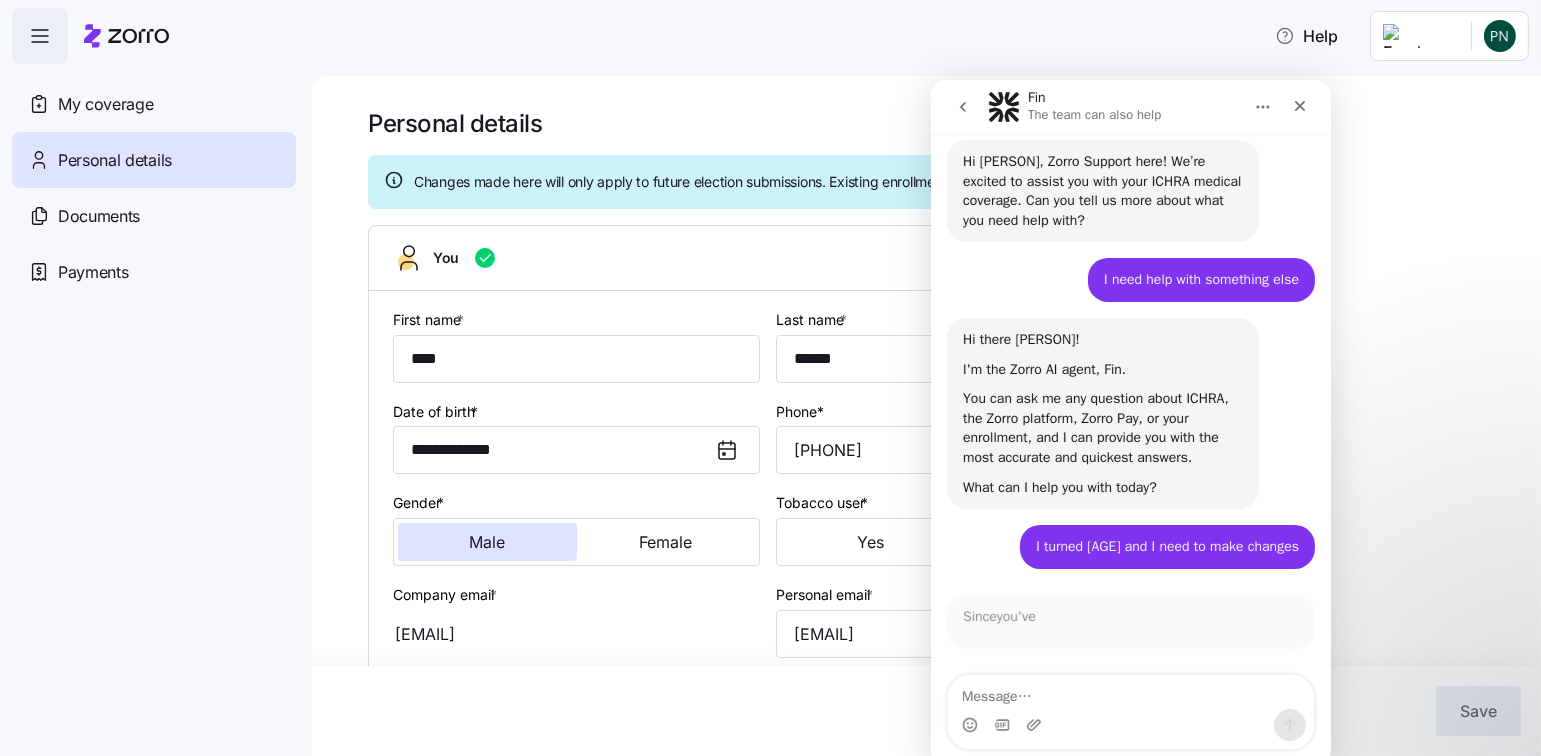 scroll, scrollTop: 0, scrollLeft: 0, axis: both 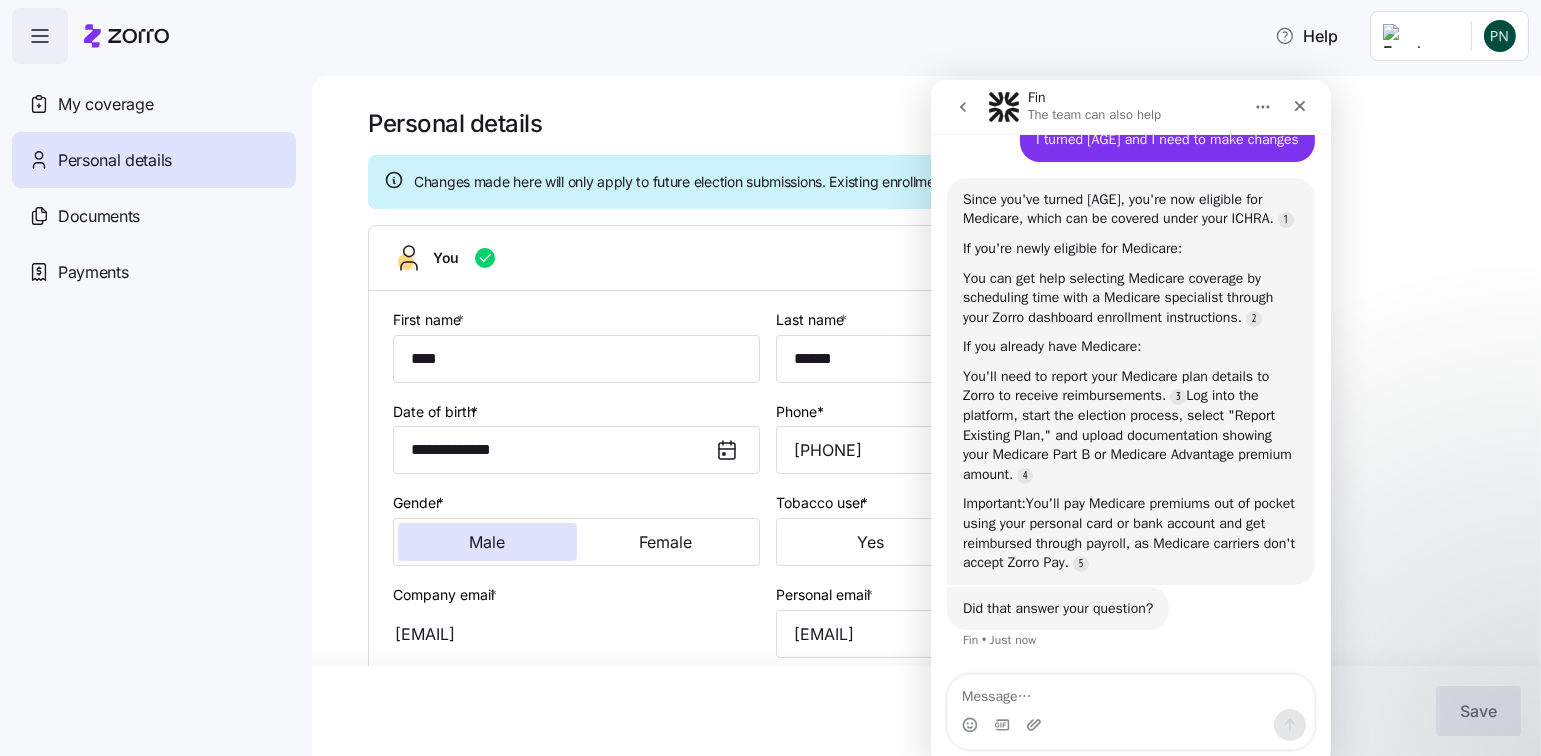 click at bounding box center [1130, 692] 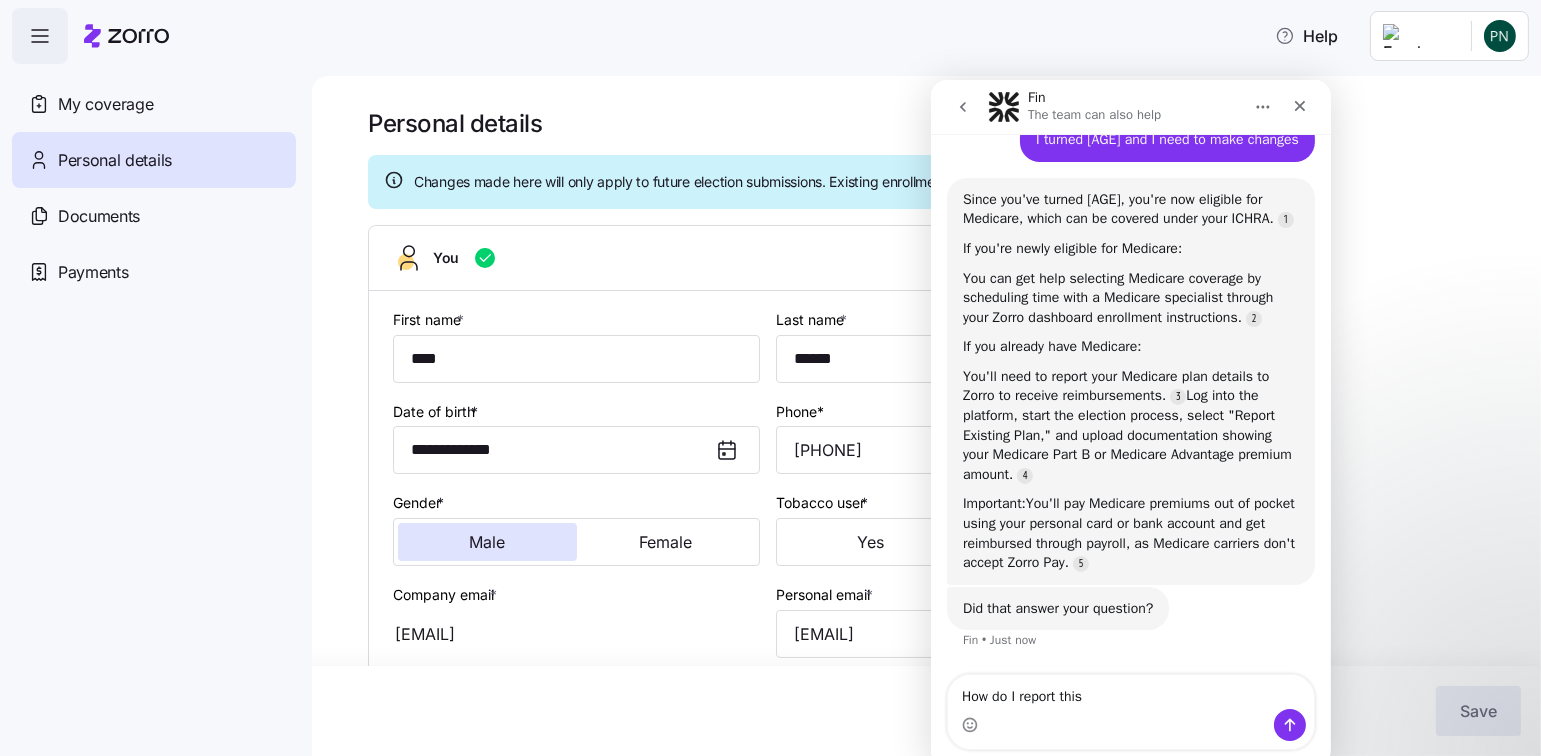 type on "How do I report this?" 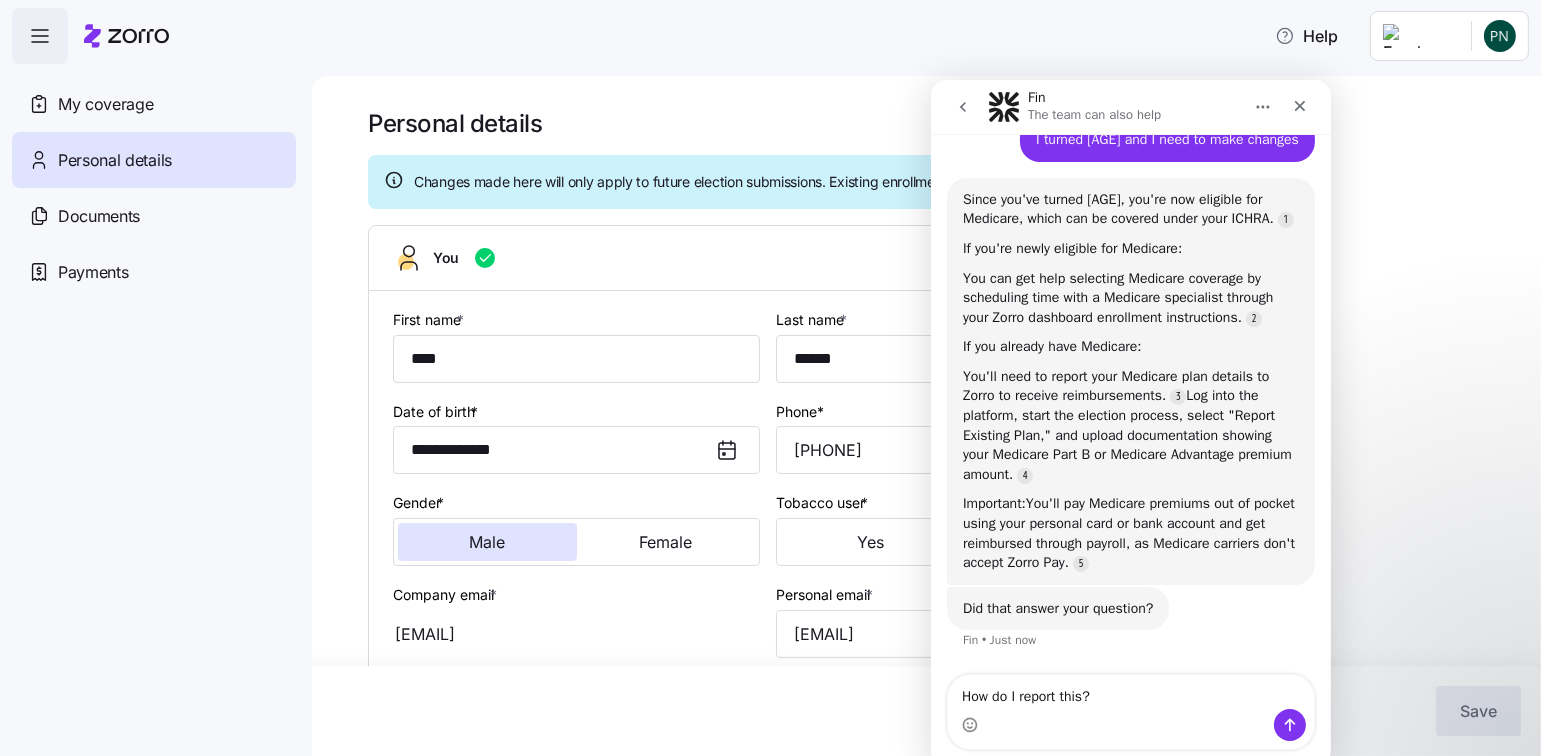 type 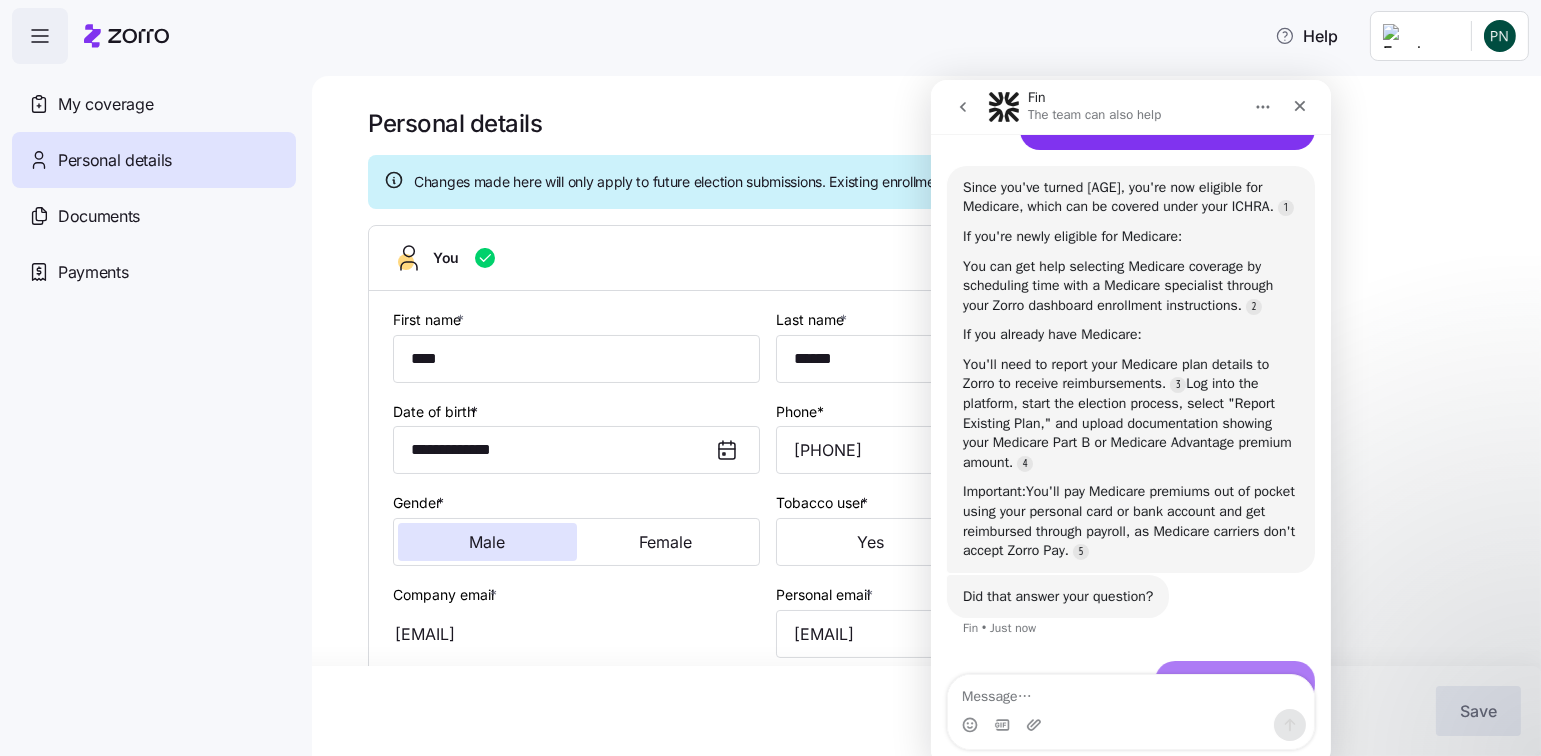 scroll, scrollTop: 2, scrollLeft: 0, axis: vertical 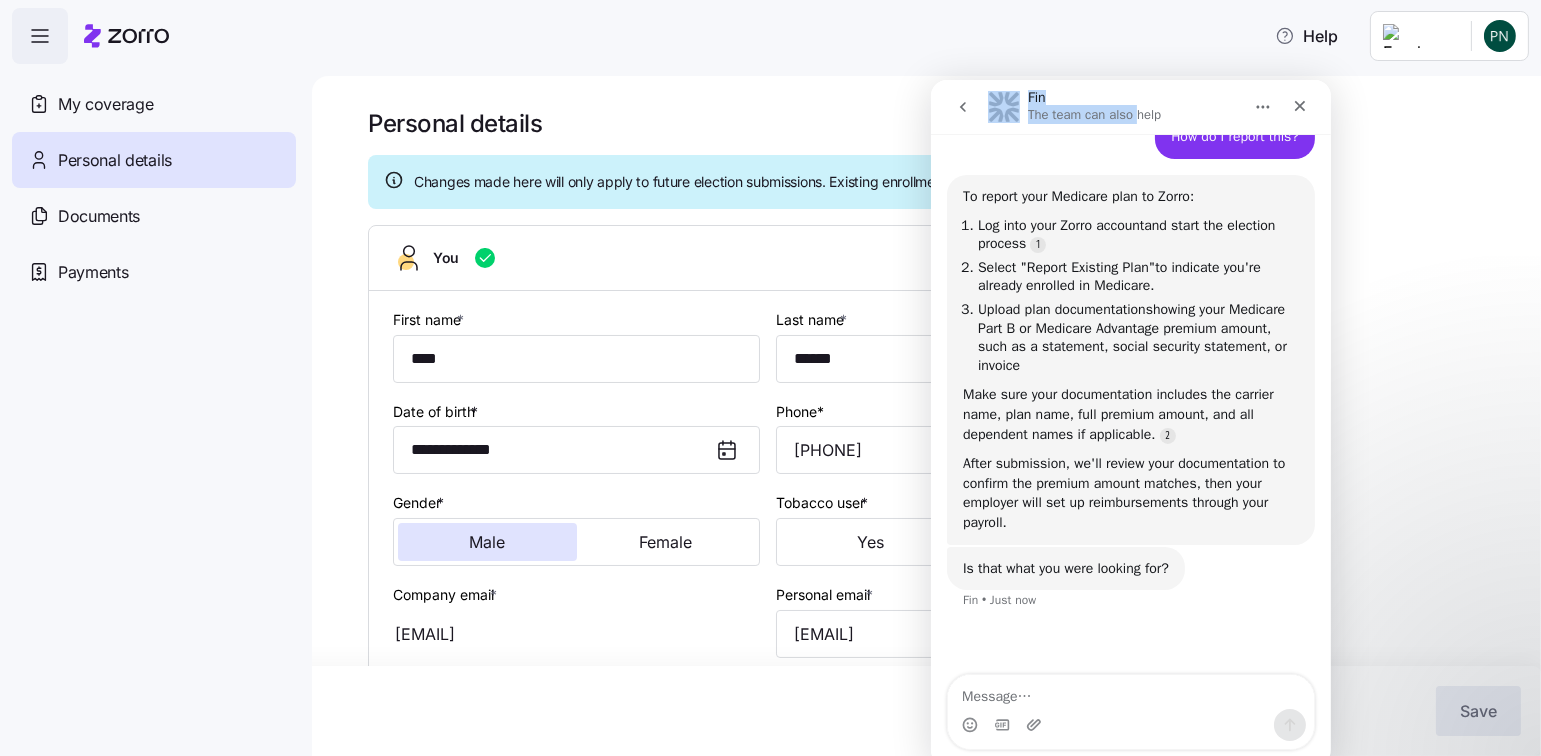 drag, startPoint x: 1133, startPoint y: 90, endPoint x: 684, endPoint y: 96, distance: 449.0401 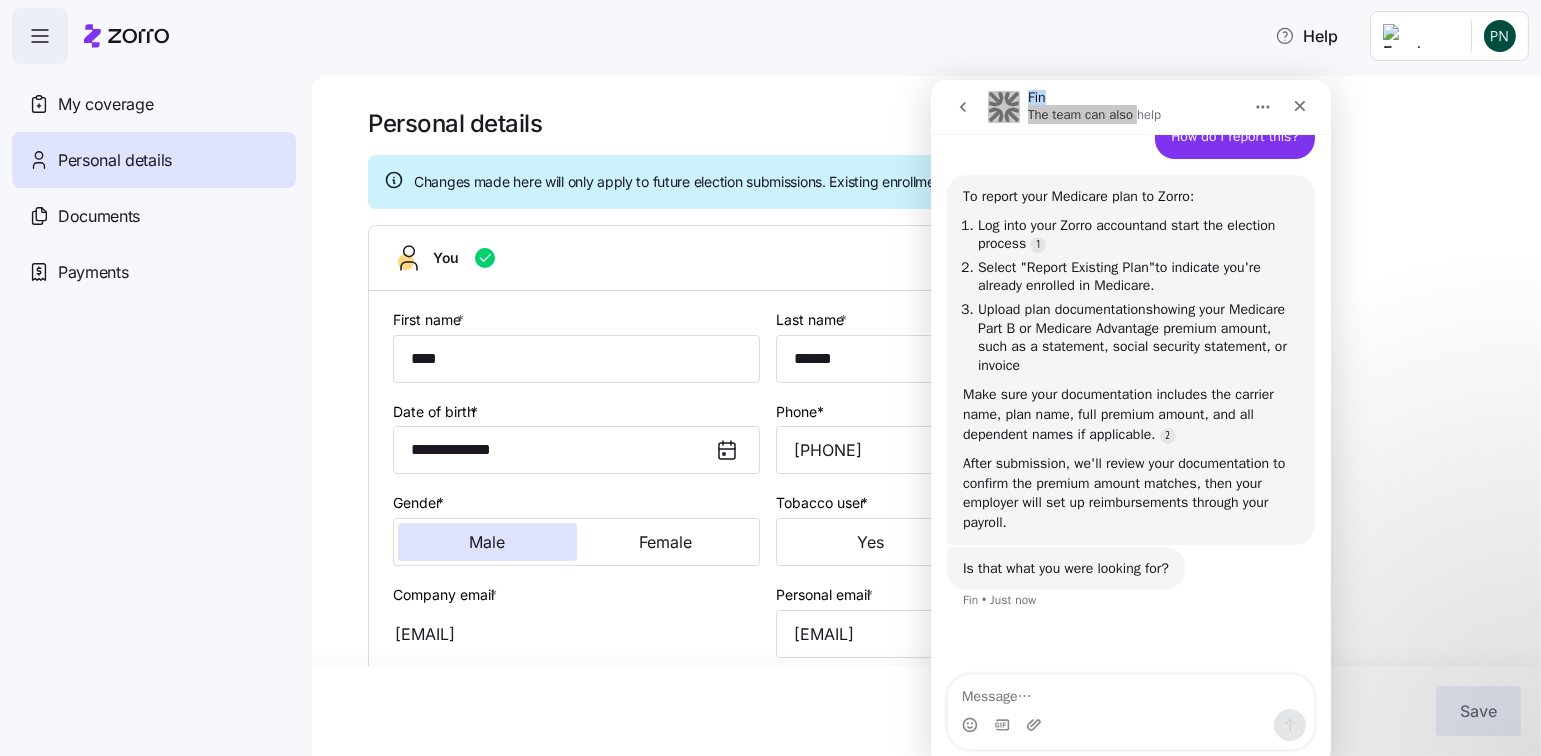 click on "My coverage Personal details Documents Partners hub Payments" at bounding box center [156, 410] 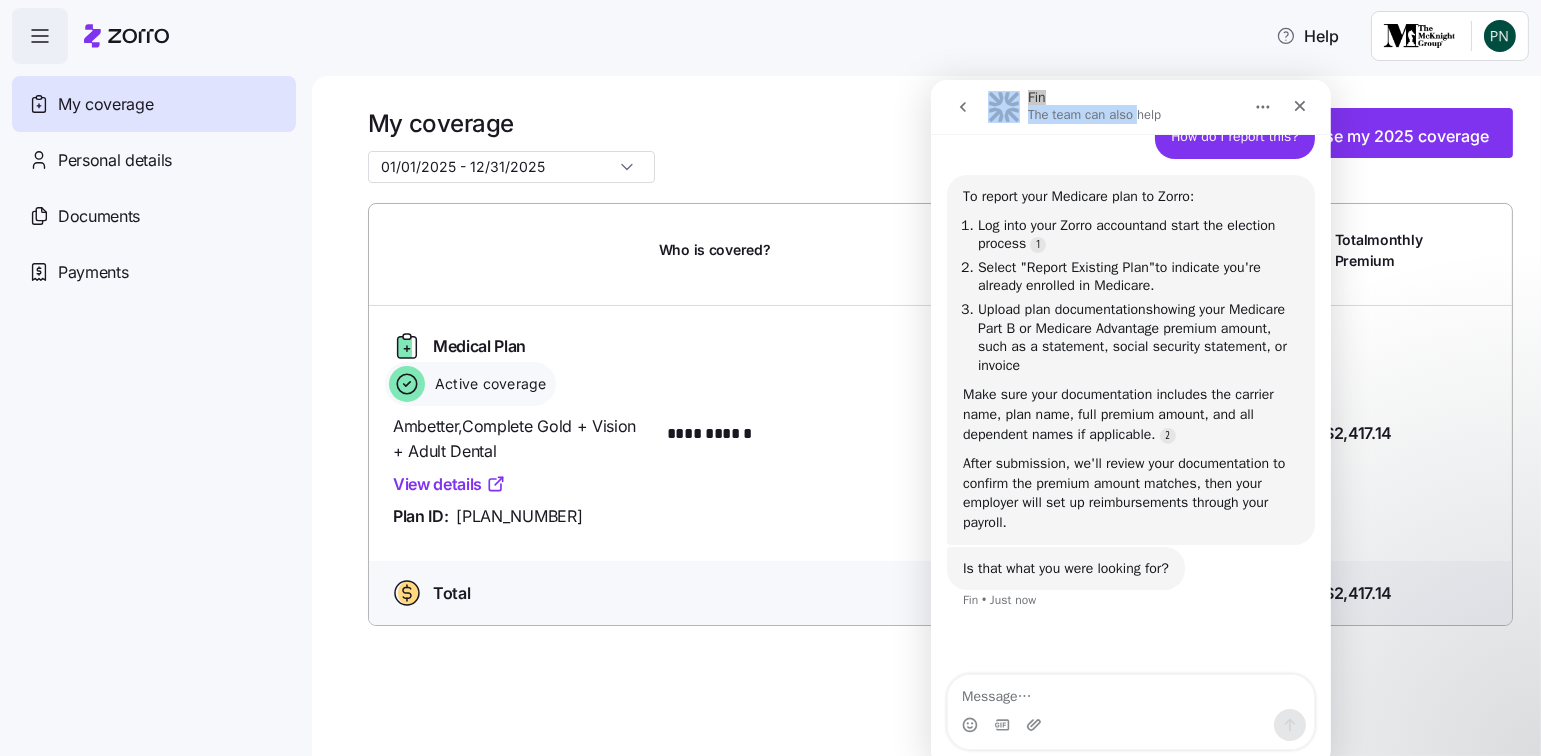 click 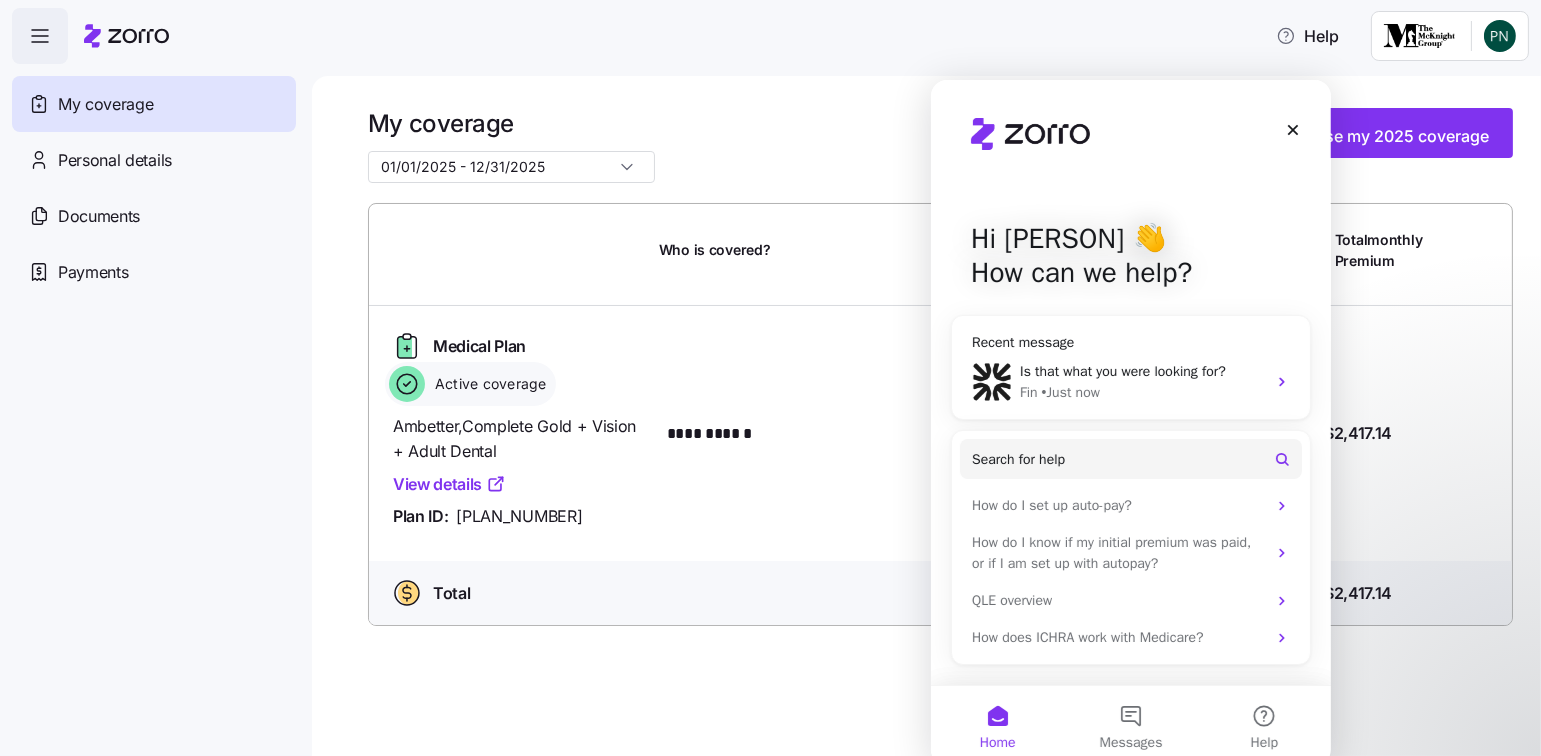 scroll, scrollTop: 0, scrollLeft: 0, axis: both 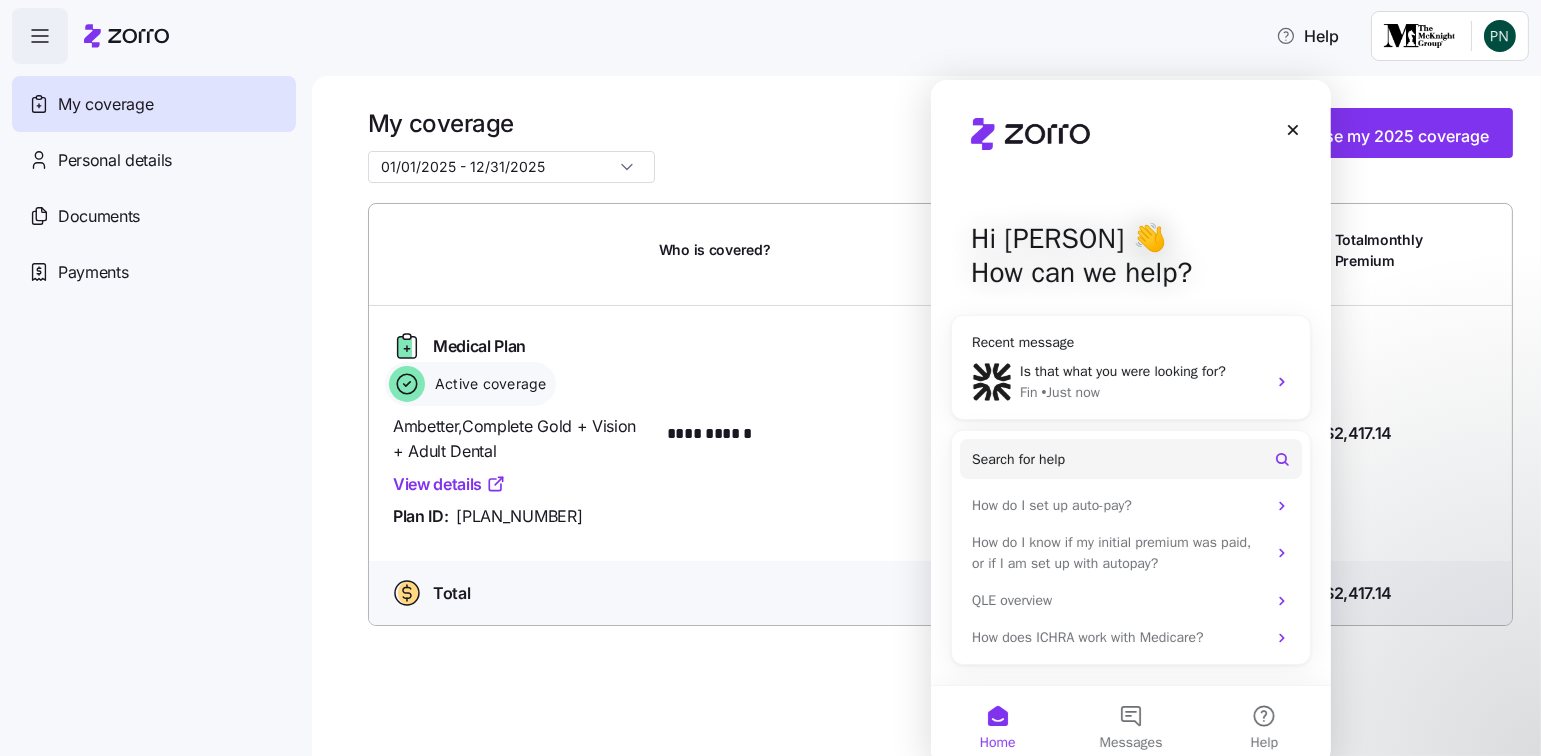 click on "Messages" at bounding box center (1129, 726) 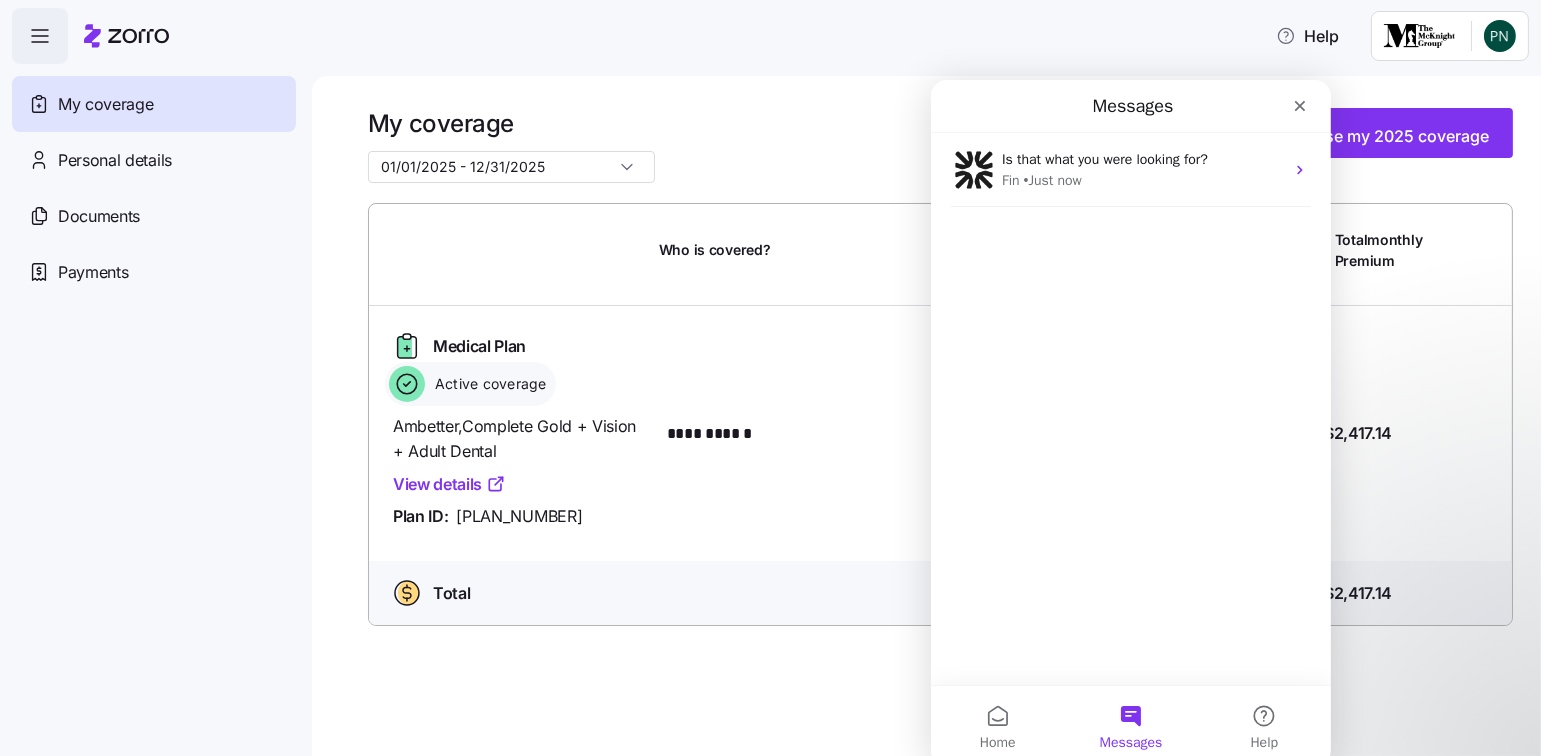 click 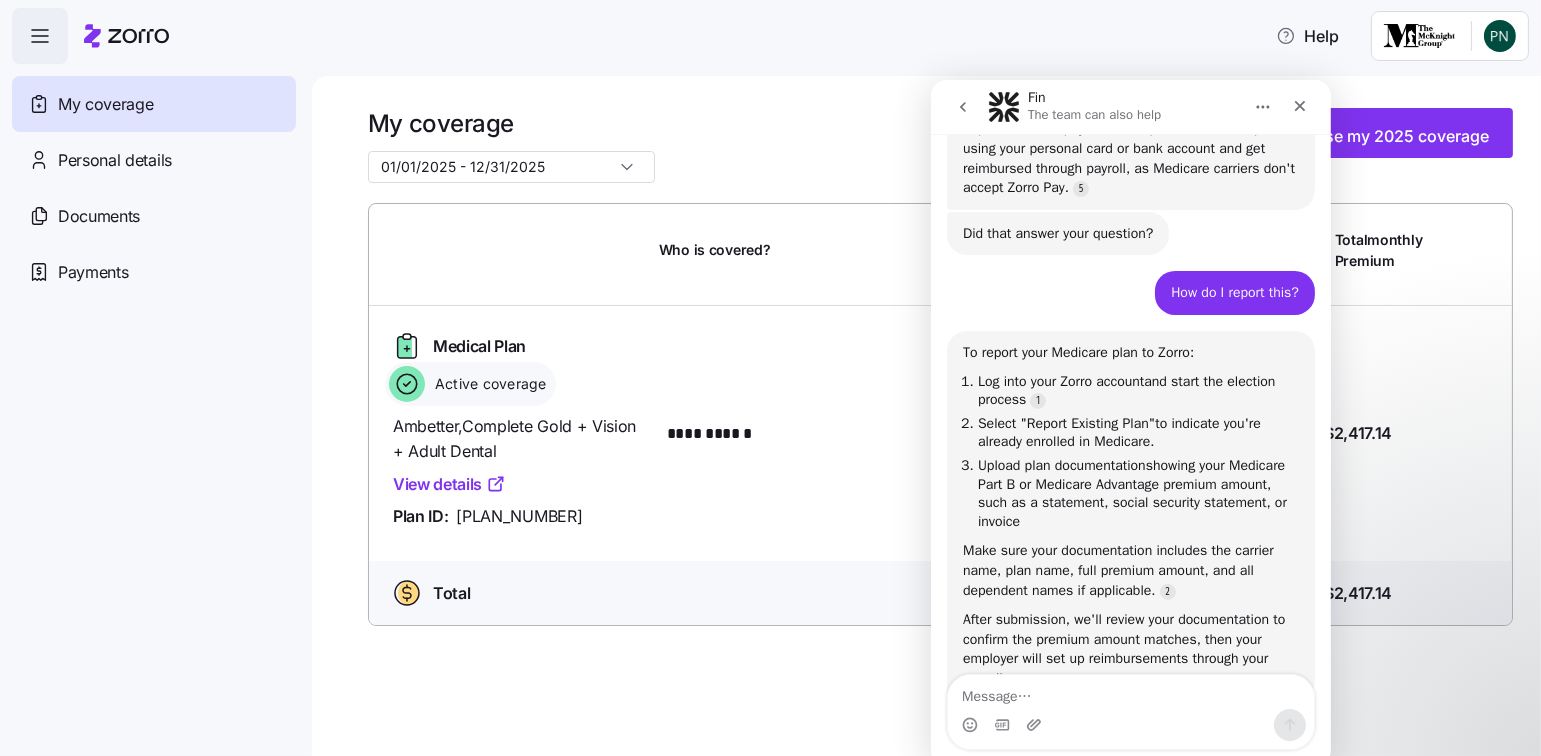 scroll, scrollTop: 925, scrollLeft: 0, axis: vertical 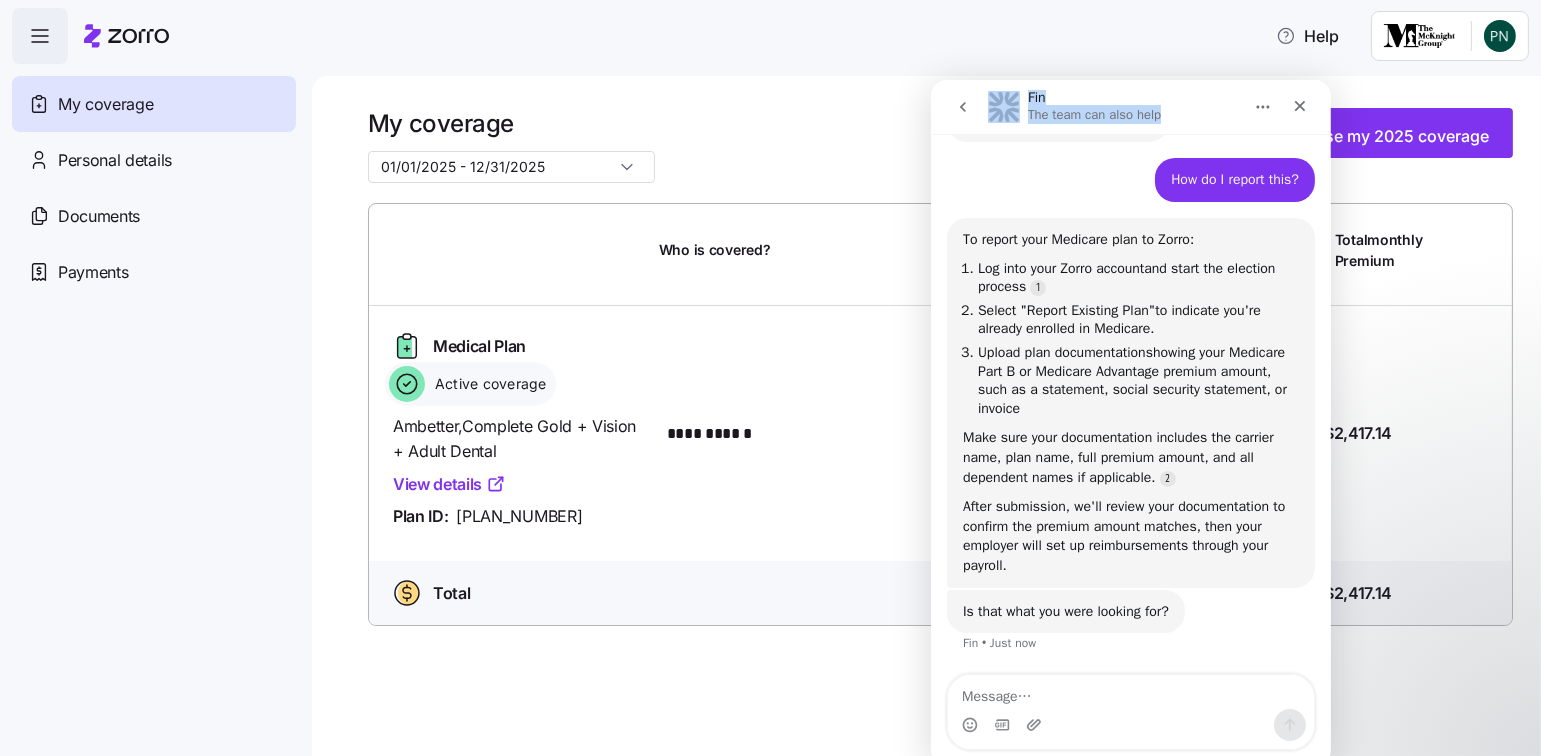 drag, startPoint x: 1187, startPoint y: 93, endPoint x: 1010, endPoint y: 89, distance: 177.0452 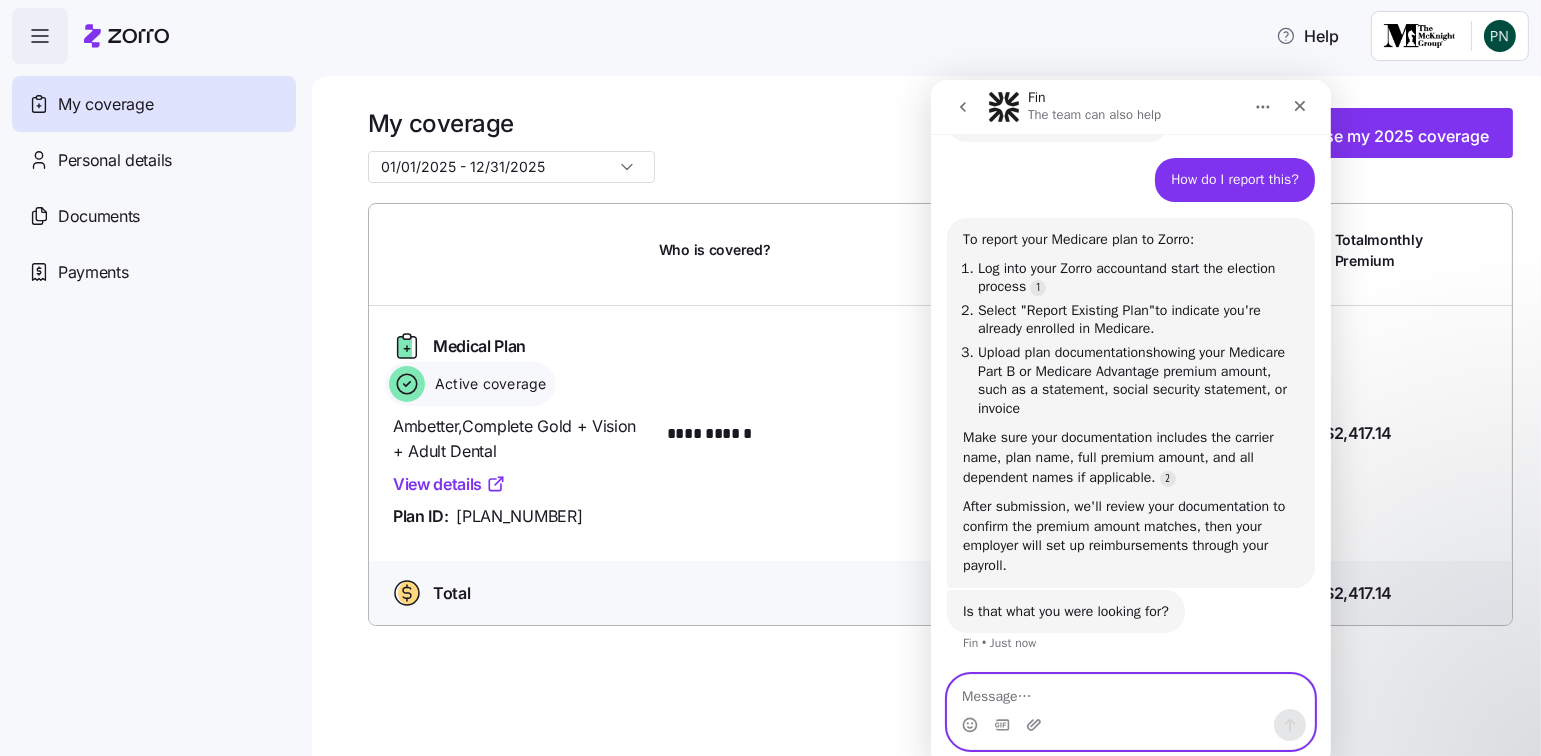 click at bounding box center [1130, 692] 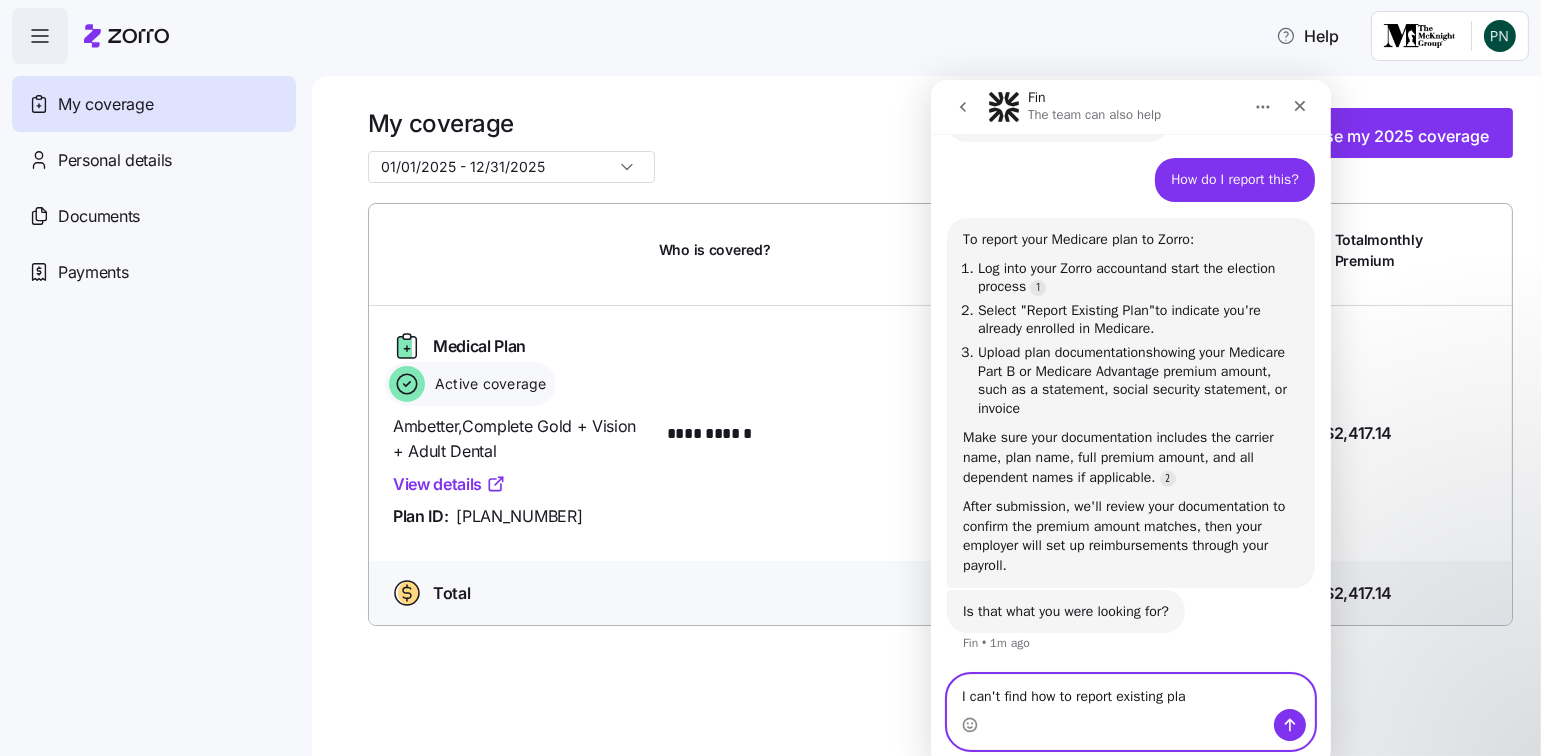 type on "I can't find how to report existing plan" 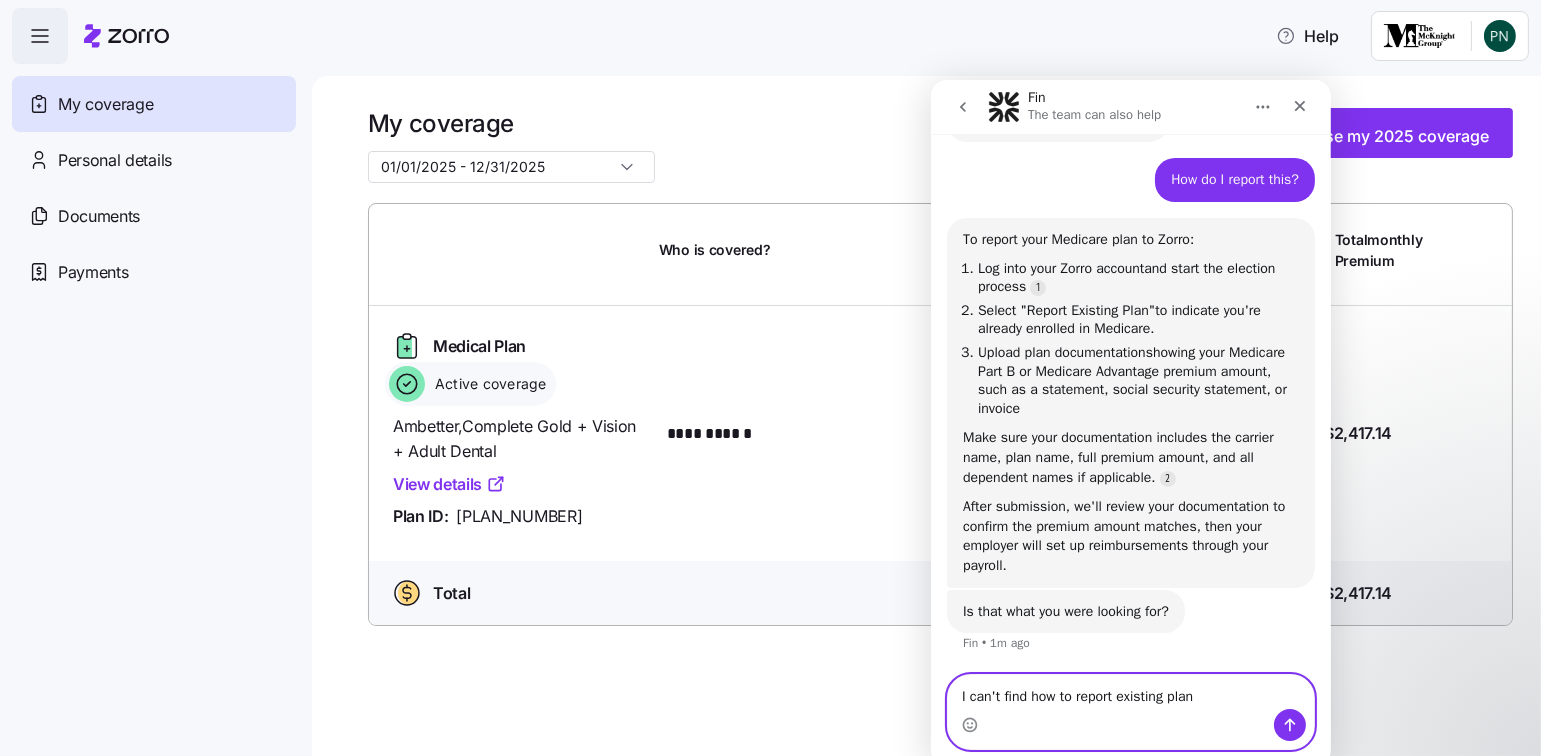 type 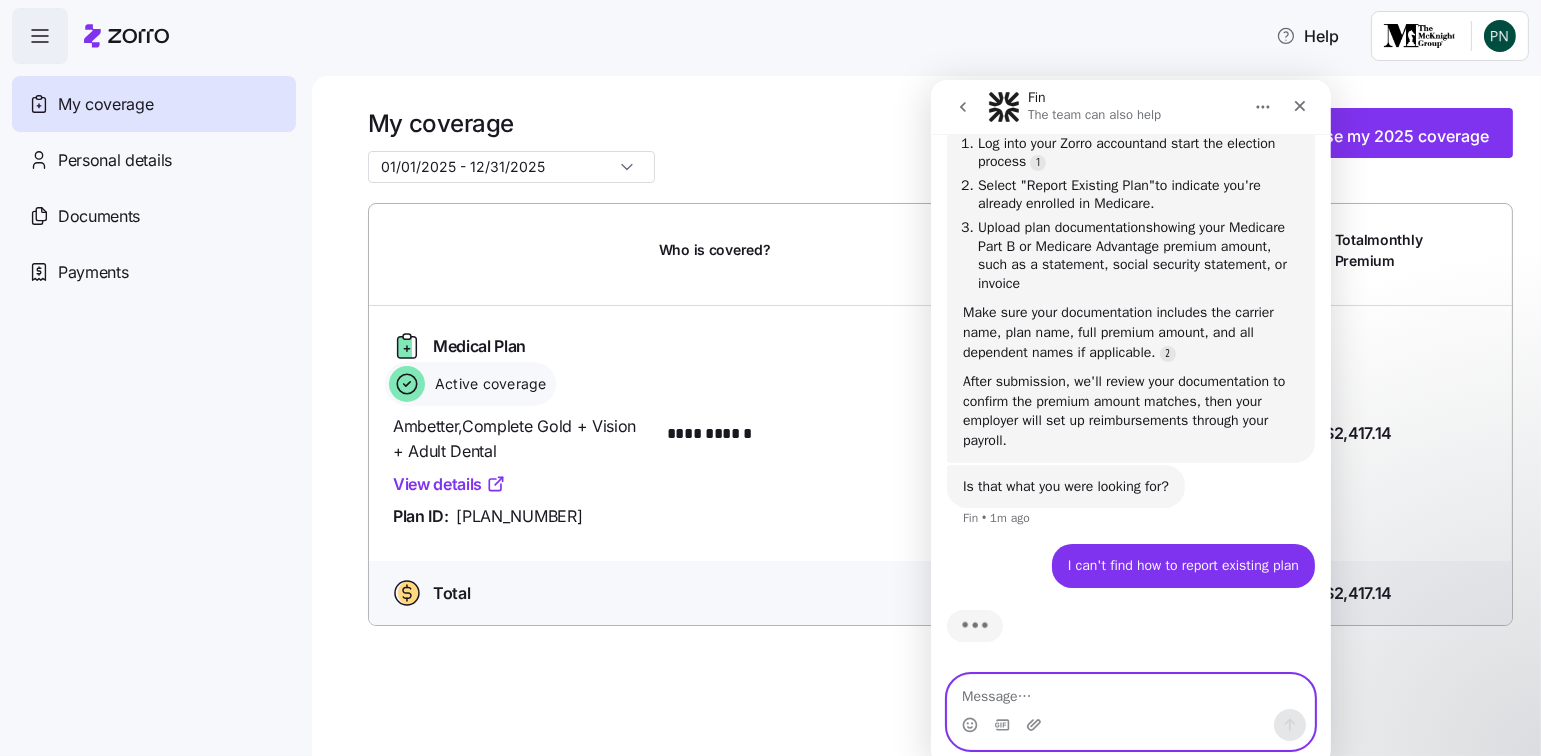 scroll, scrollTop: 1050, scrollLeft: 0, axis: vertical 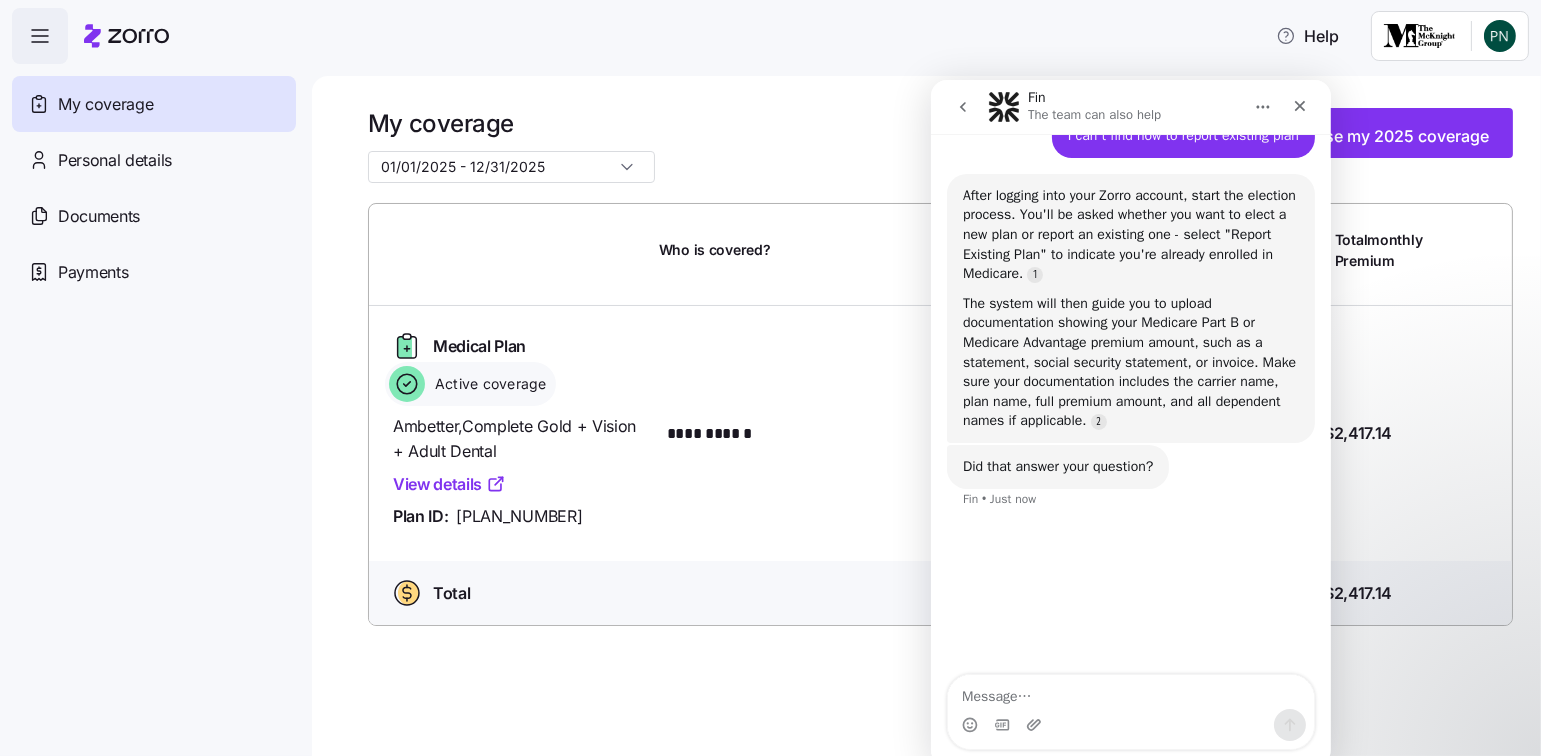 click on "Choose my 2025 coverage" at bounding box center [1386, 136] 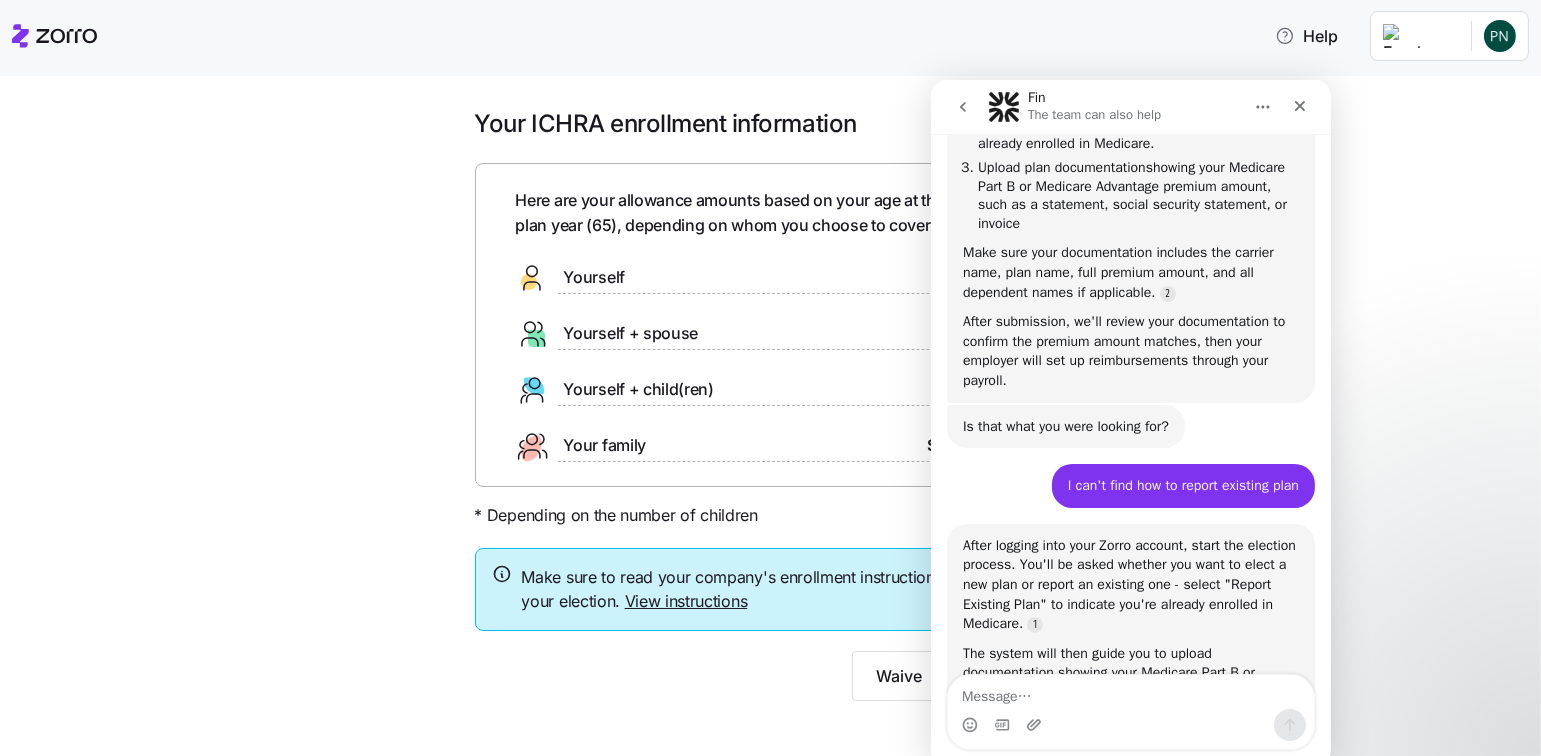 scroll, scrollTop: 1445, scrollLeft: 0, axis: vertical 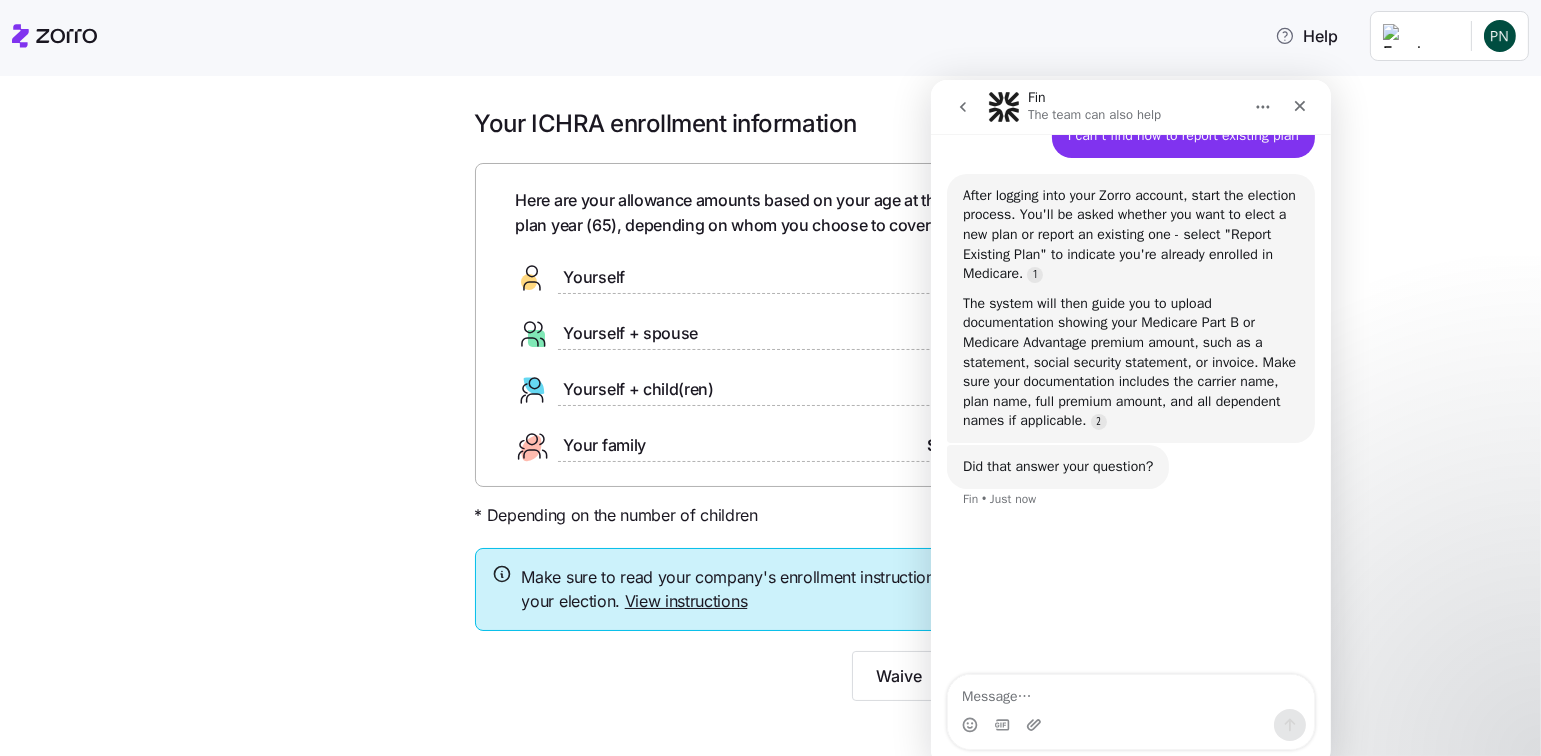 click at bounding box center [962, 107] 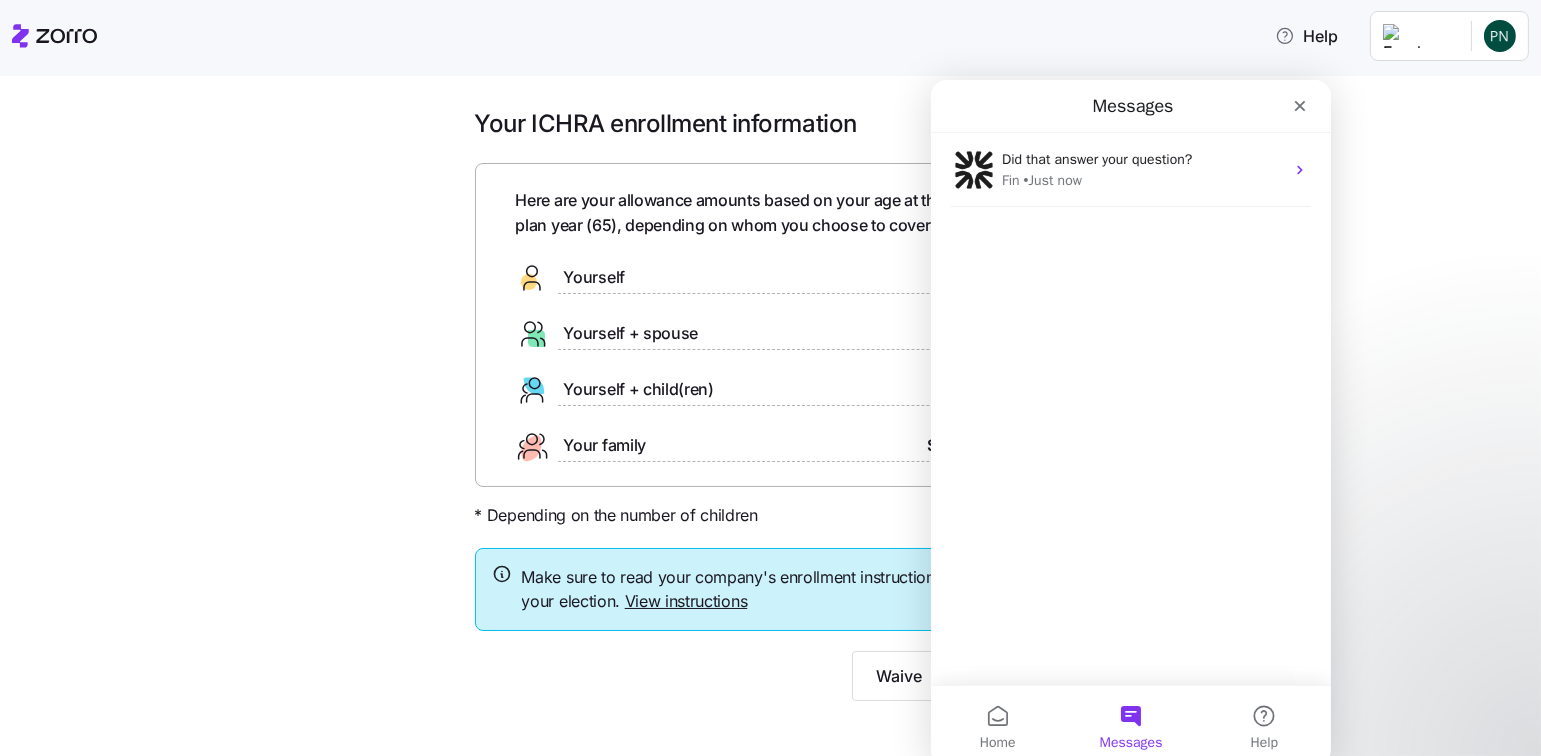 scroll, scrollTop: 1445, scrollLeft: 0, axis: vertical 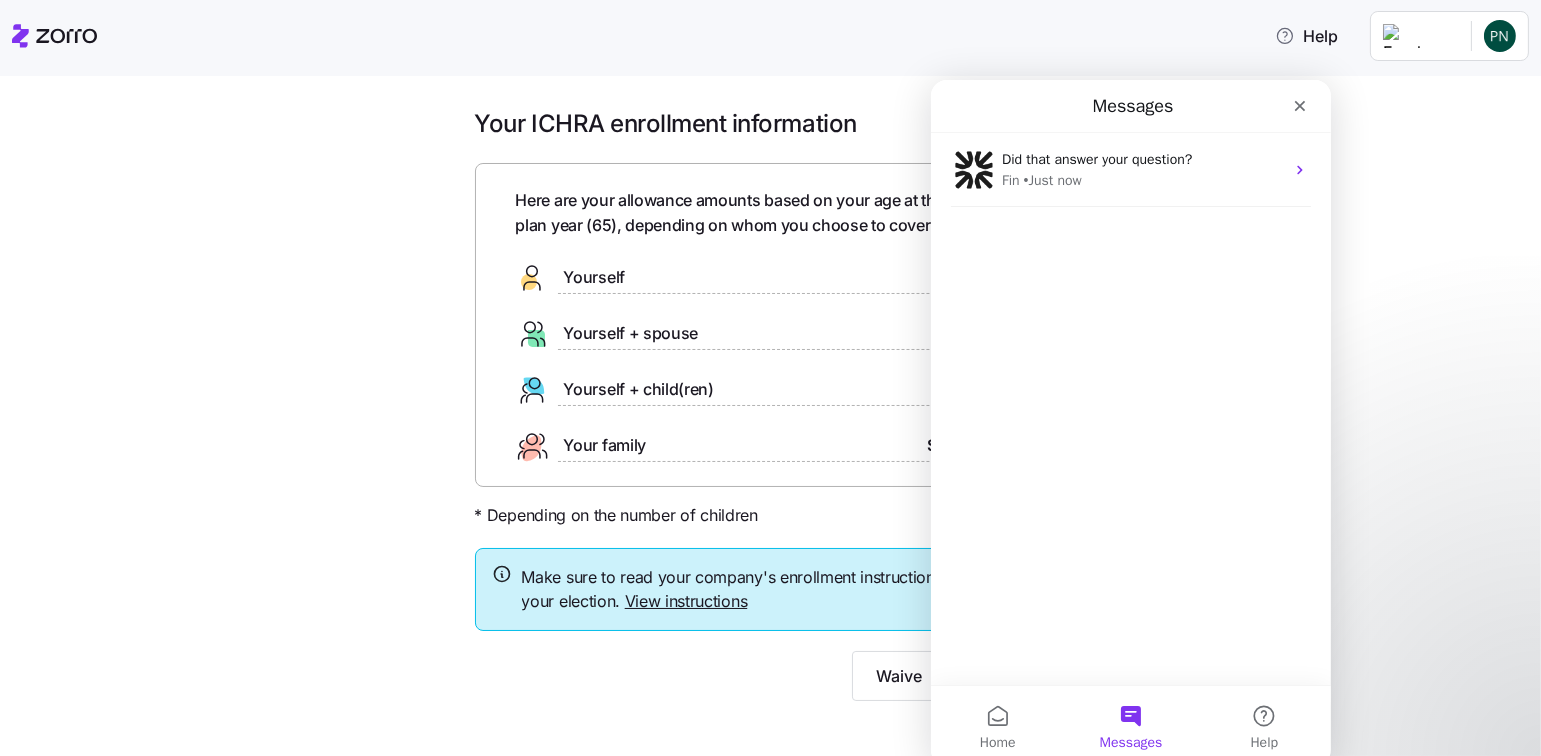 click 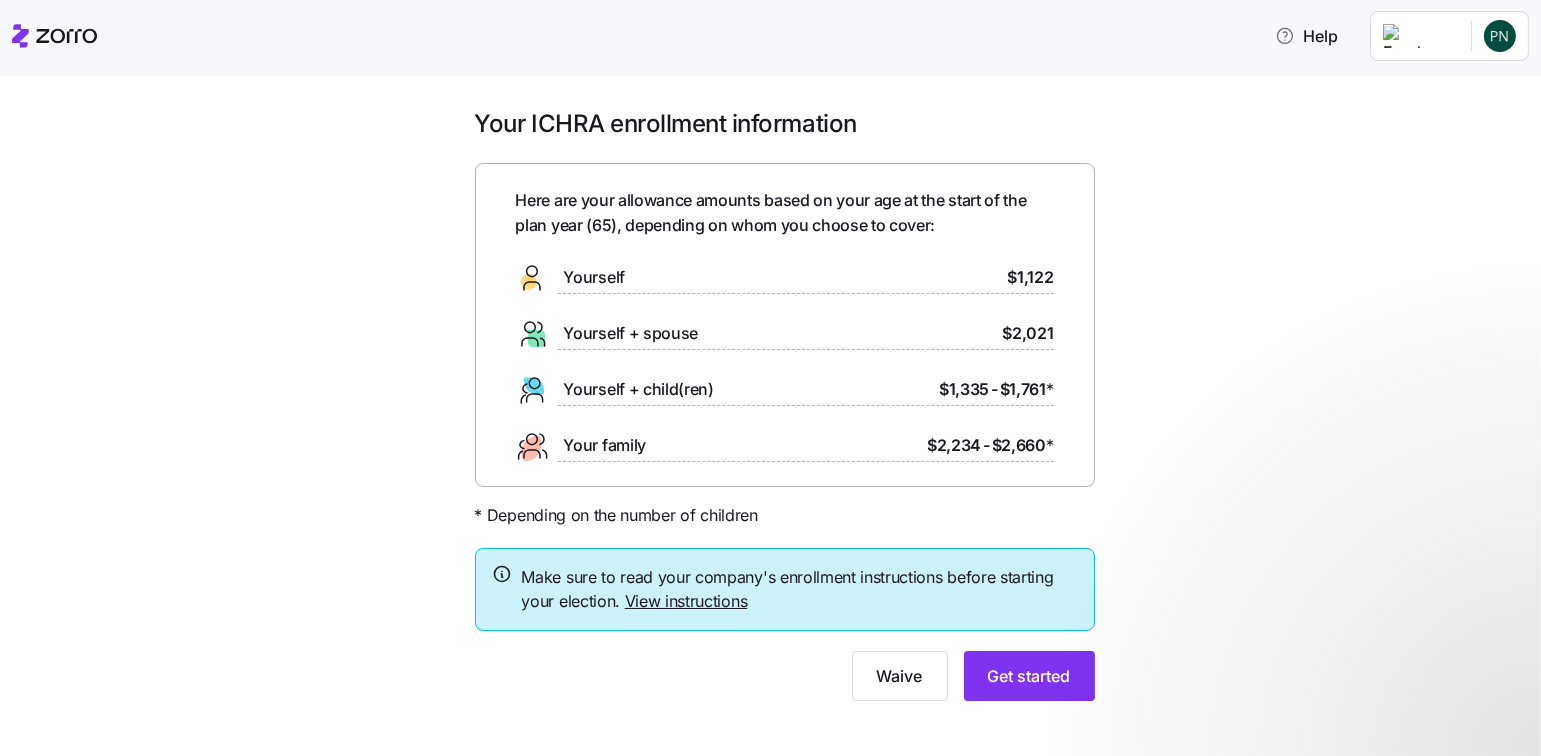scroll, scrollTop: 0, scrollLeft: 0, axis: both 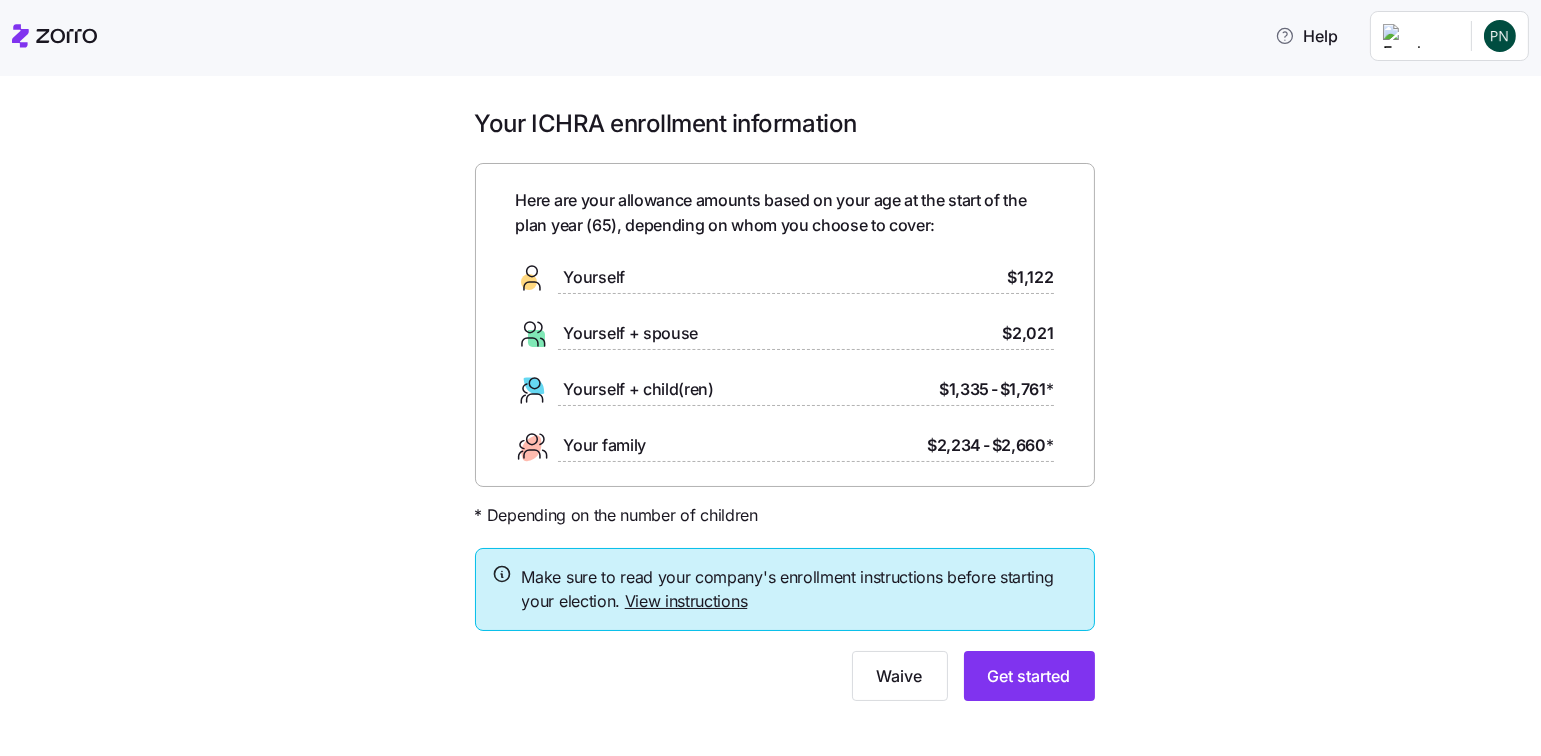 click on "Get started" at bounding box center (1029, 676) 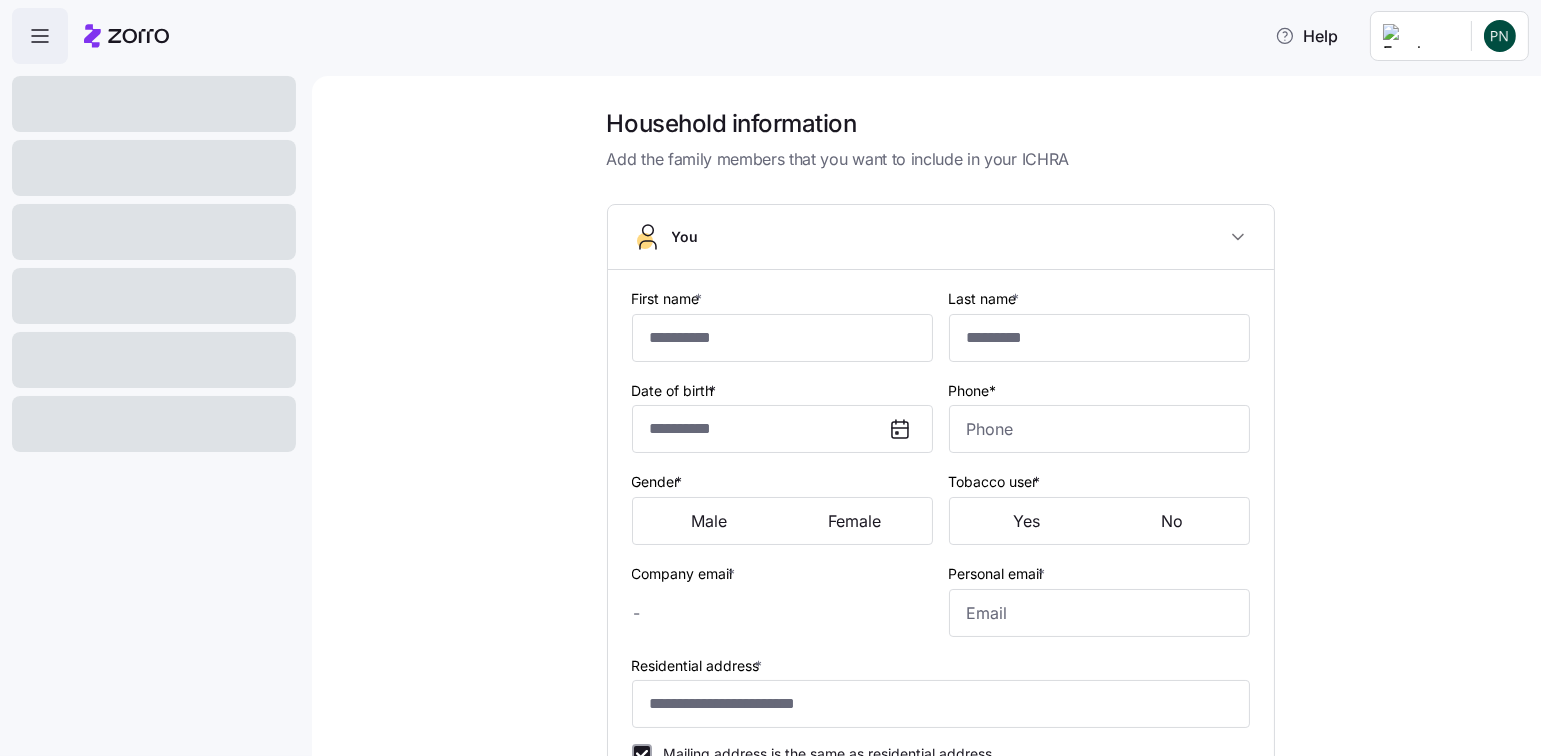type on "****" 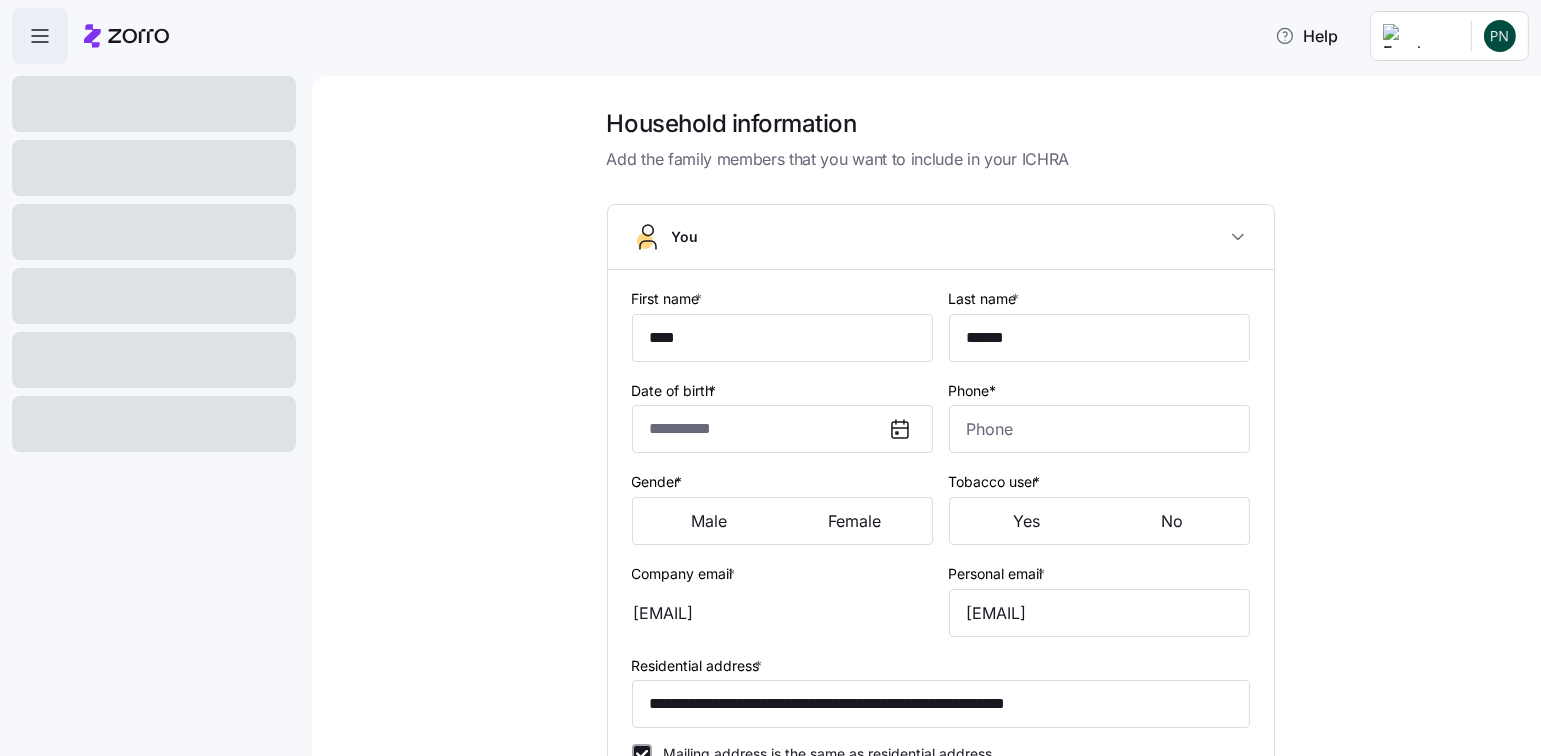 type on "**********" 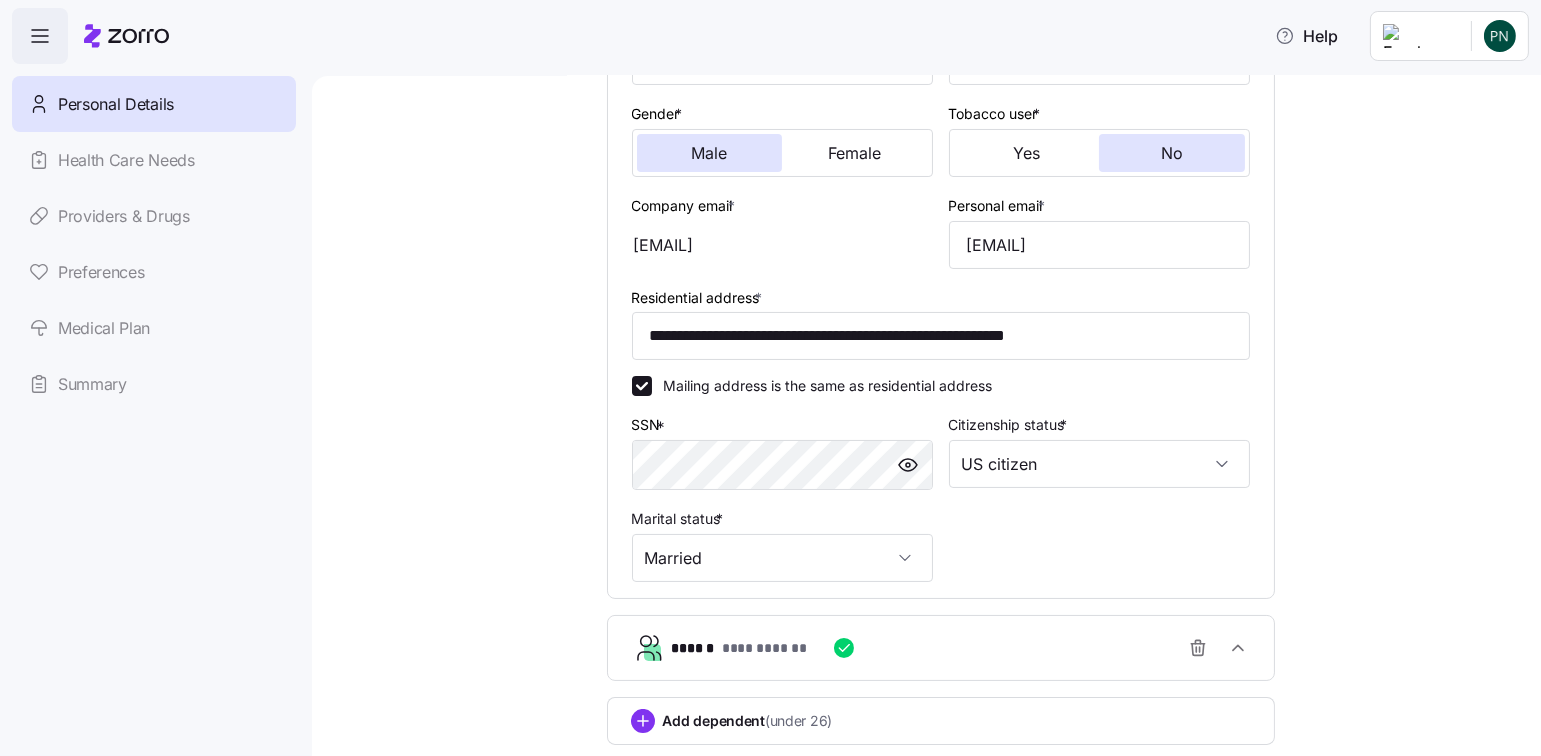 scroll, scrollTop: 496, scrollLeft: 0, axis: vertical 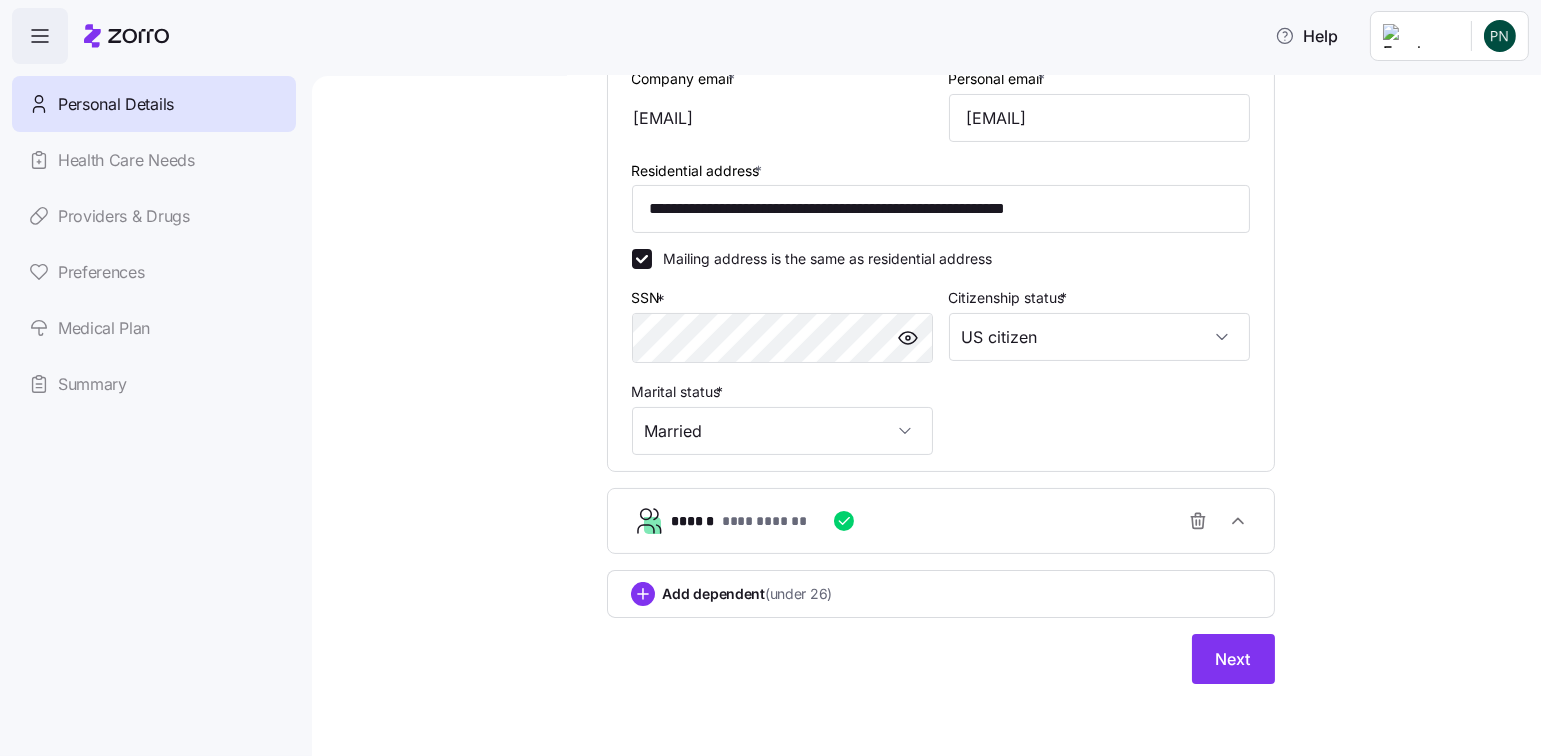click on "Next" at bounding box center (1233, 659) 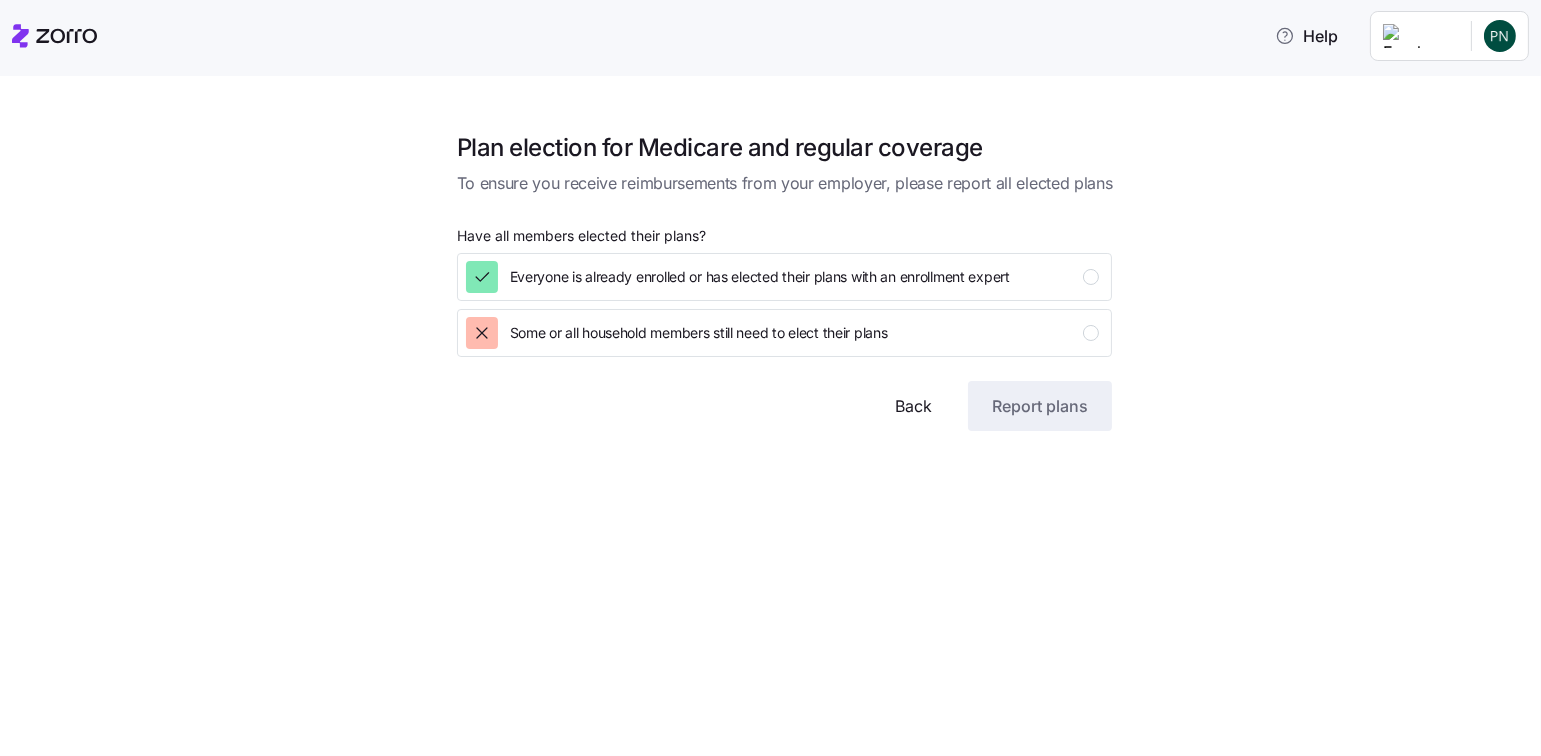 click at bounding box center [1091, 277] 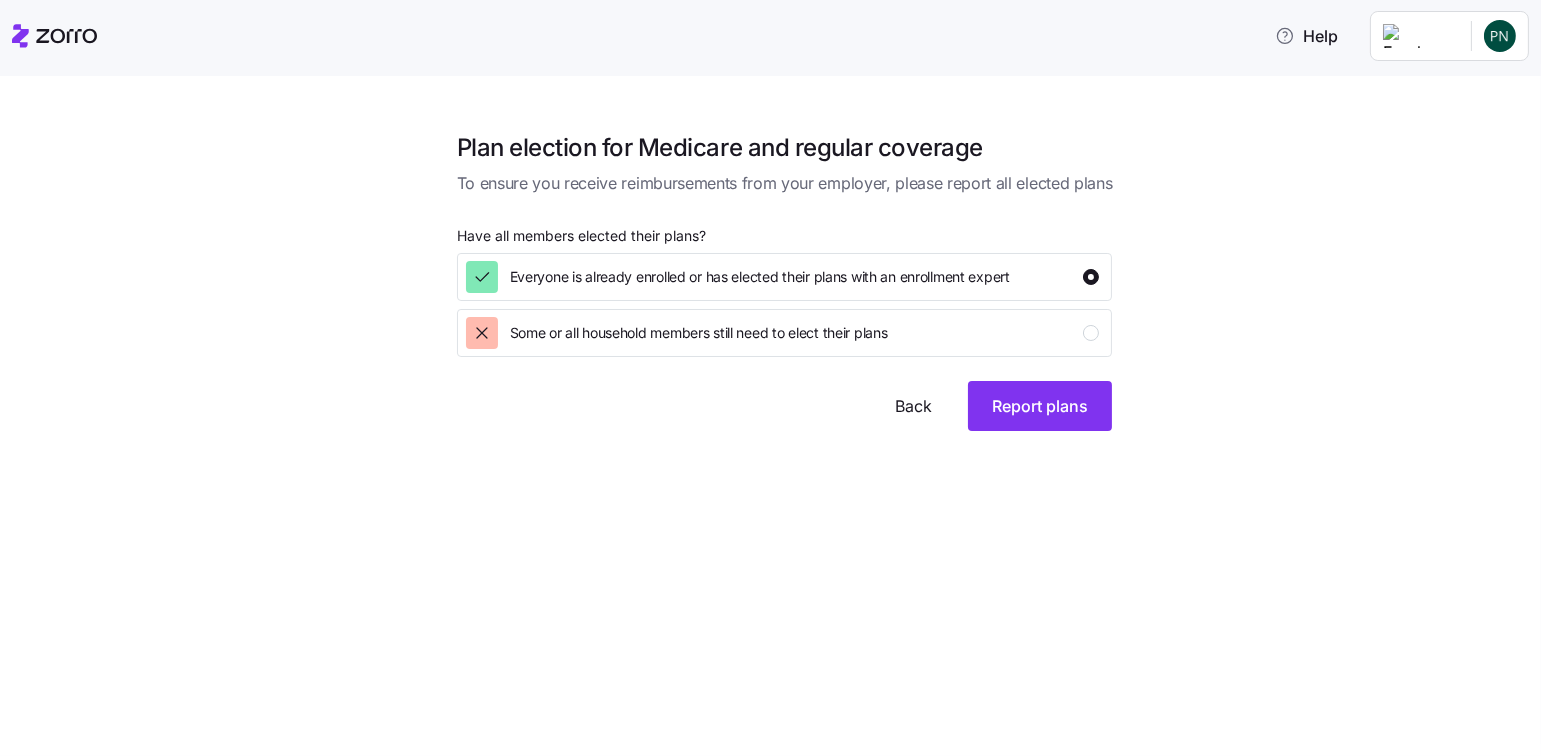 click on "Report plans" at bounding box center (1040, 406) 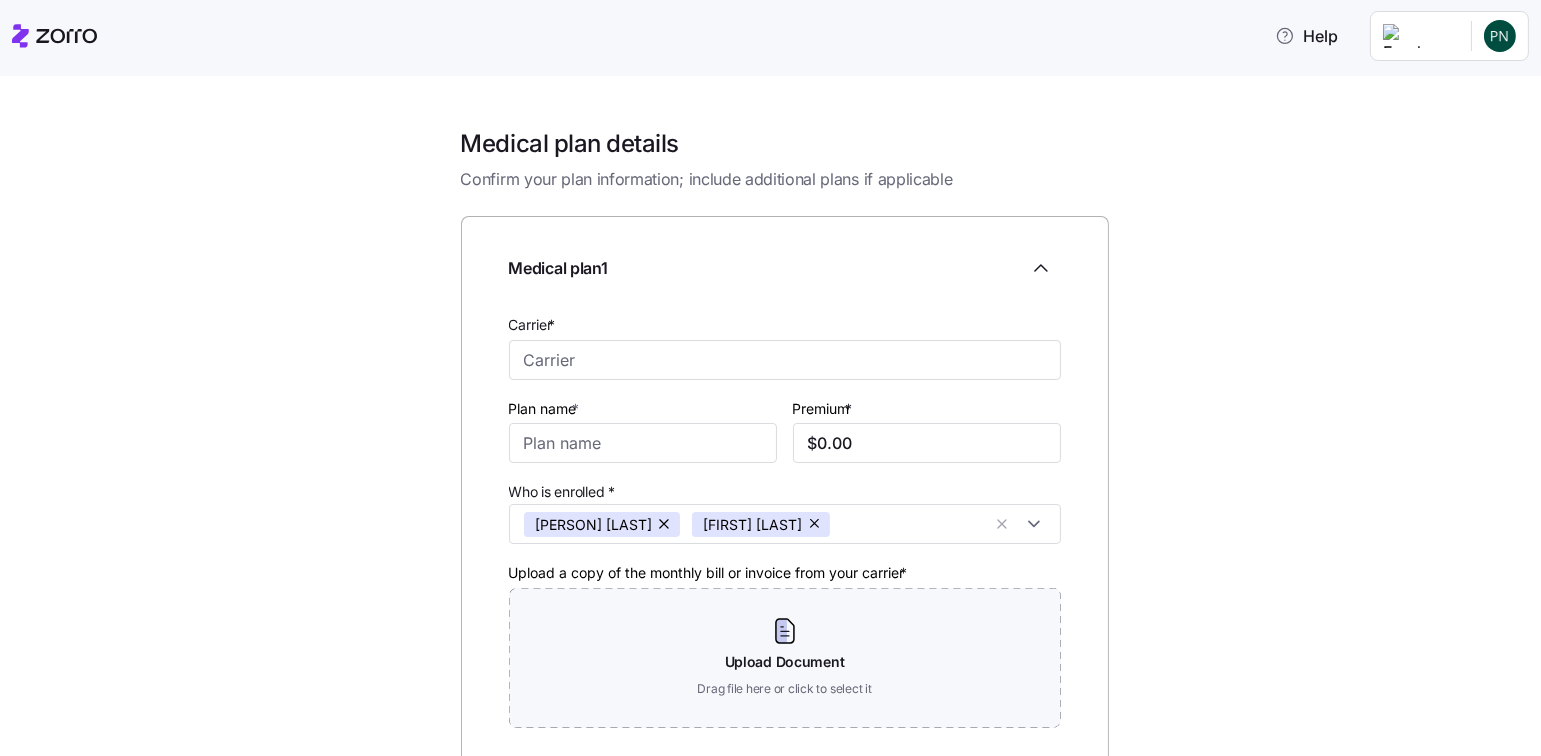 click at bounding box center (816, 524) 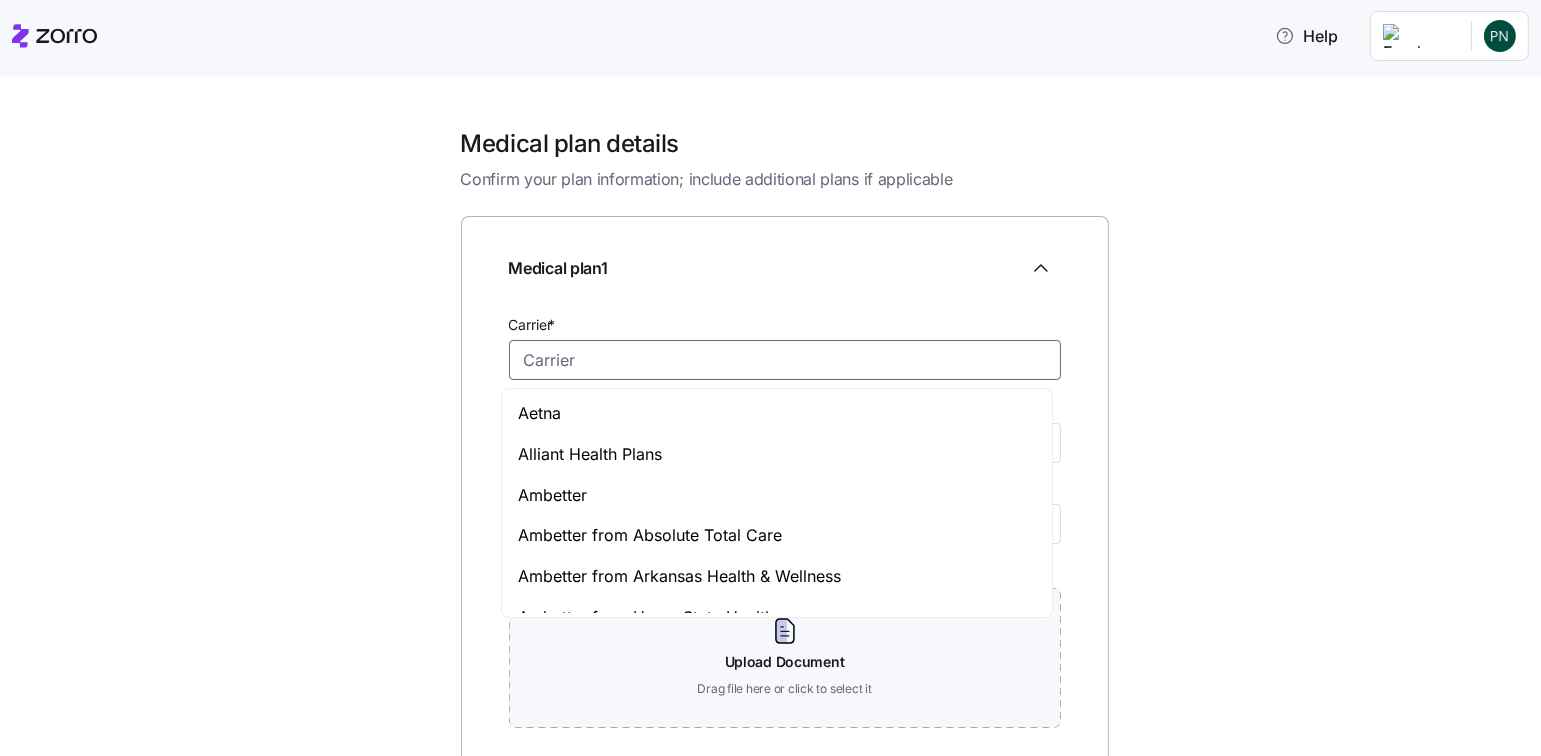 click on "Carrier  *" at bounding box center (785, 360) 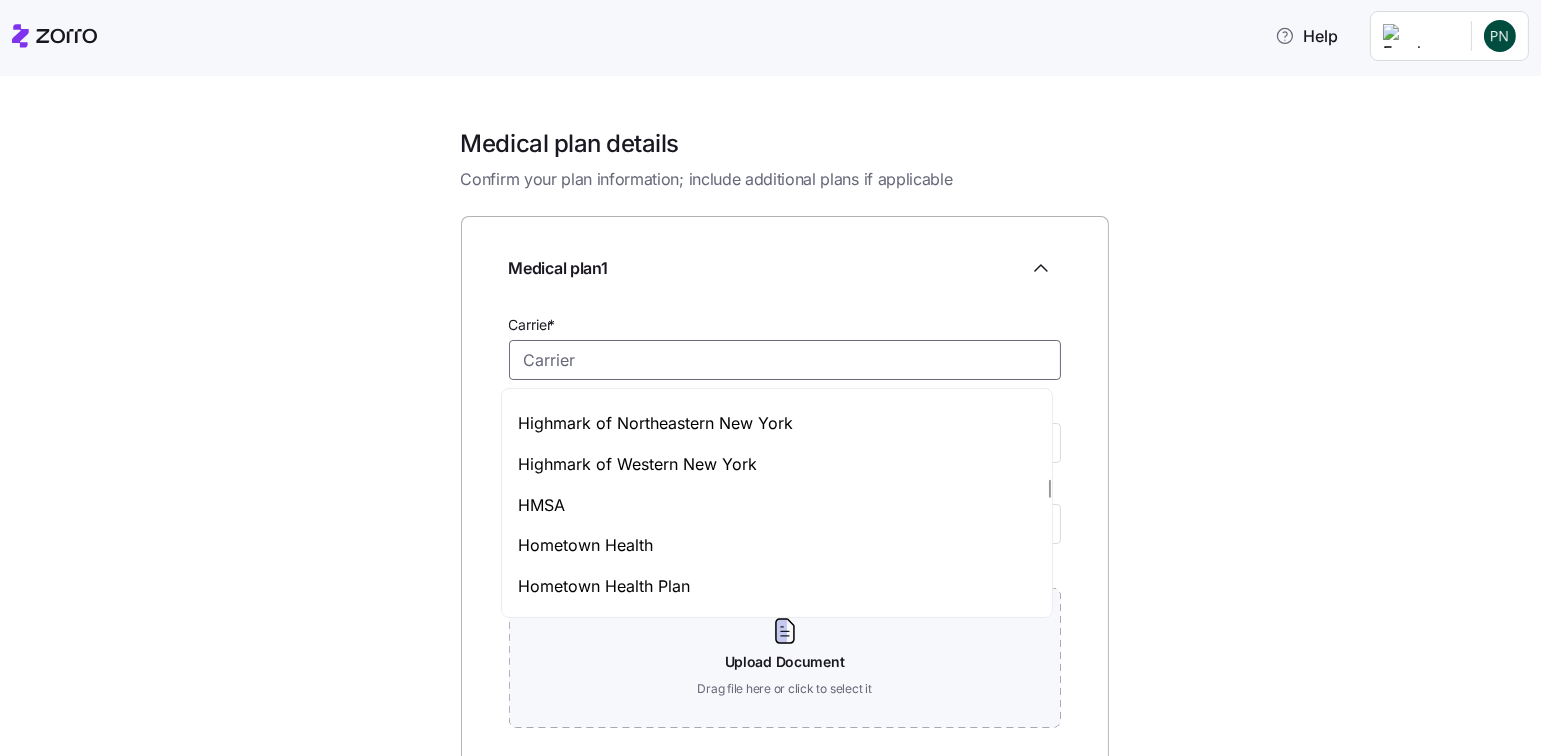 scroll, scrollTop: 4200, scrollLeft: 0, axis: vertical 